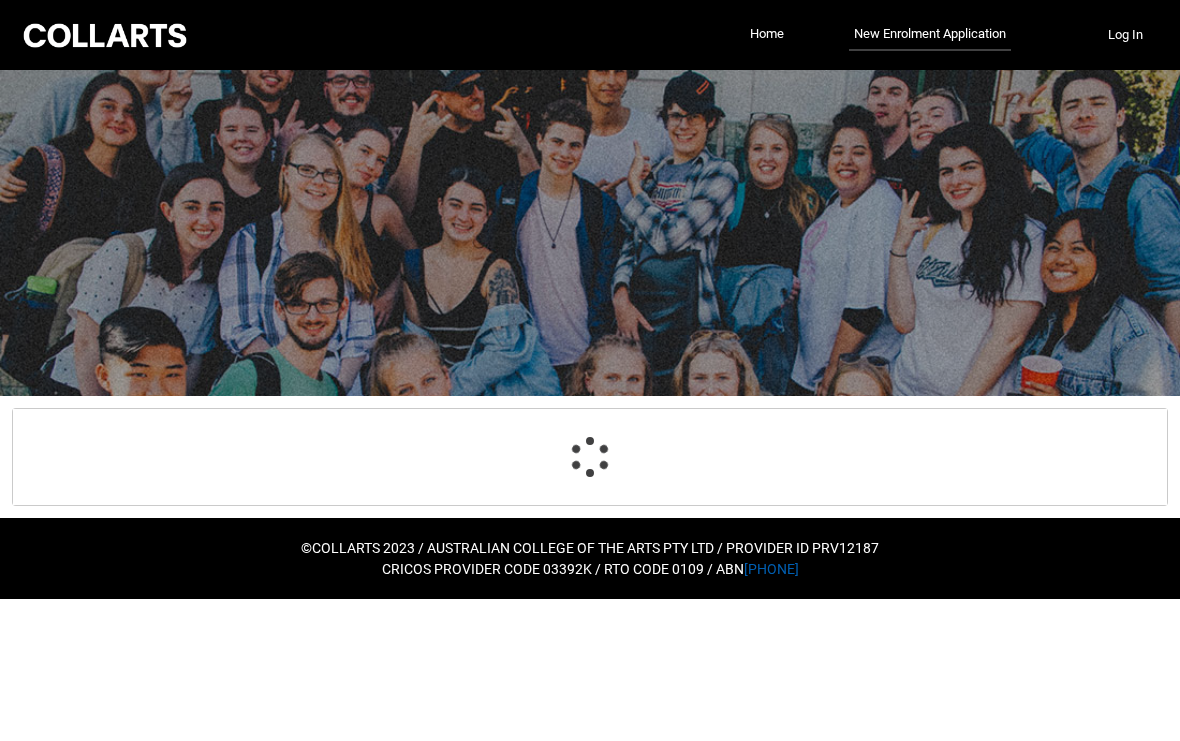 scroll, scrollTop: 0, scrollLeft: 0, axis: both 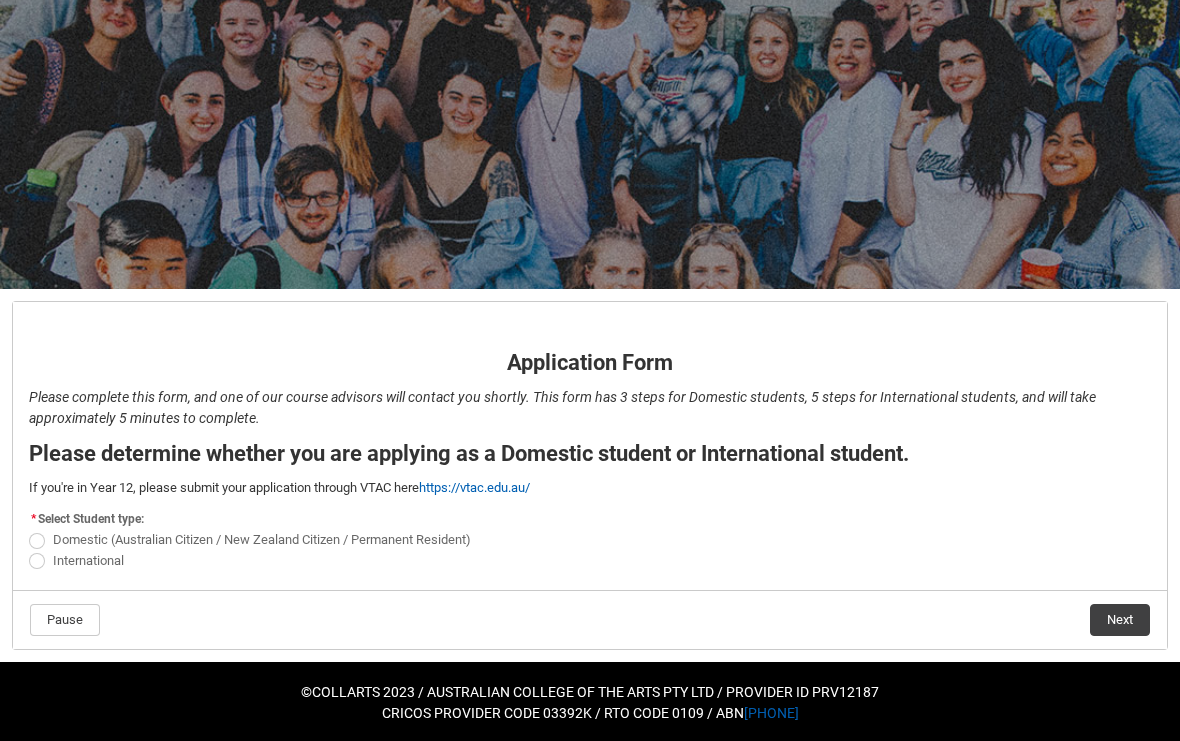 click at bounding box center [37, 541] 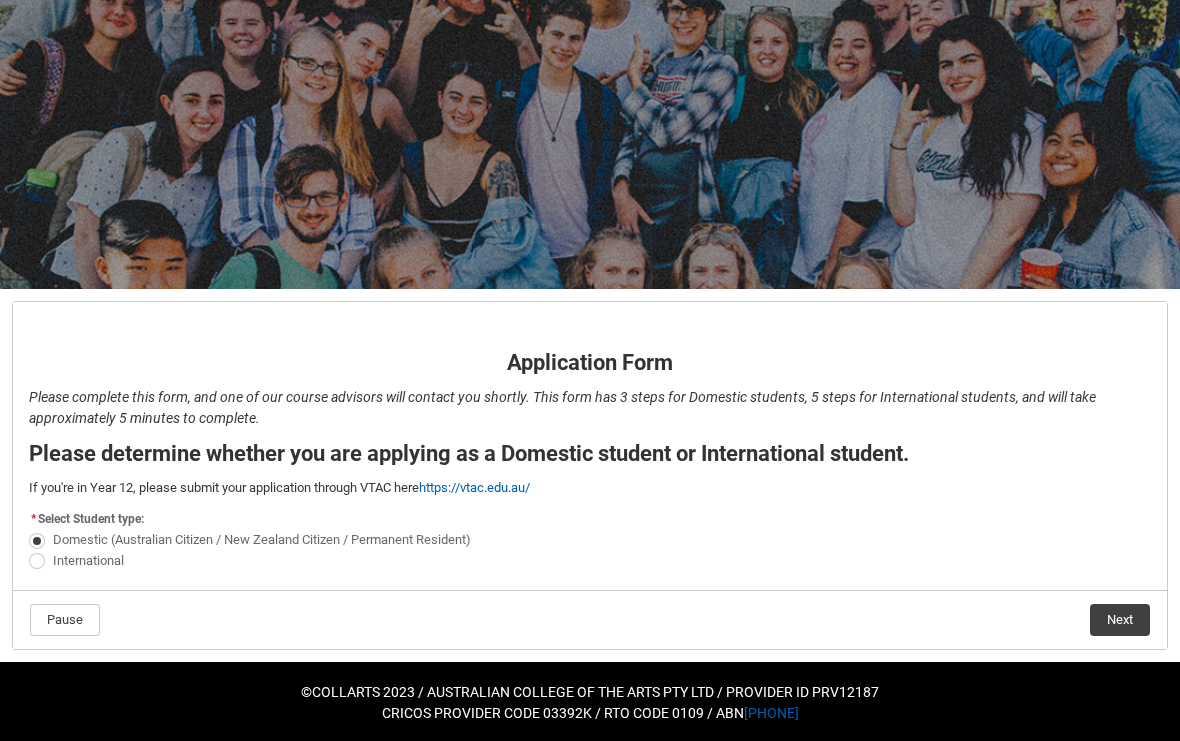 click on "Next" 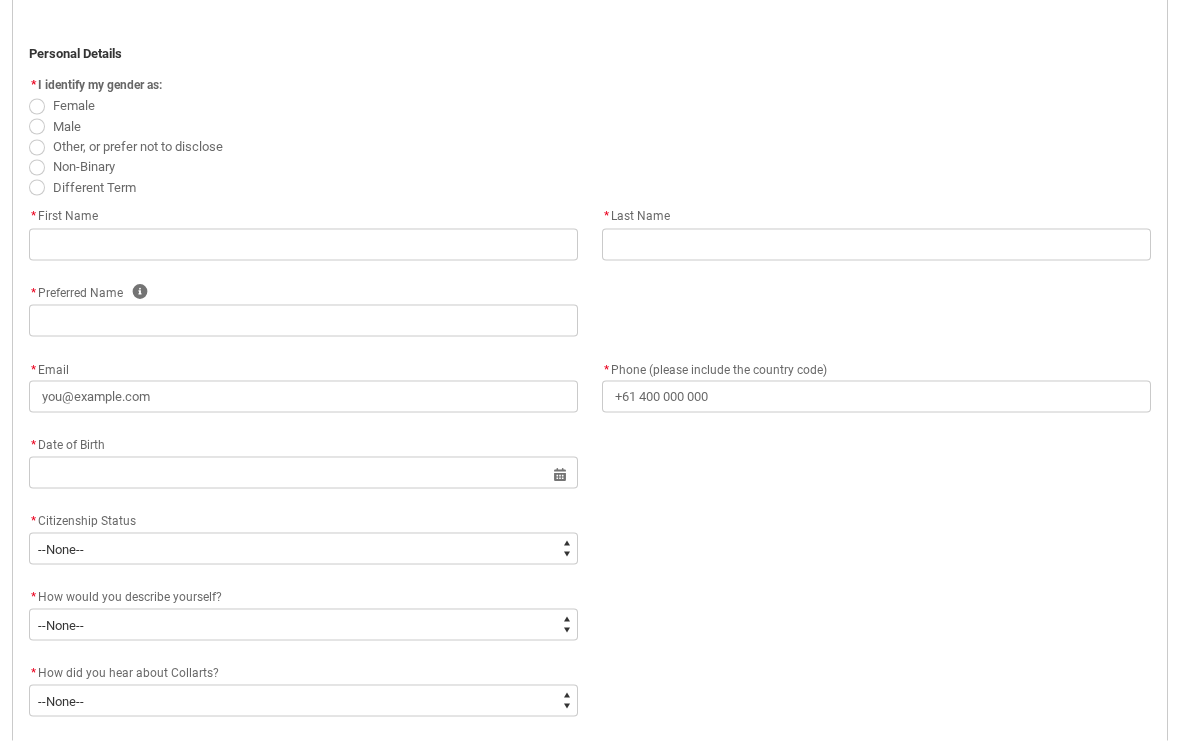 scroll, scrollTop: 490, scrollLeft: 0, axis: vertical 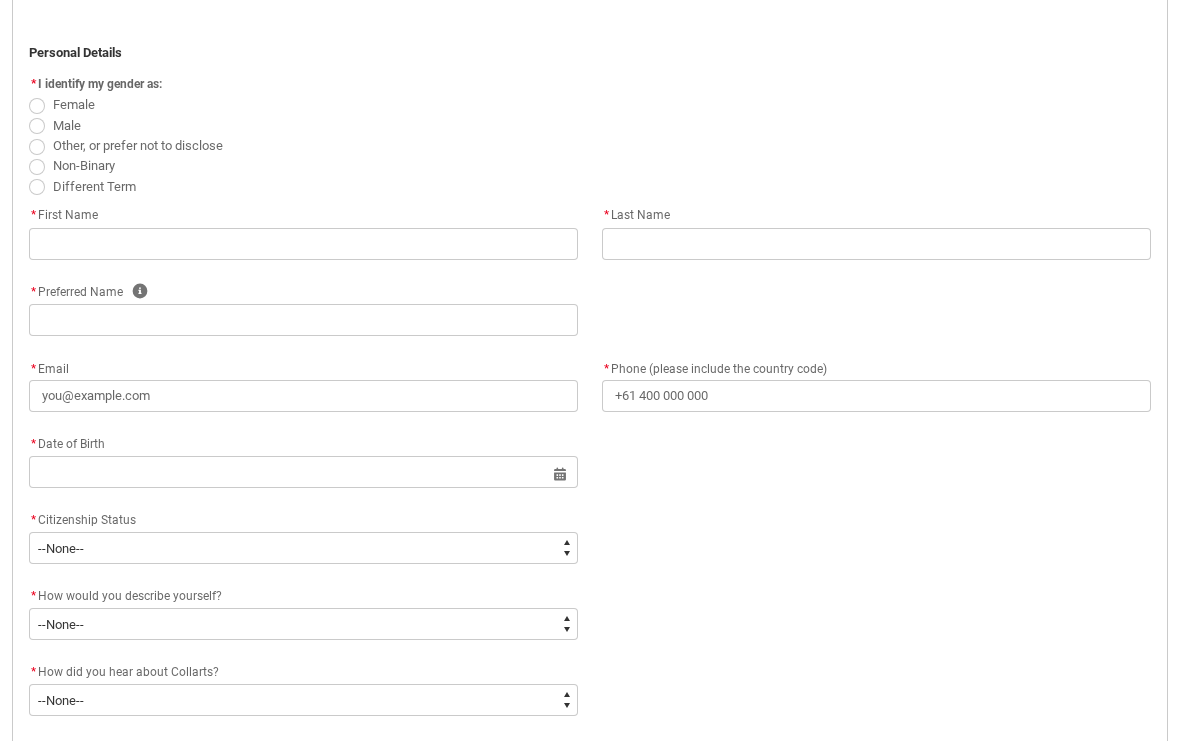 click at bounding box center (37, 106) 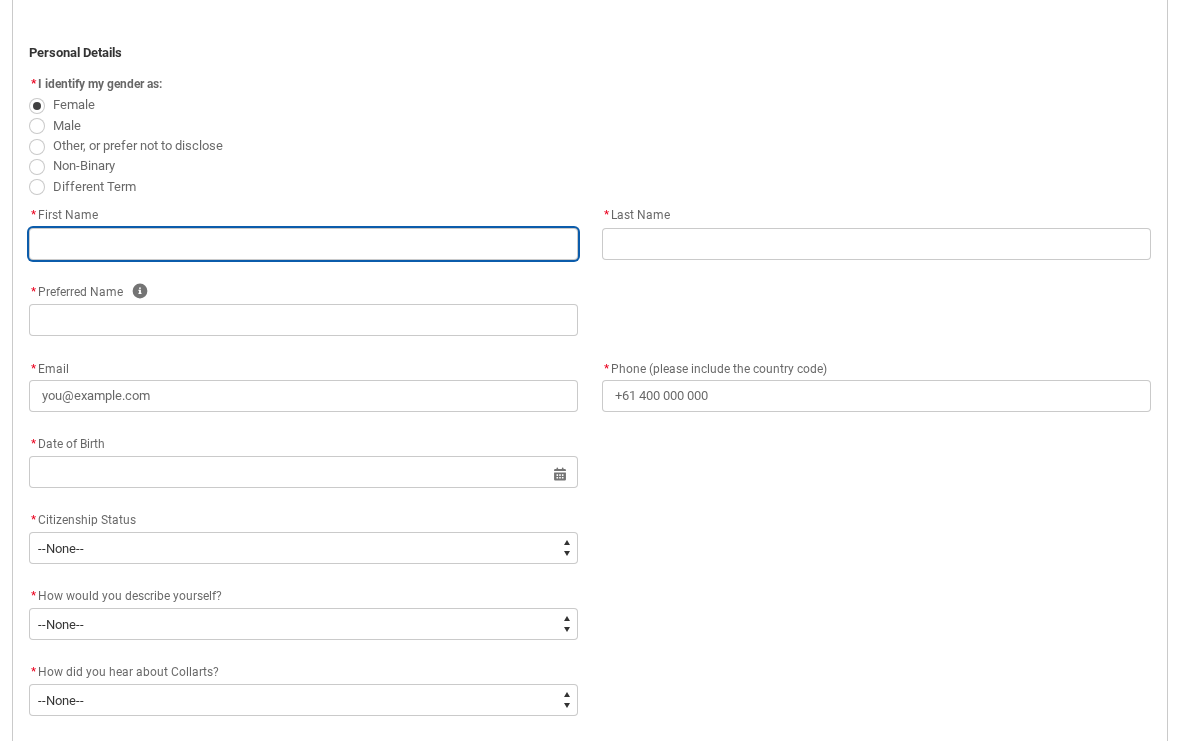 click at bounding box center (303, 244) 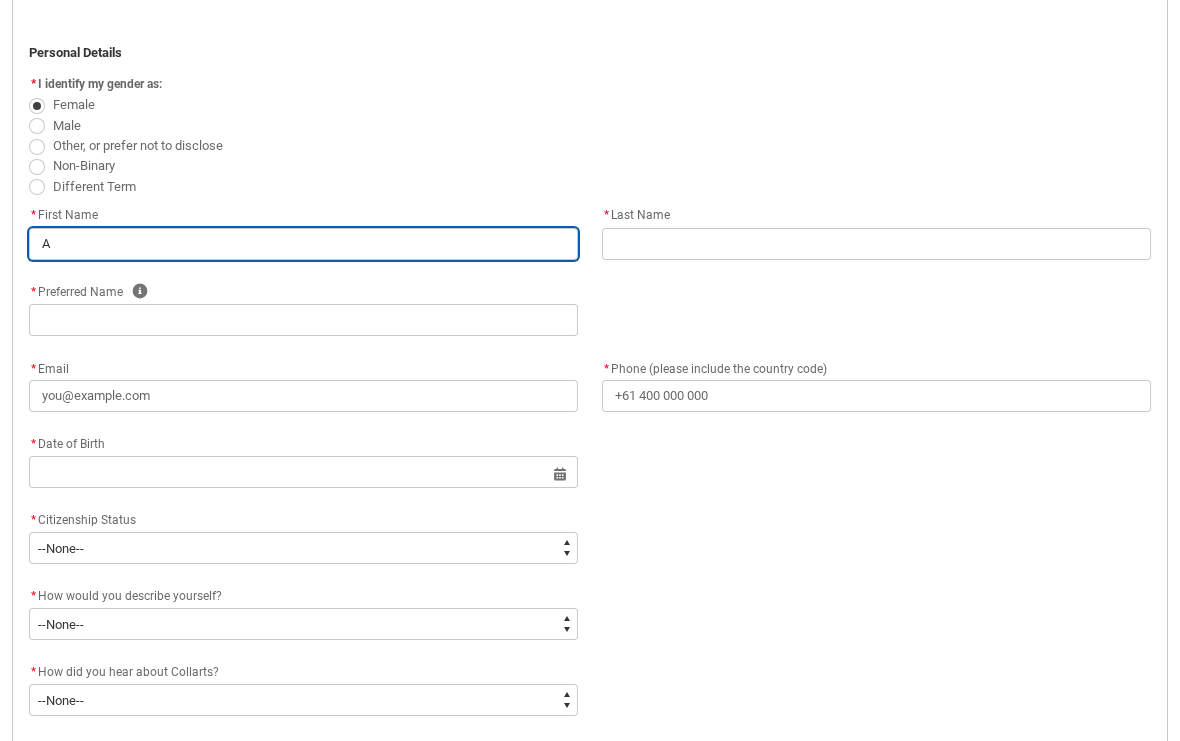 type on "[FIRST]" 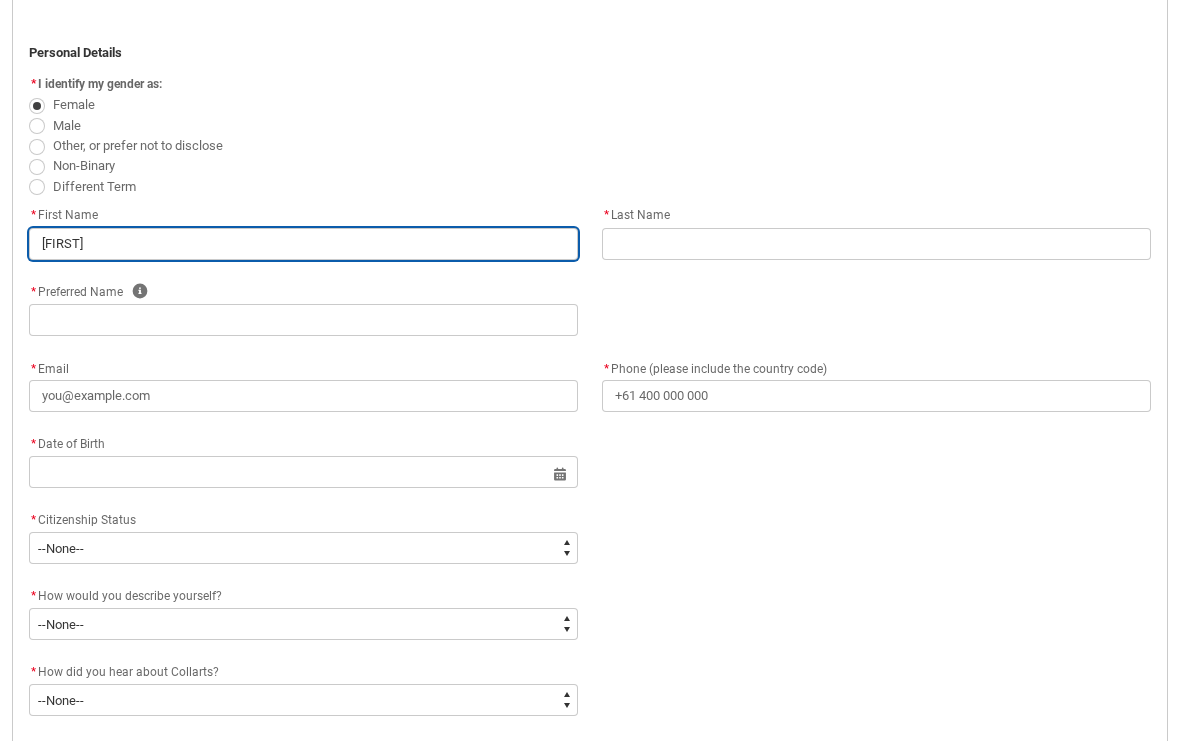 type on "[FIRST]" 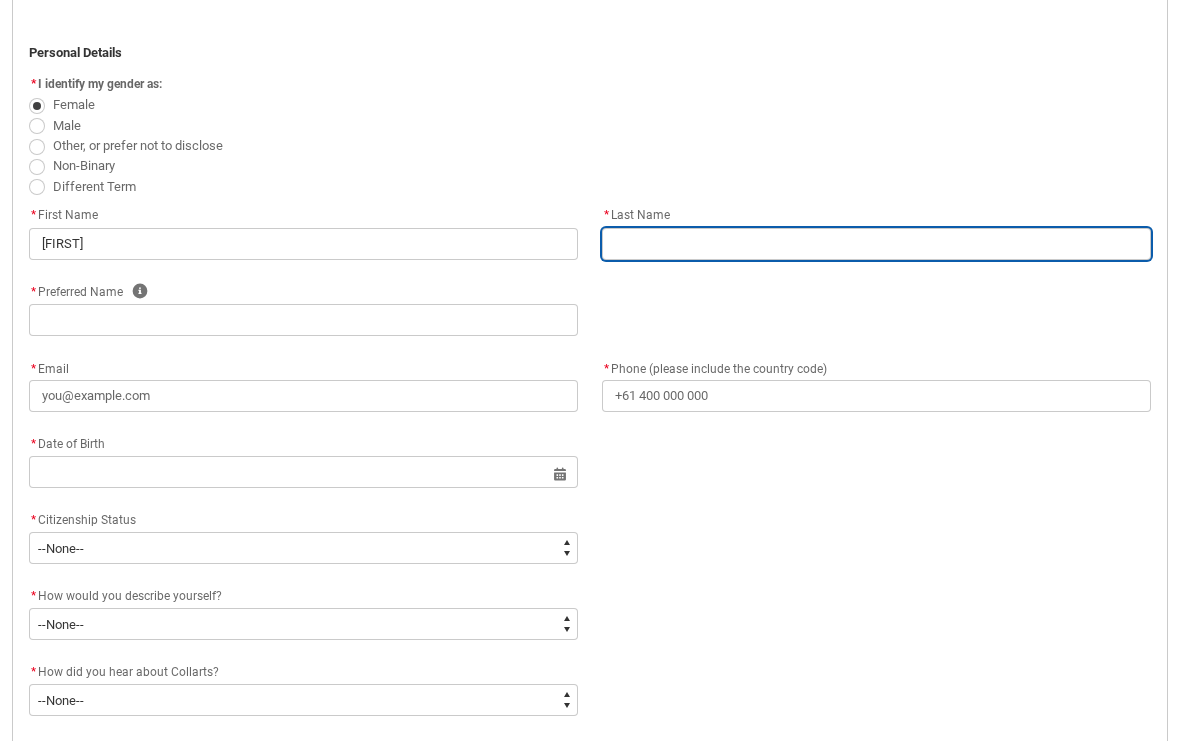 click at bounding box center (876, 244) 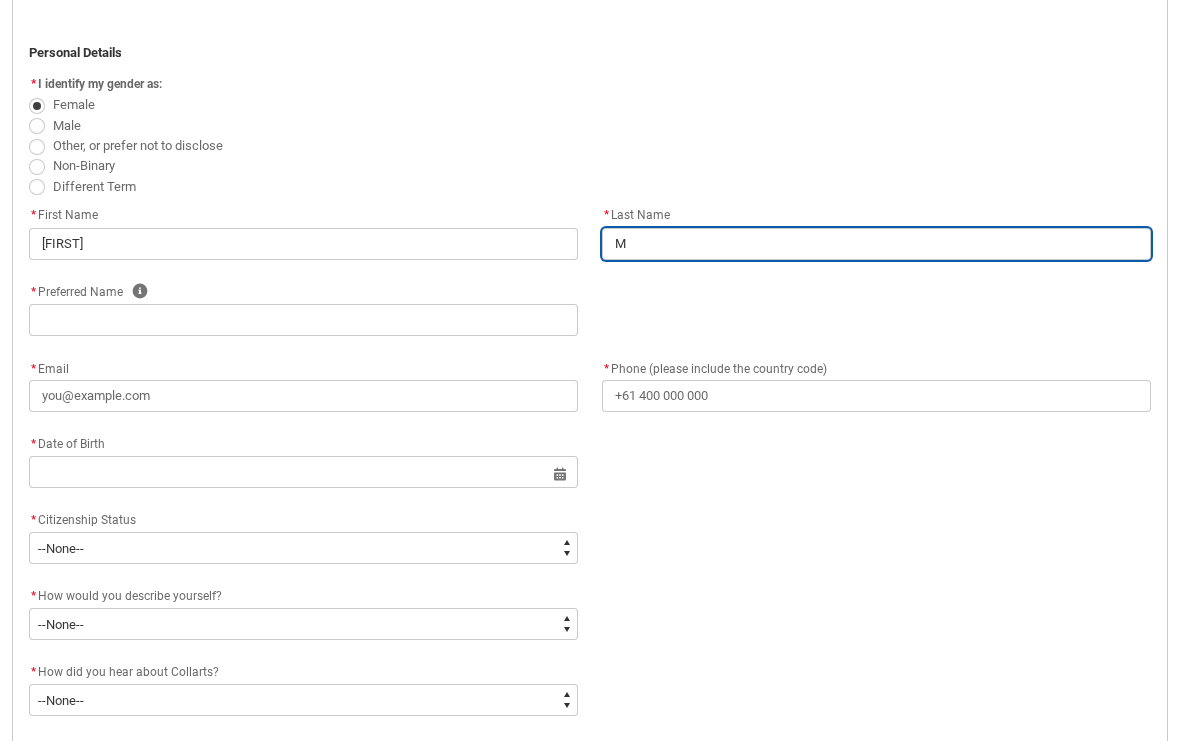 type on "Ma" 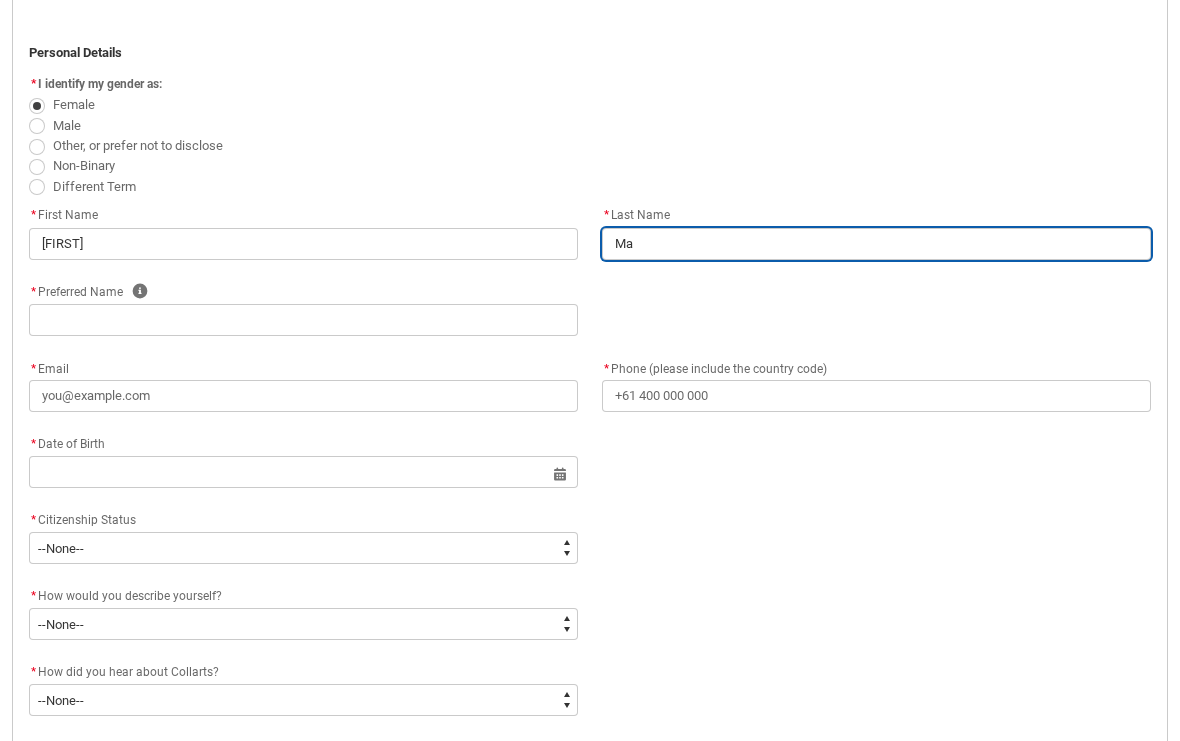 type on "[LAST]" 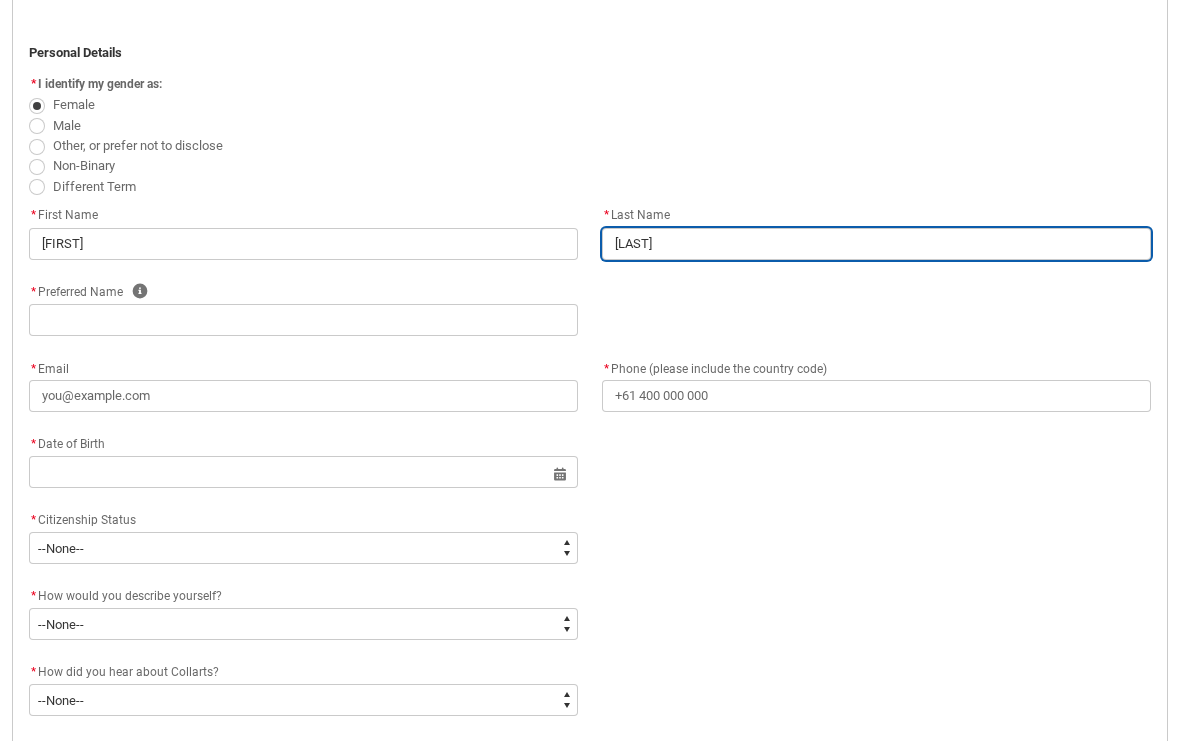 type on "[LAST]" 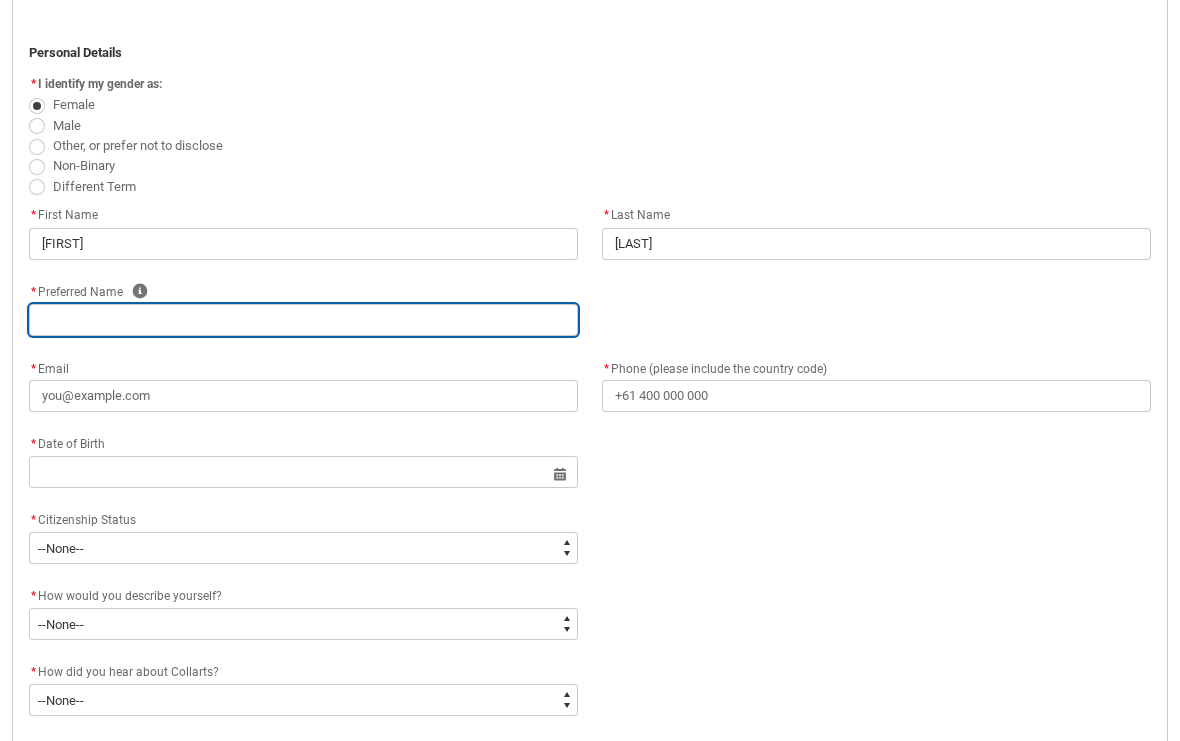 click at bounding box center (303, 320) 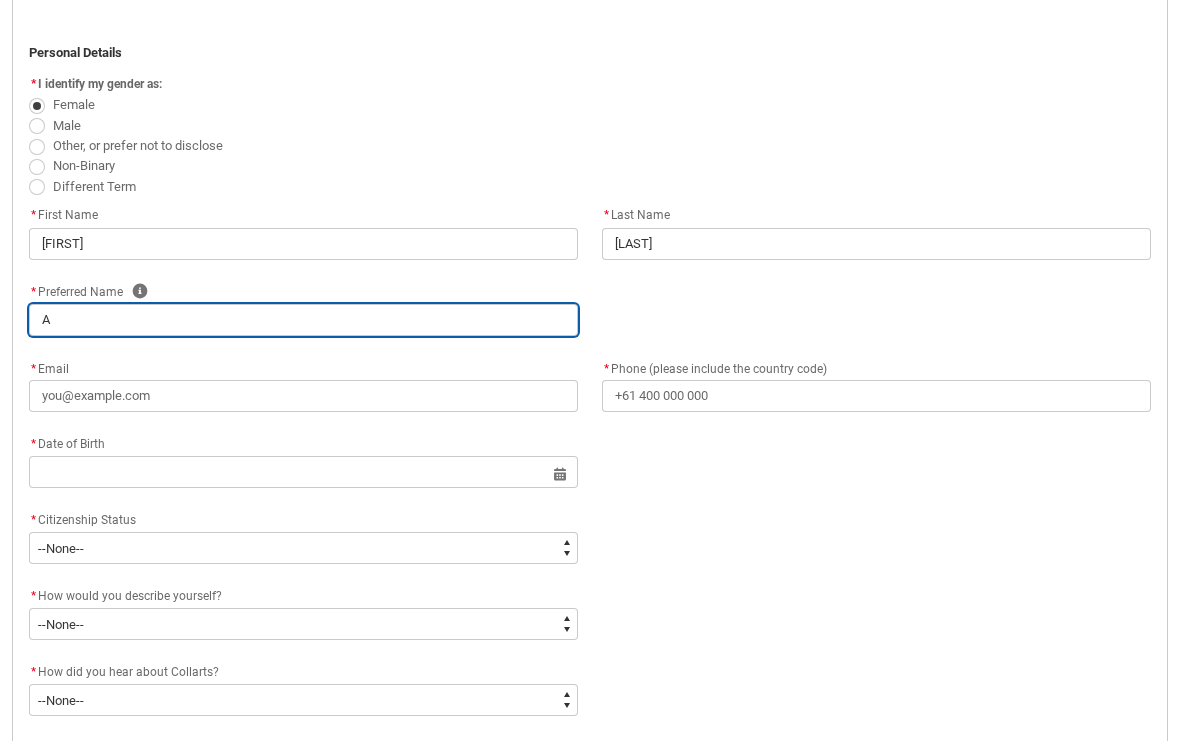 type on "[FIRST]" 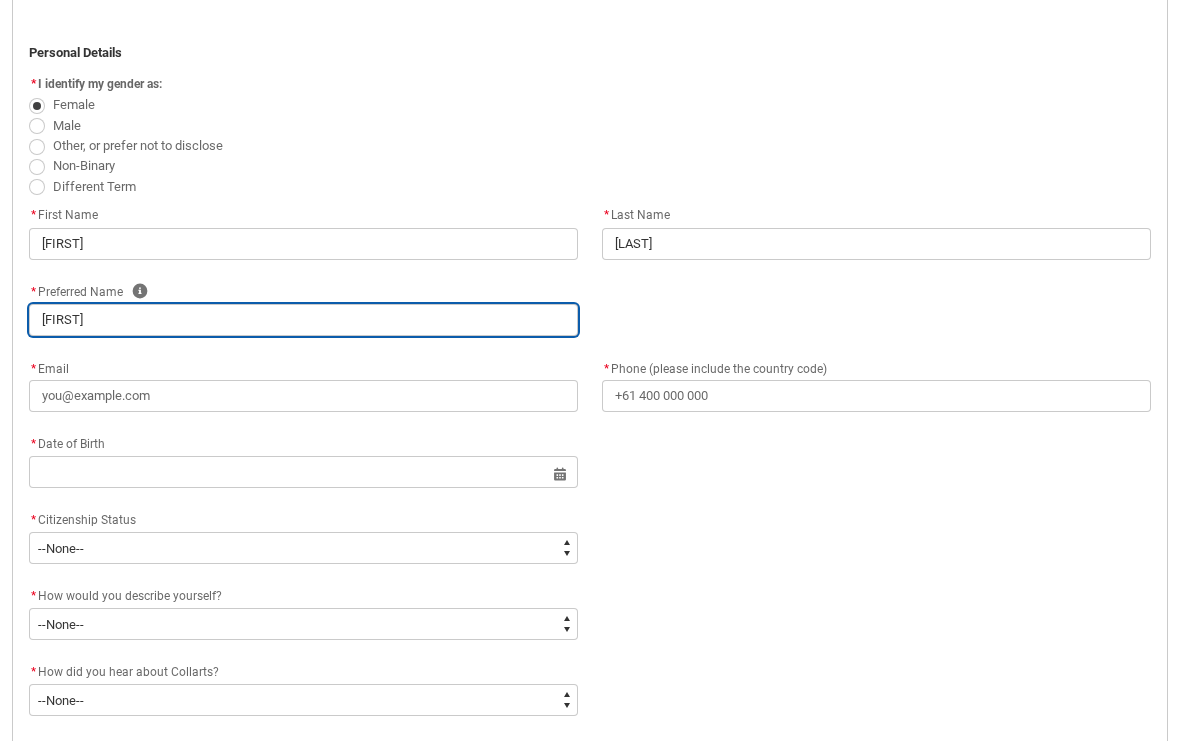 type on "[FIRST]" 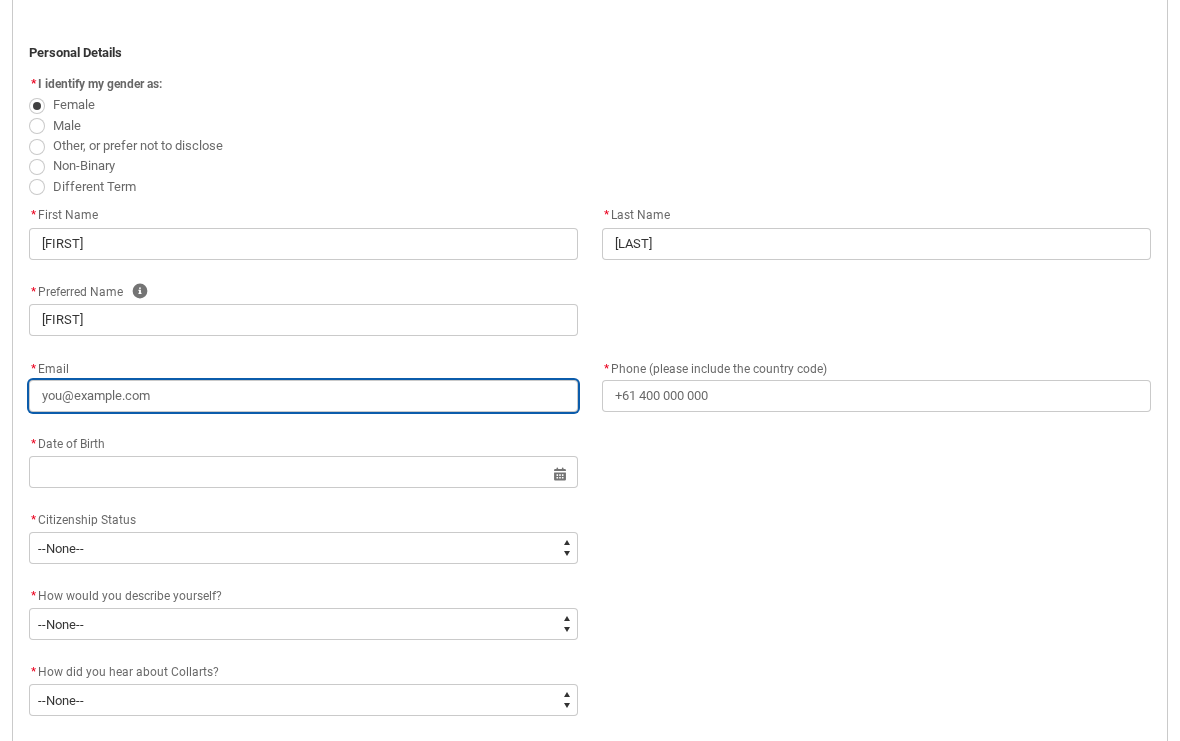 click on "* Email" at bounding box center (303, 396) 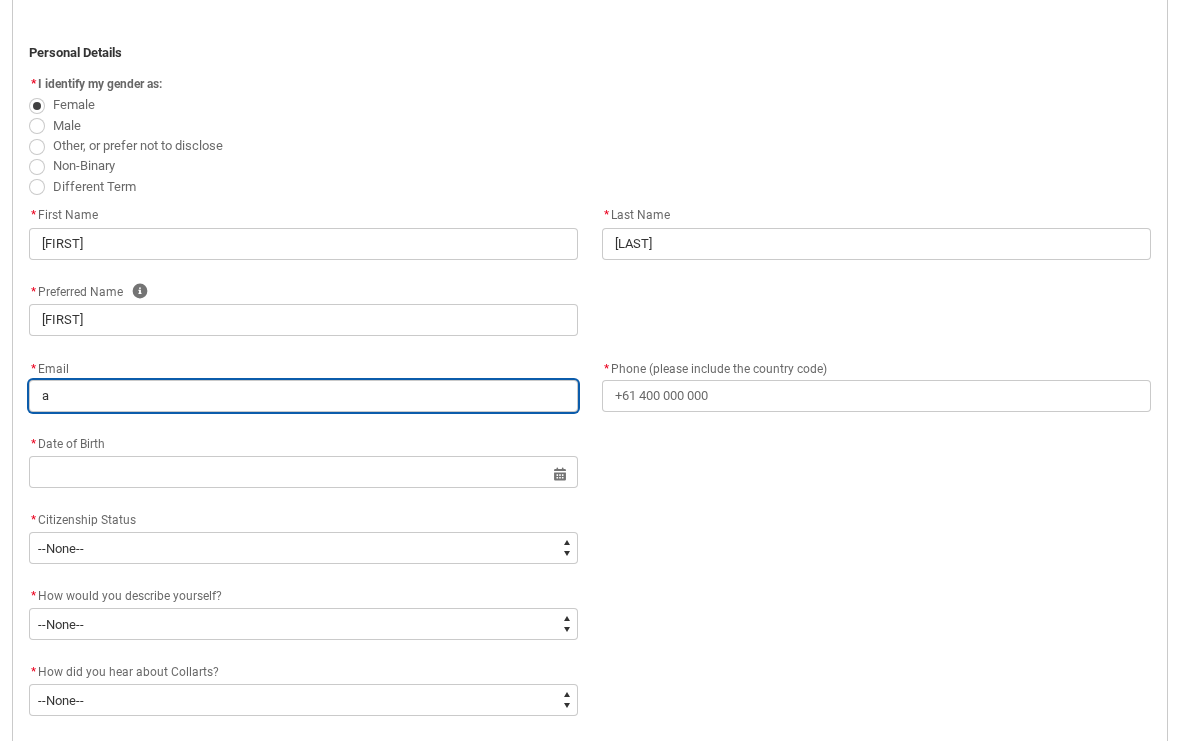 type on "ab" 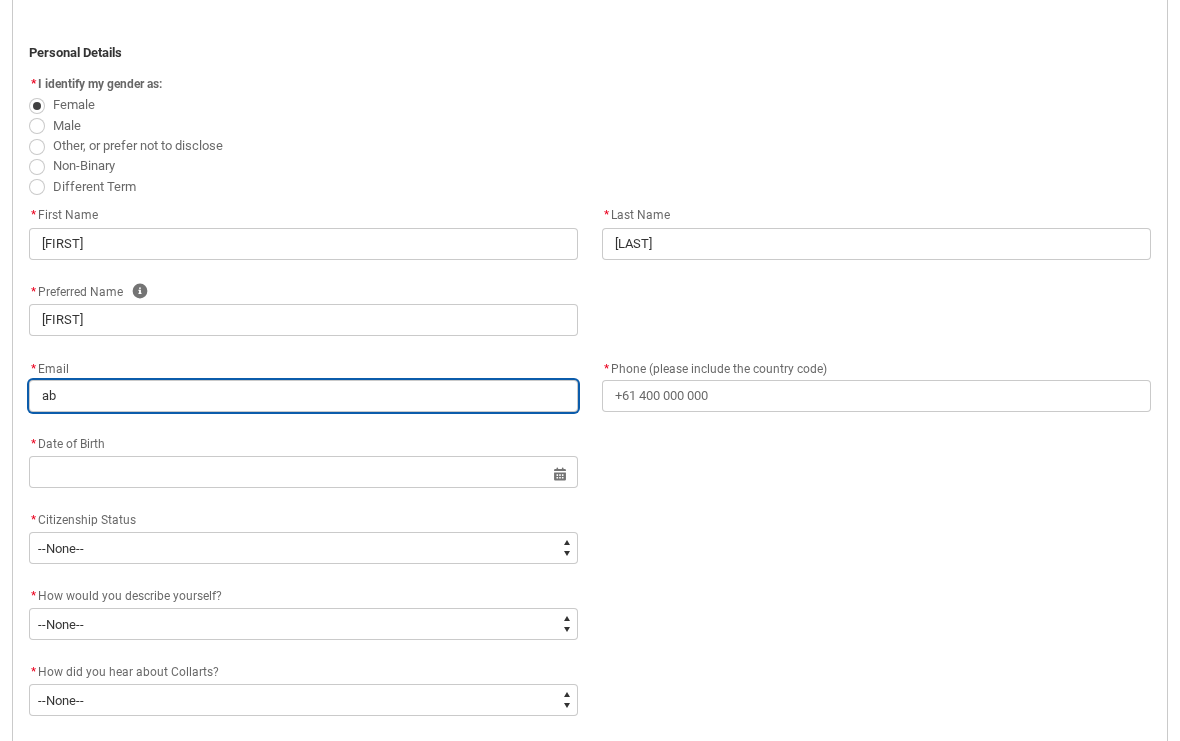 type on "[USERNAME]" 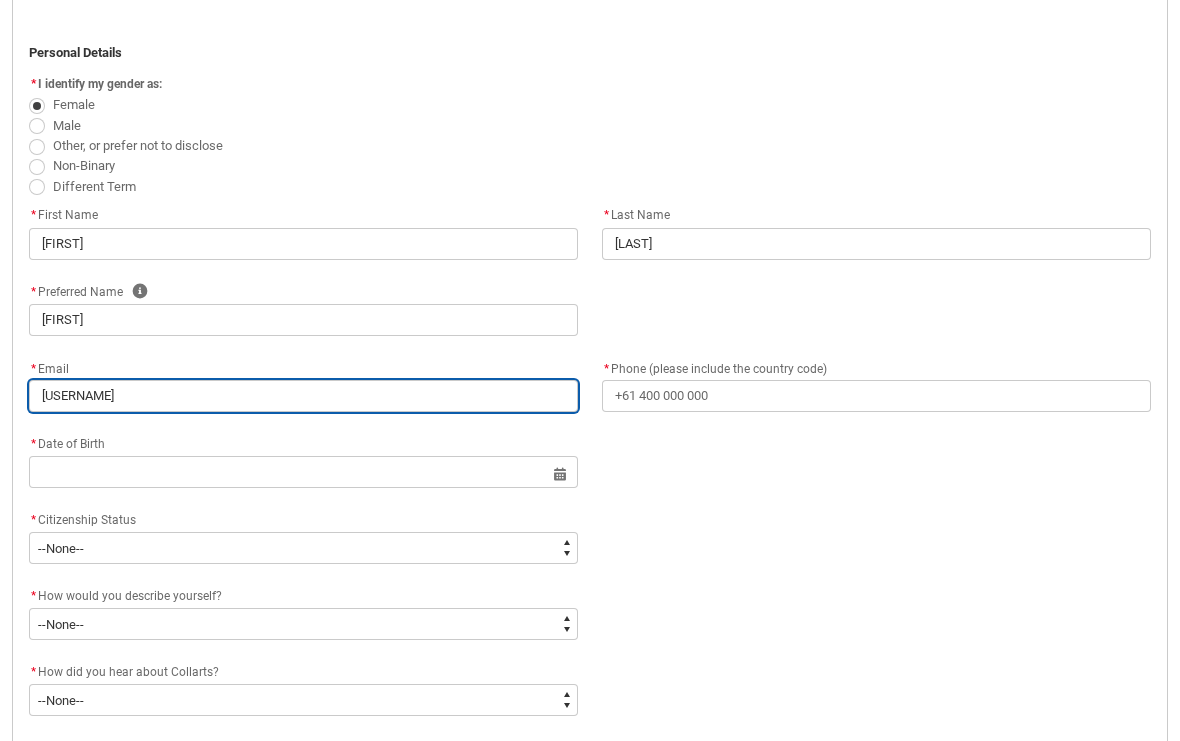 type on "[FIRST]" 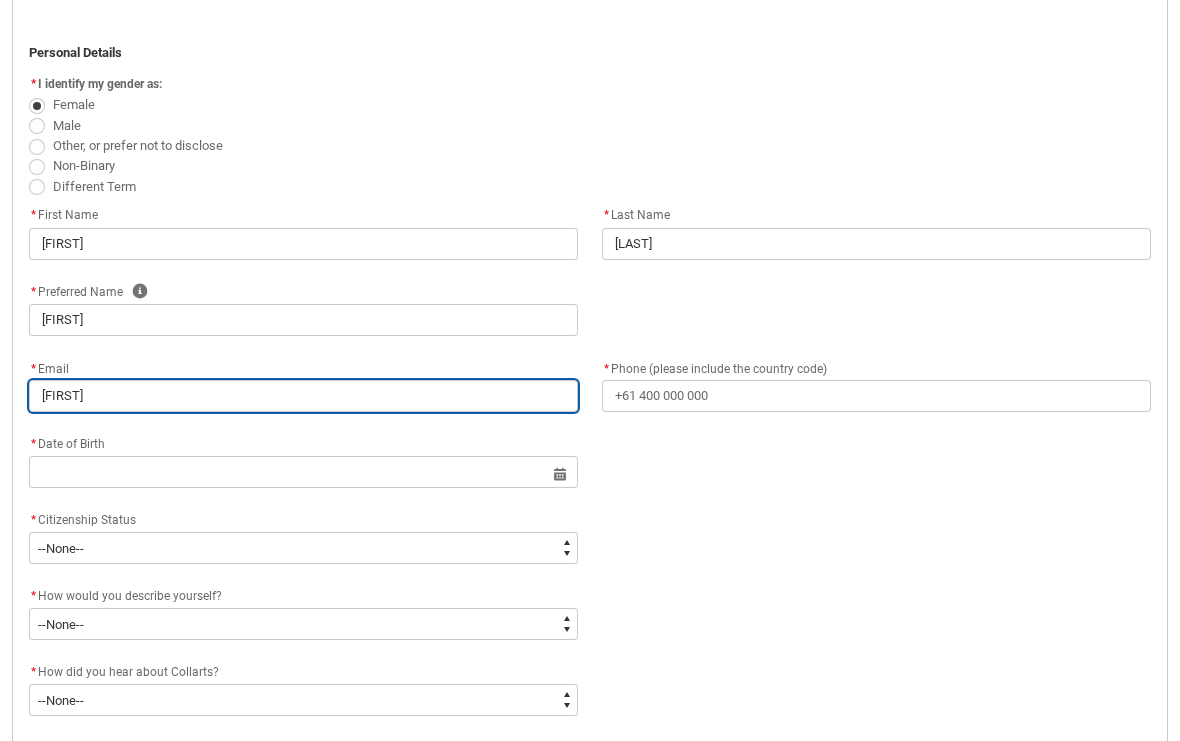 type on "[USERNAME]" 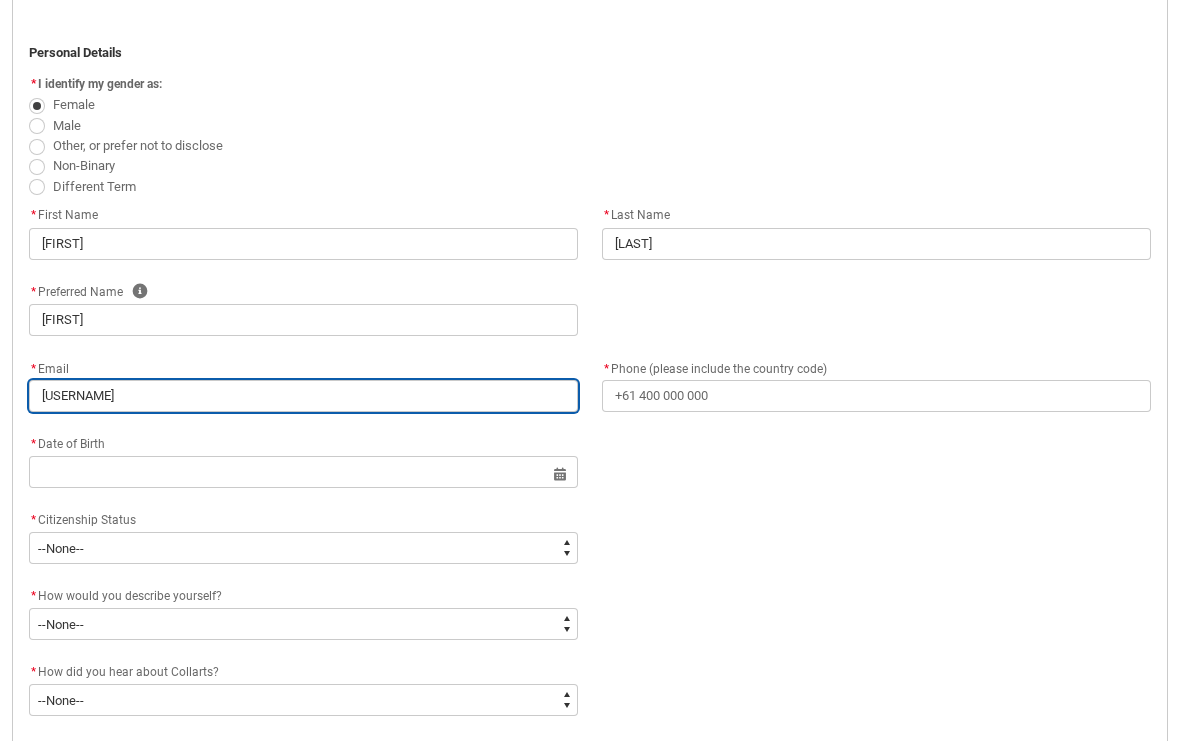 type on "[FIRST]" 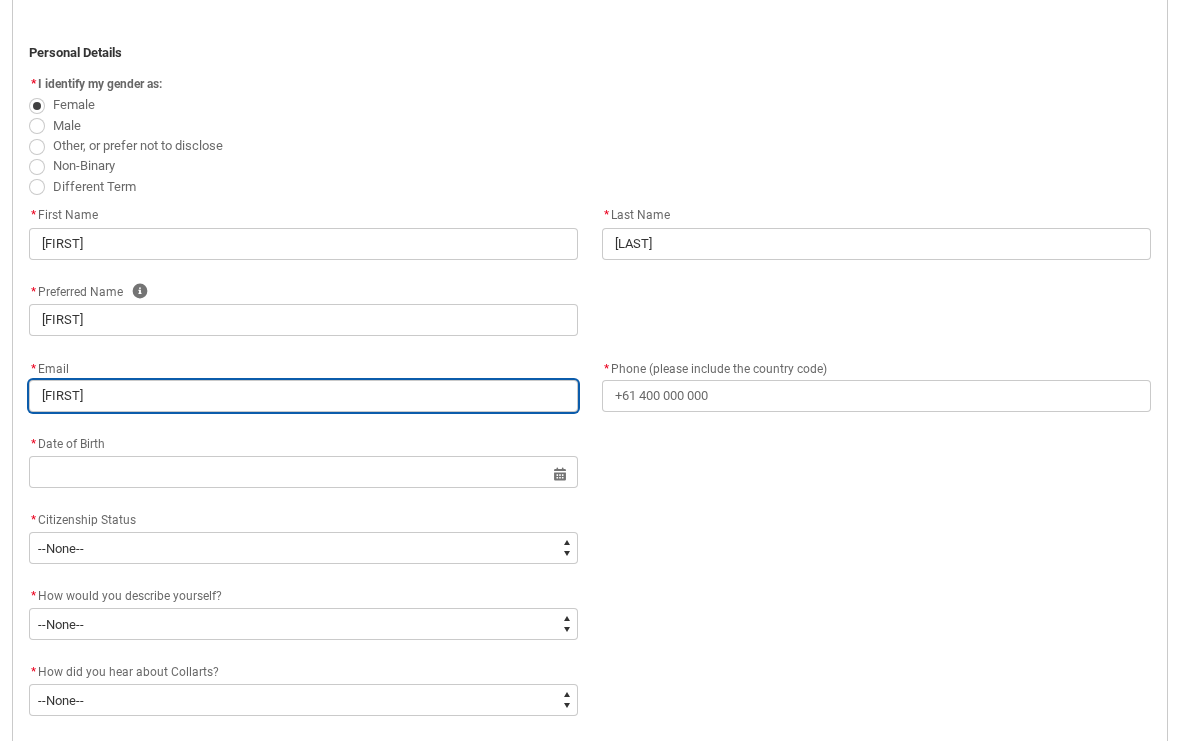 type on "[USERNAME]" 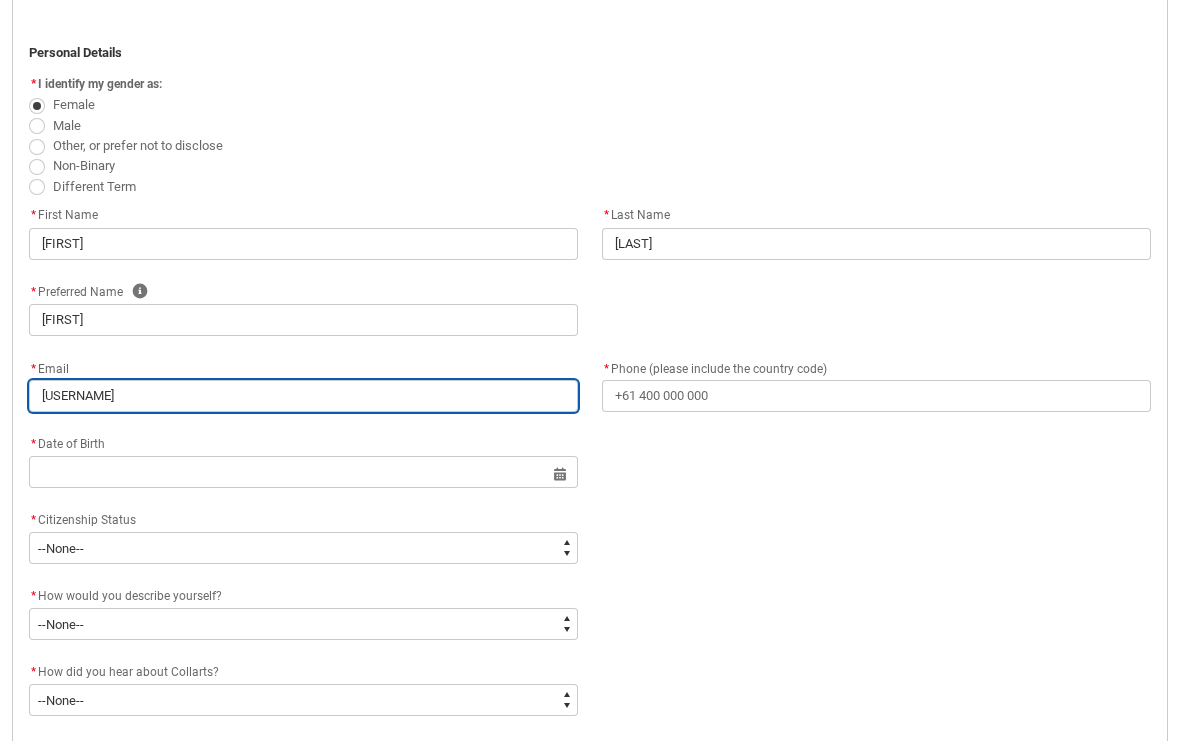 type on "[USERNAME]" 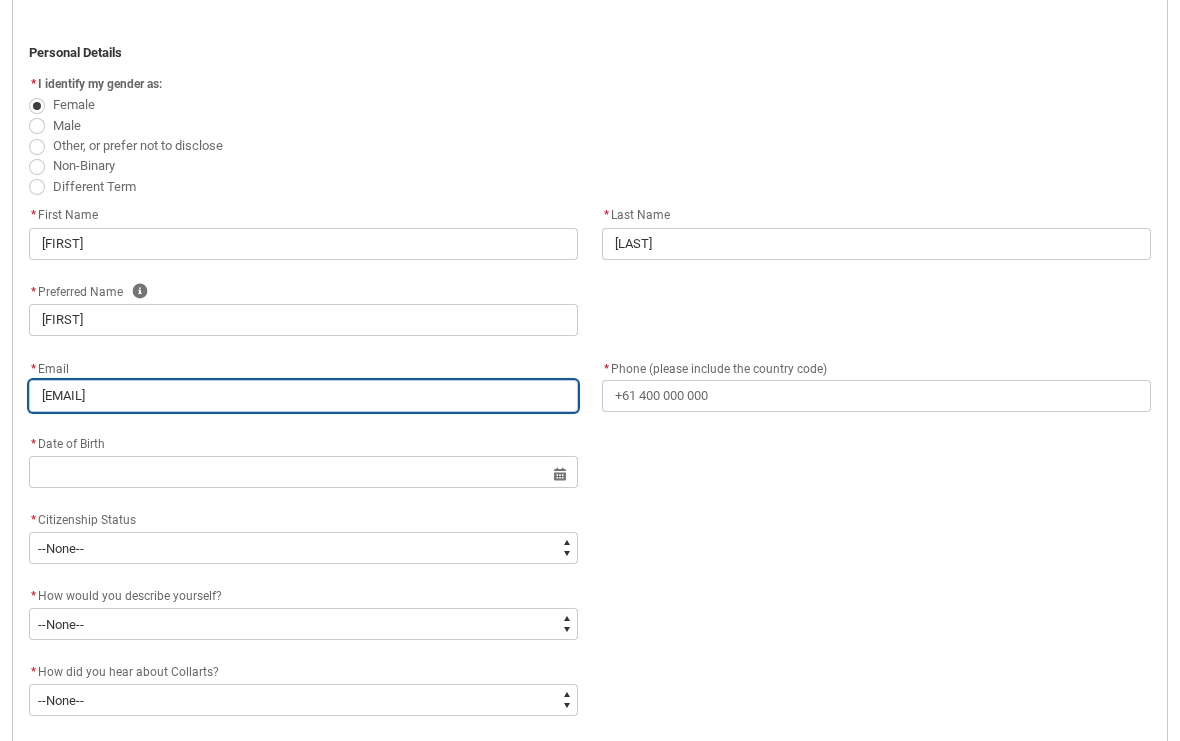 type on "[EMAIL]" 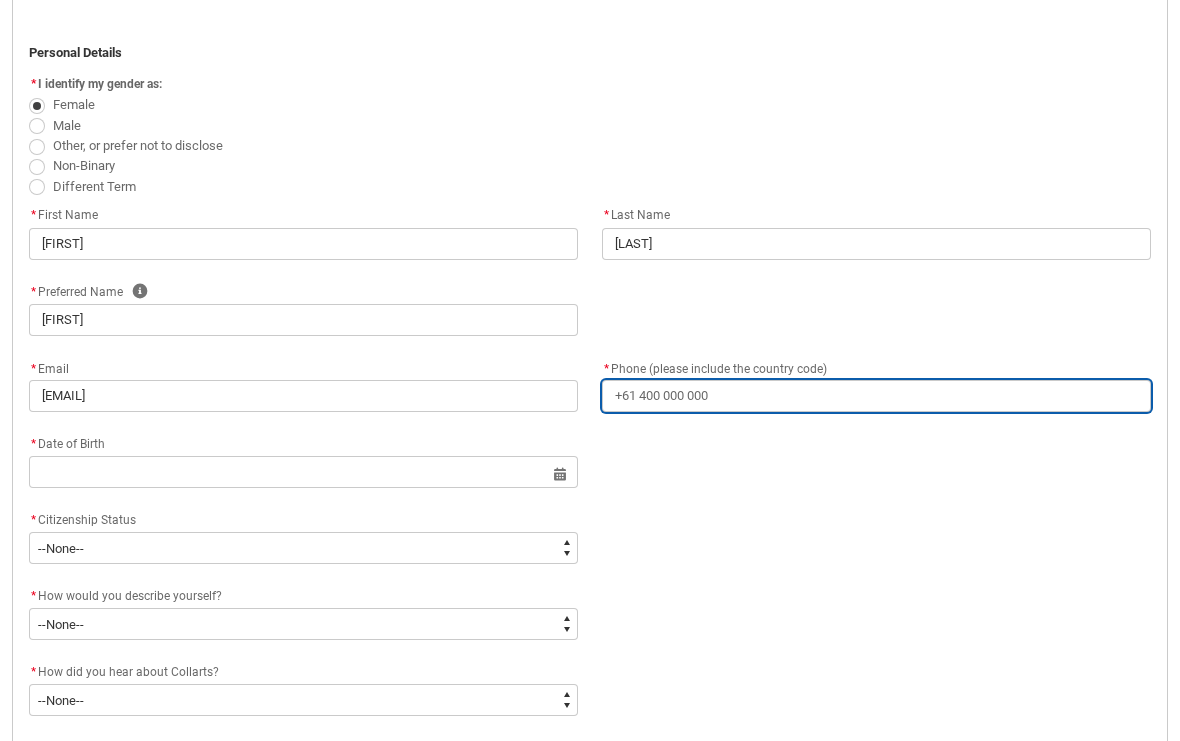click on "* Phone (please include the country code)" at bounding box center (876, 396) 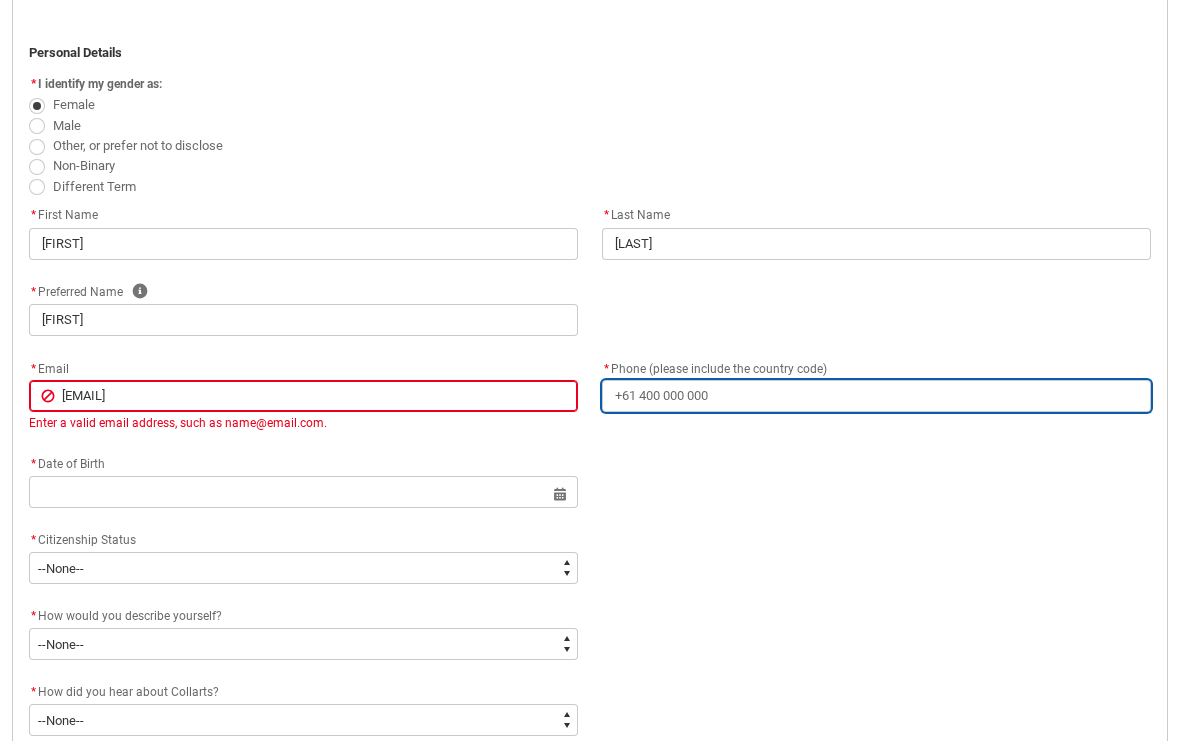 type on "0" 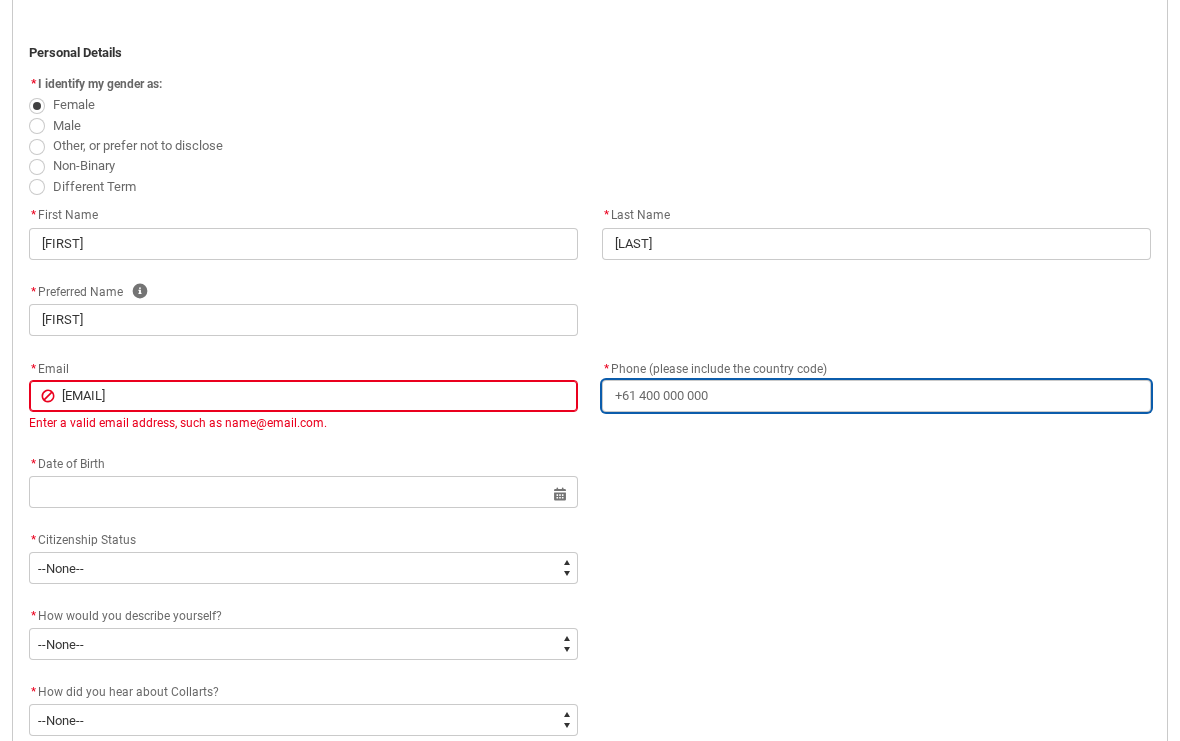 type on "0" 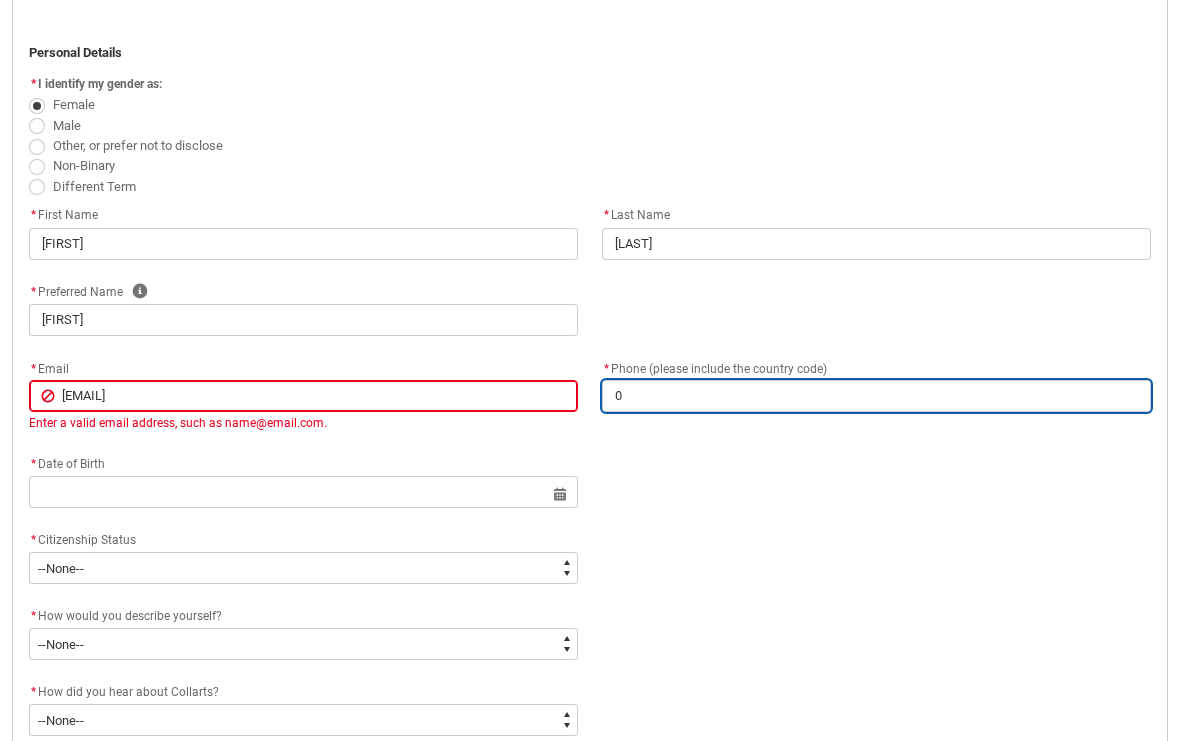 type on "[POSTAL CODE]" 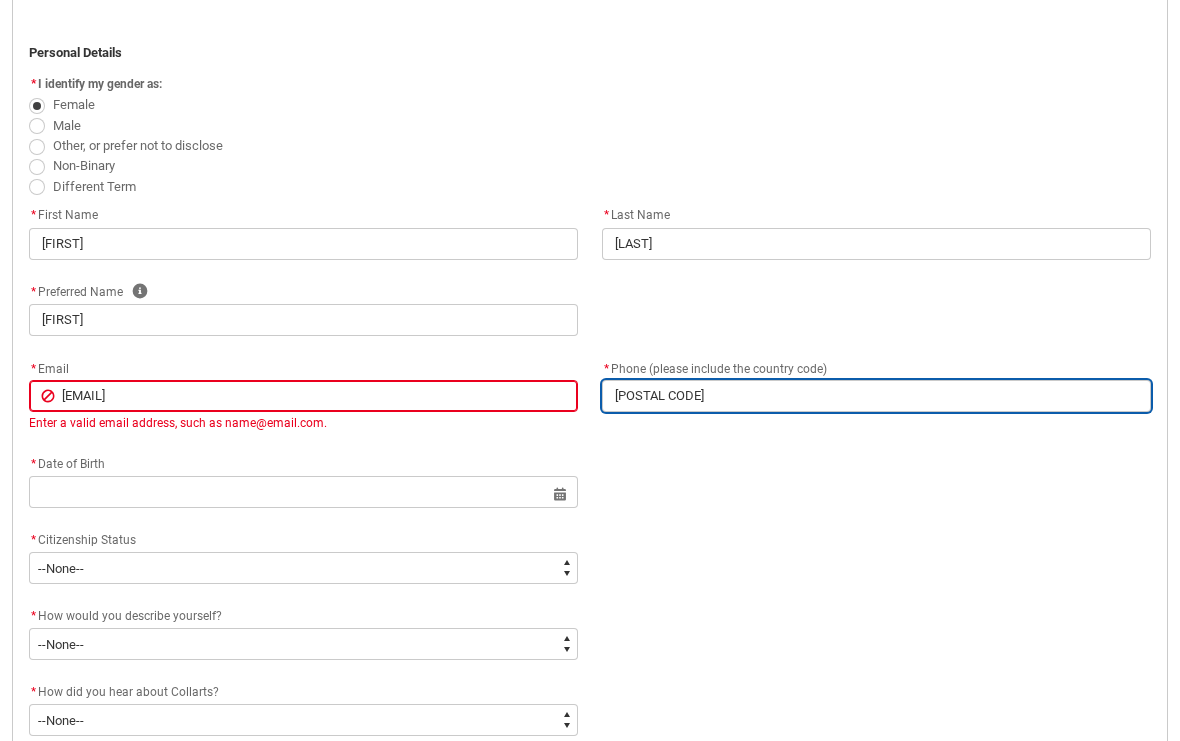 type on "0" 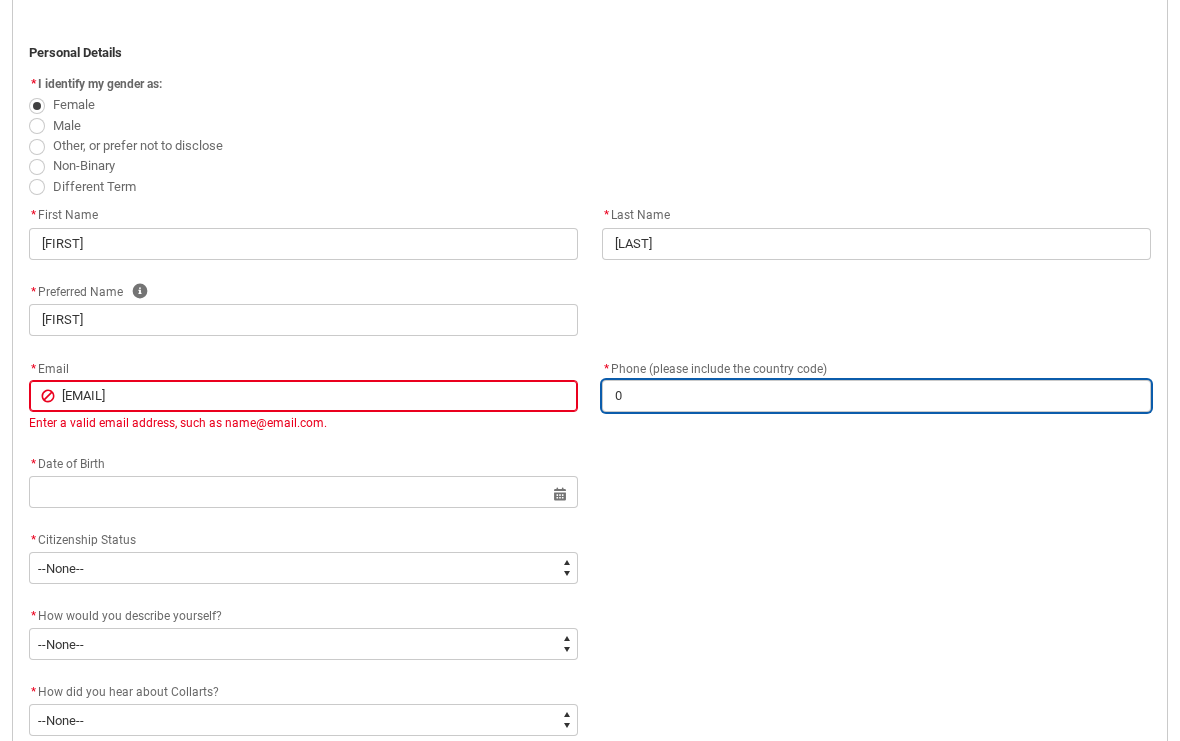 type on "04" 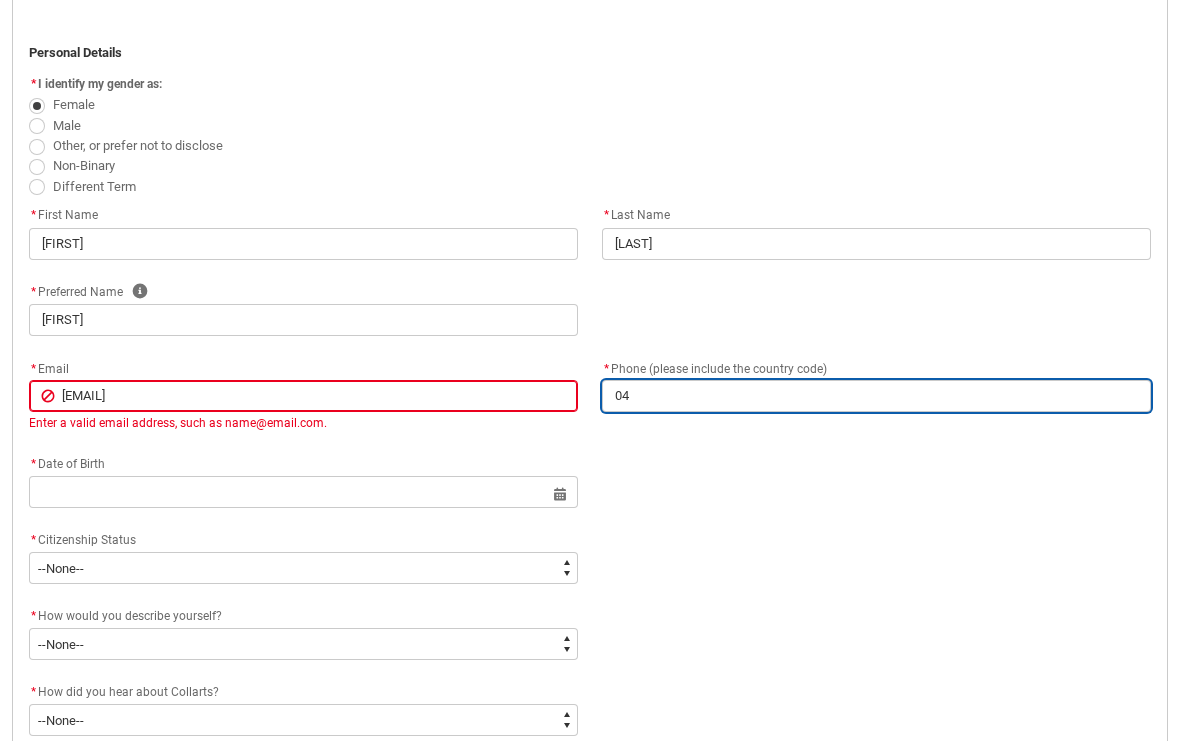 type on "[PHONE]" 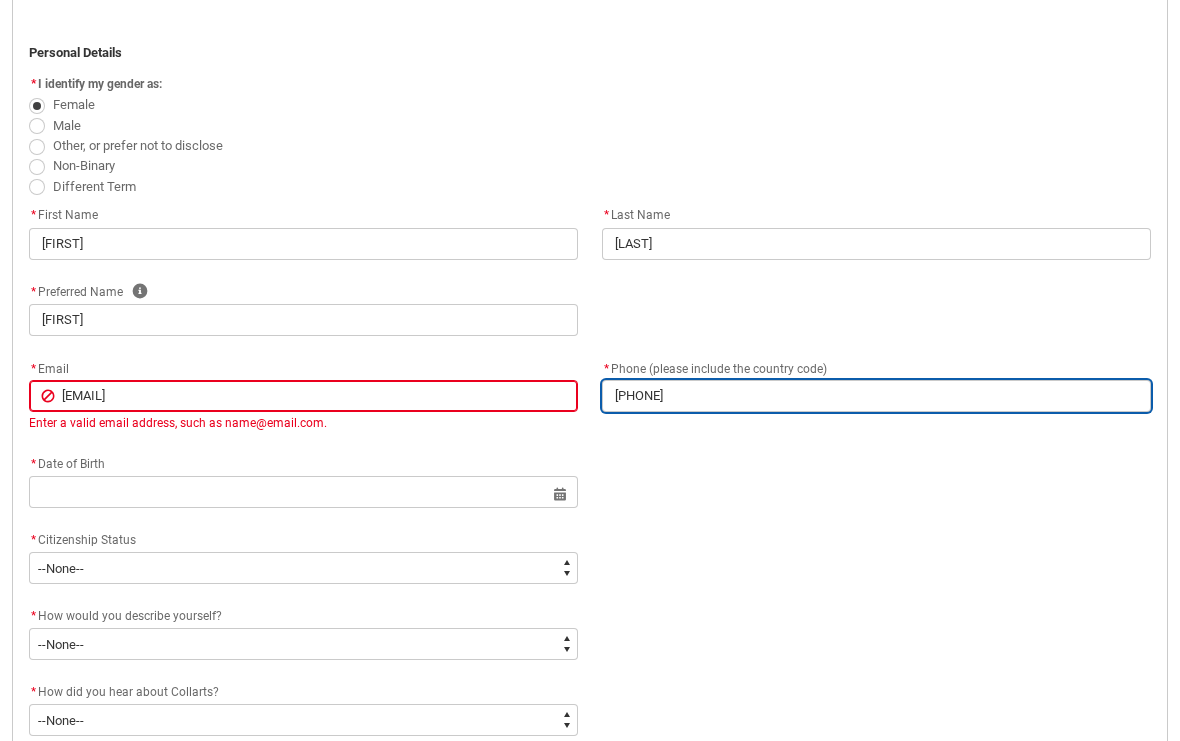 type on "04" 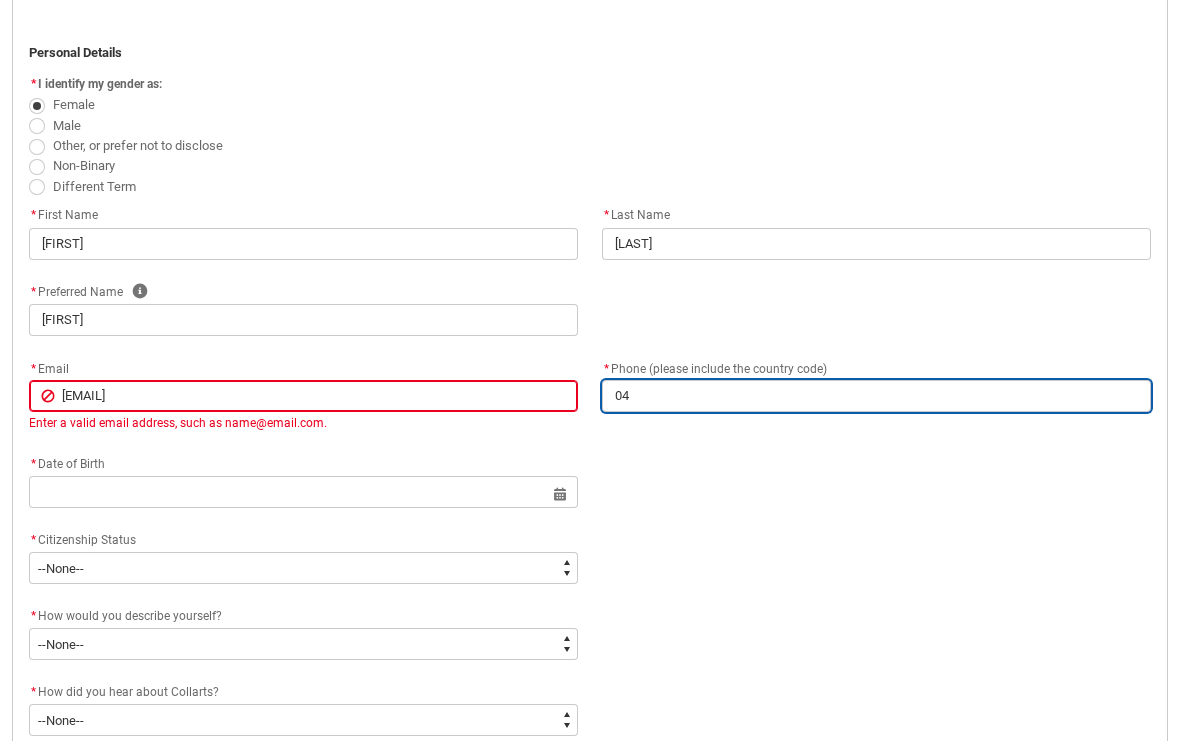 type on "0" 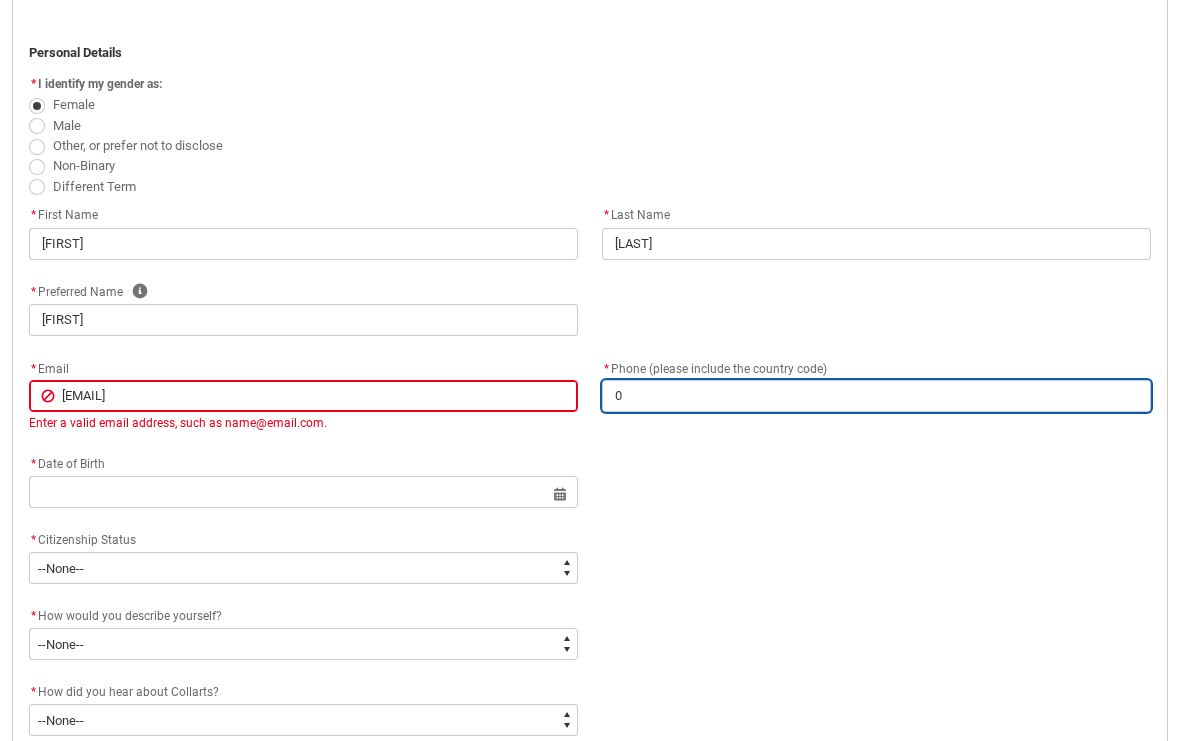 type 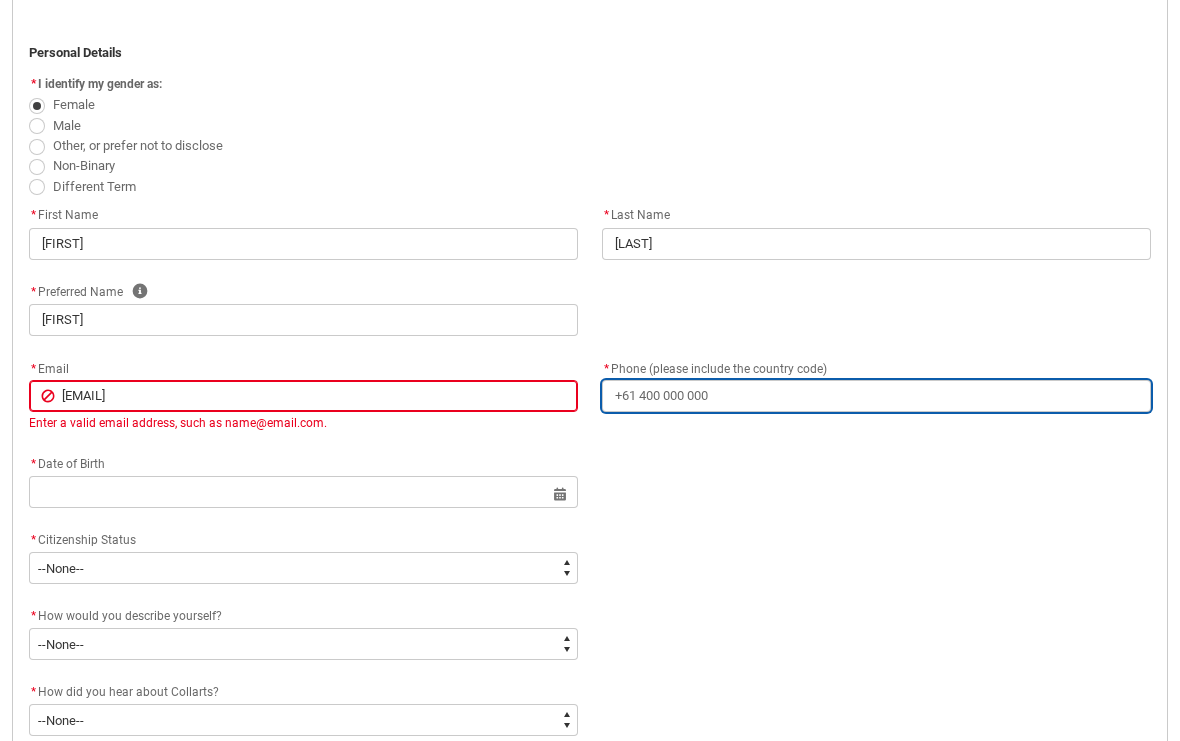 type on "6" 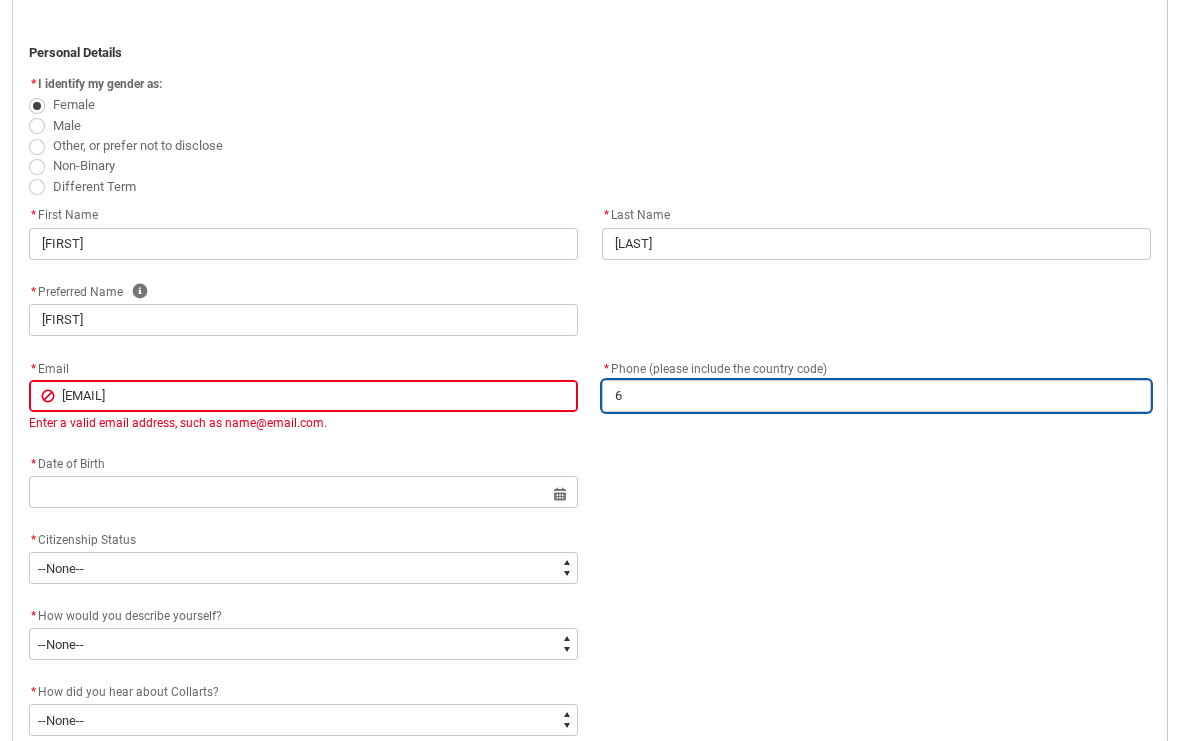 type on "[COUNTRY CODE]" 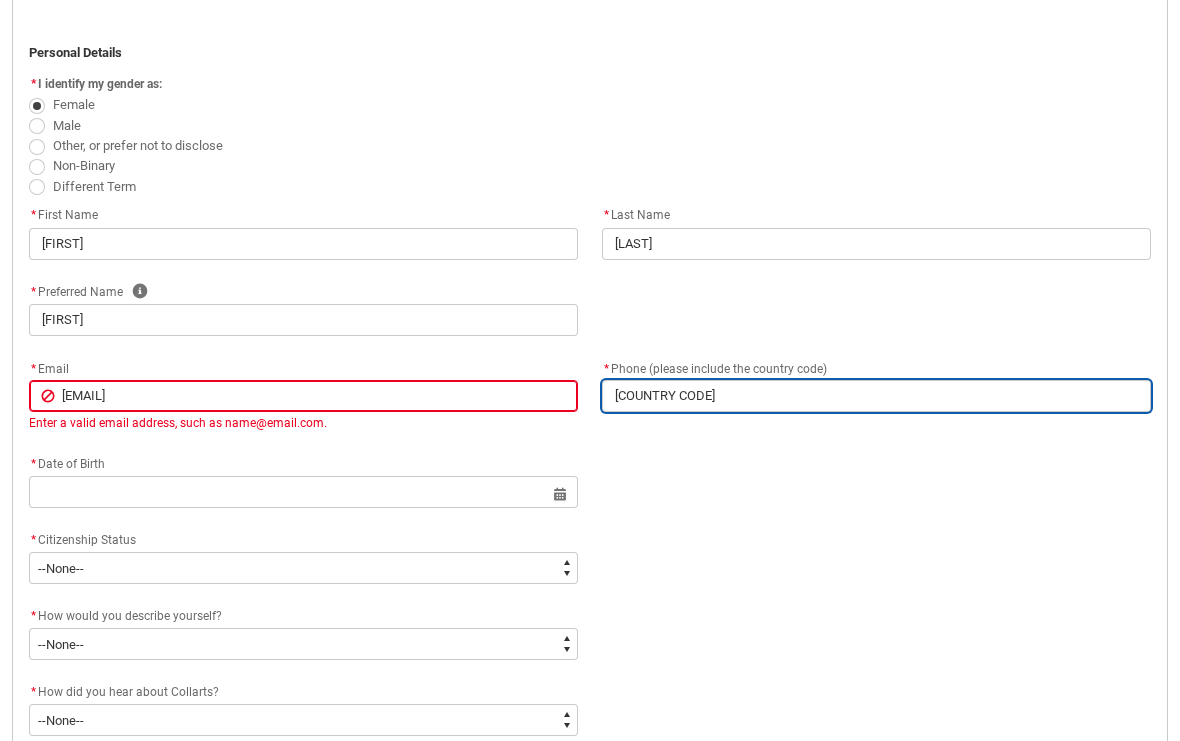 type on "[COUNTRY CODE]" 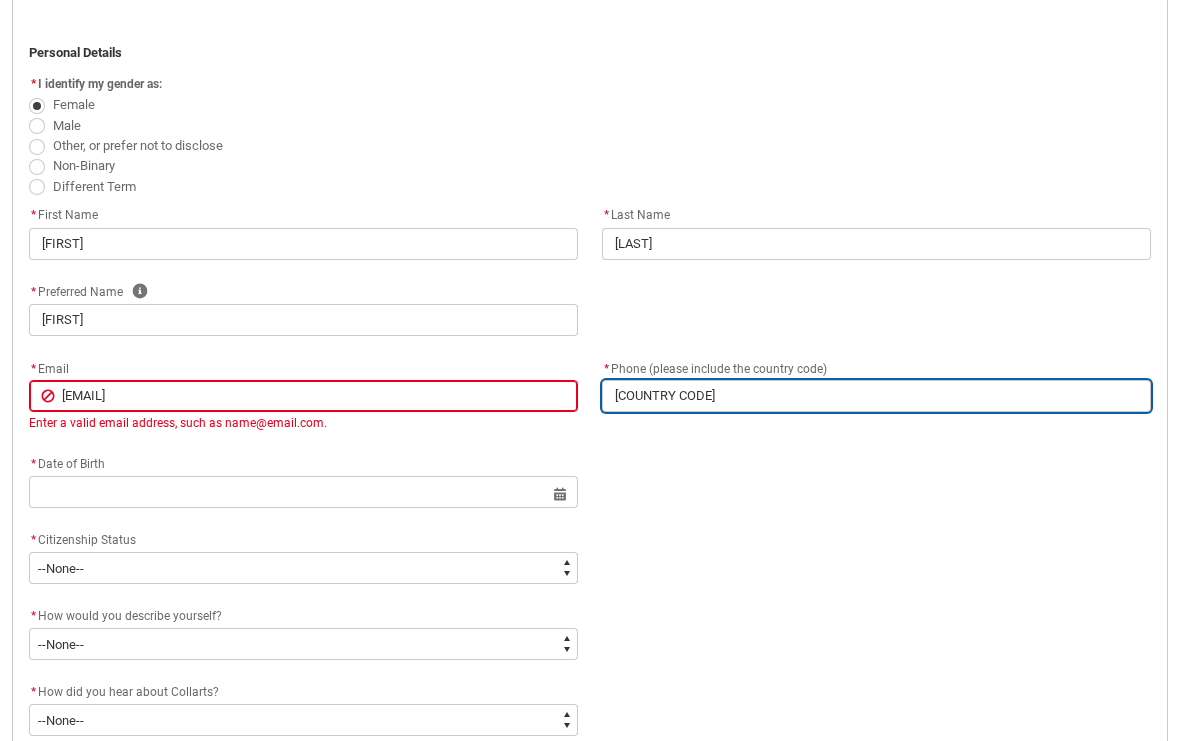 type on "[COUNTRY CODE] [PHONE]" 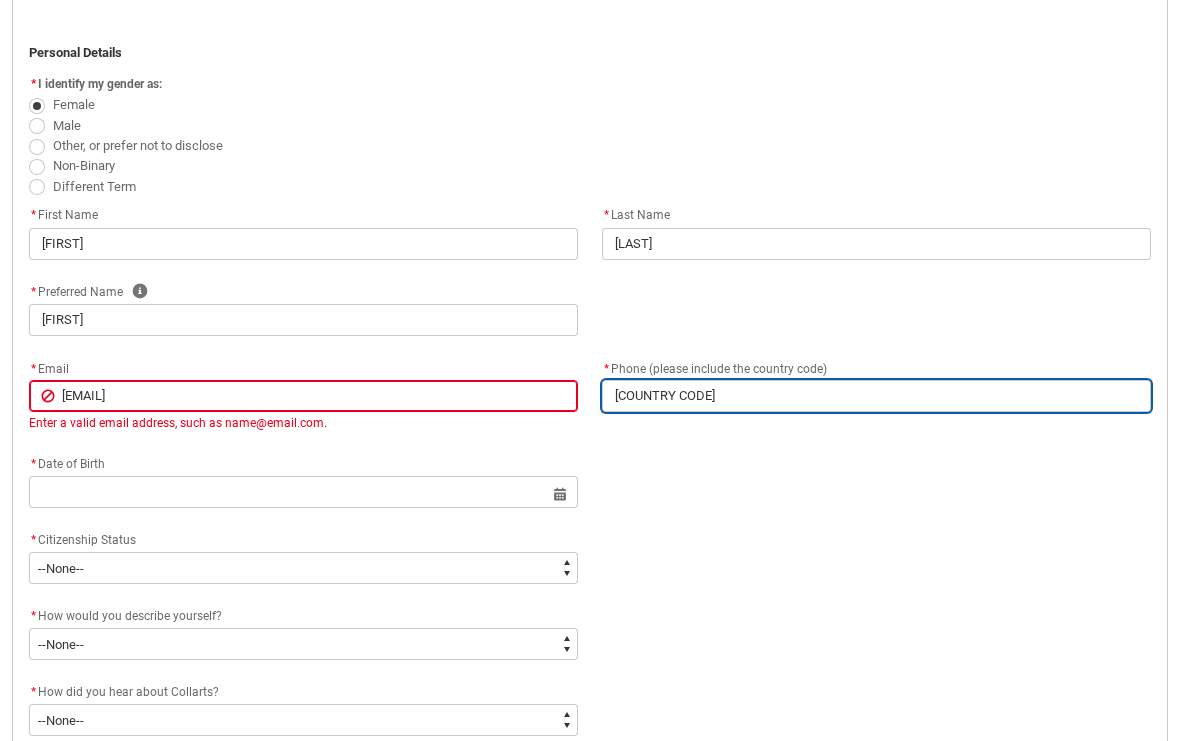 type on "[COUNTRY CODE] [PHONE]" 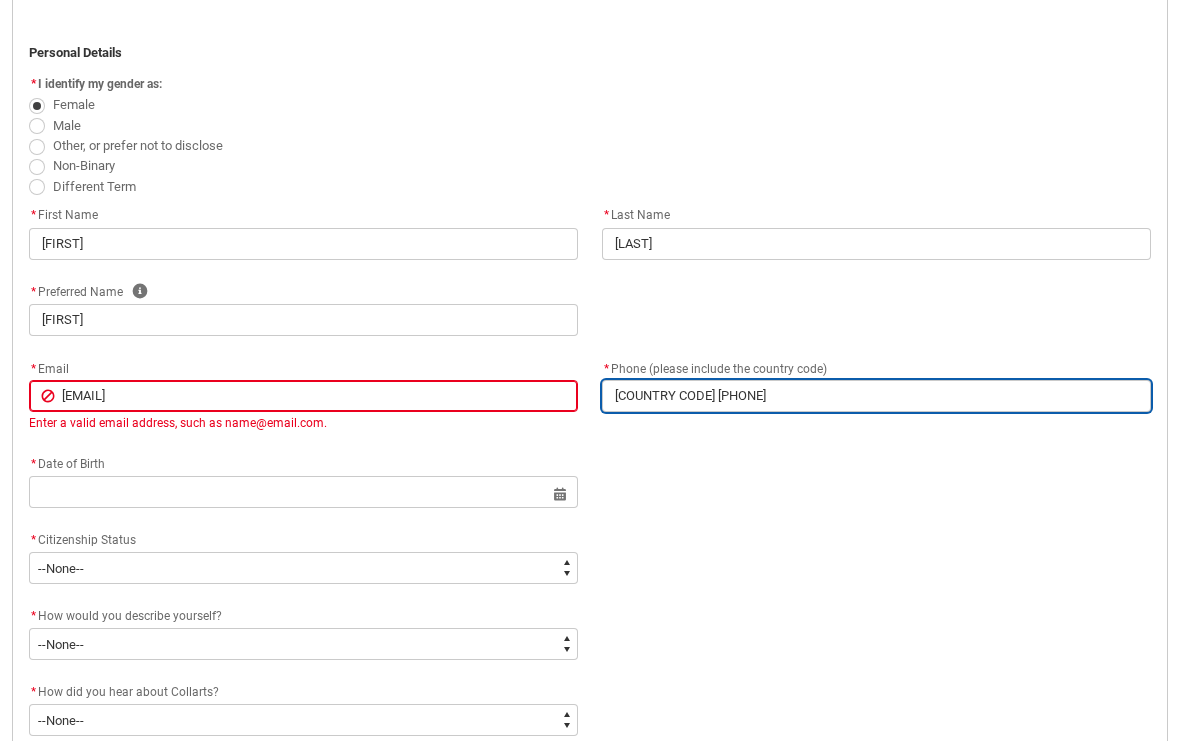 type on "[COUNTRY CODE] [PHONE]" 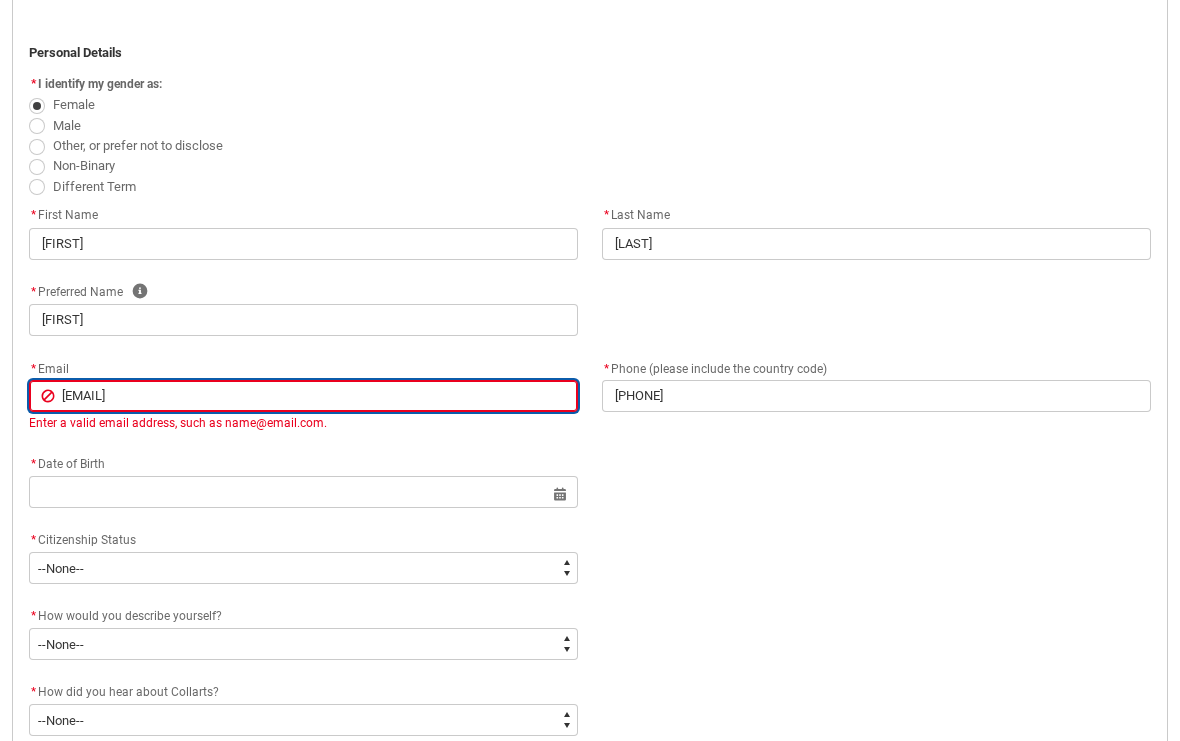 click on "[EMAIL]" at bounding box center [303, 396] 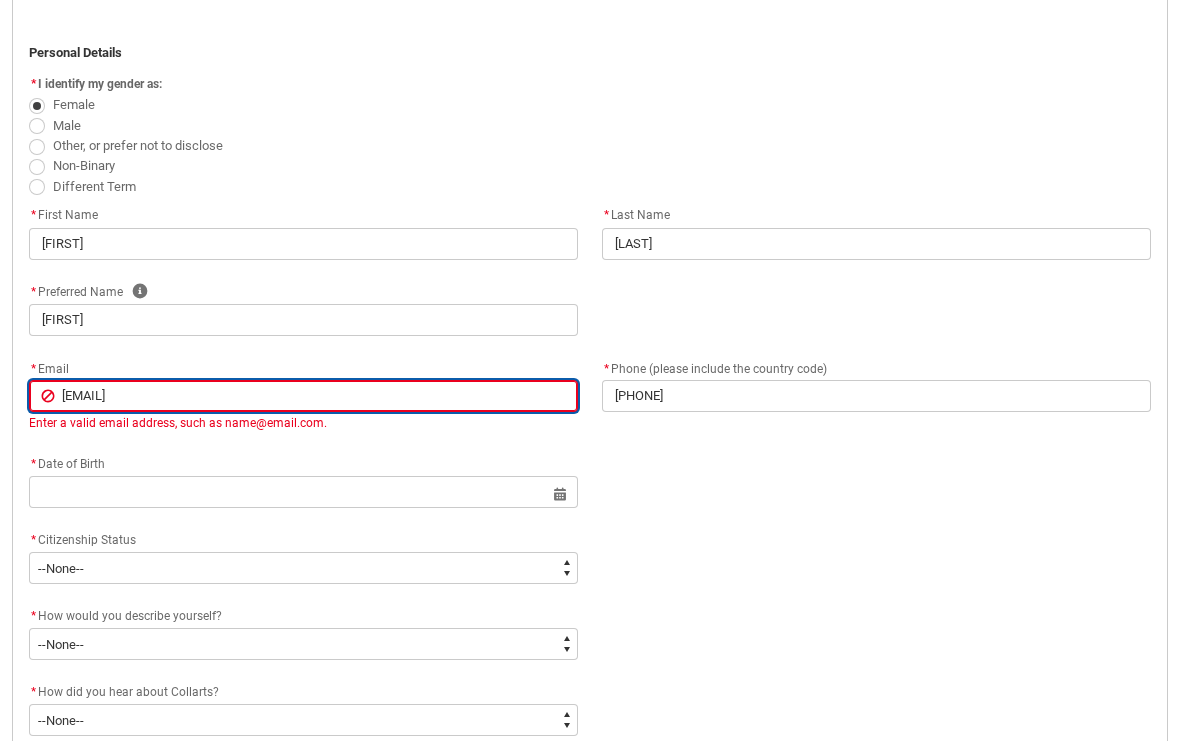 type on "[EMAIL]" 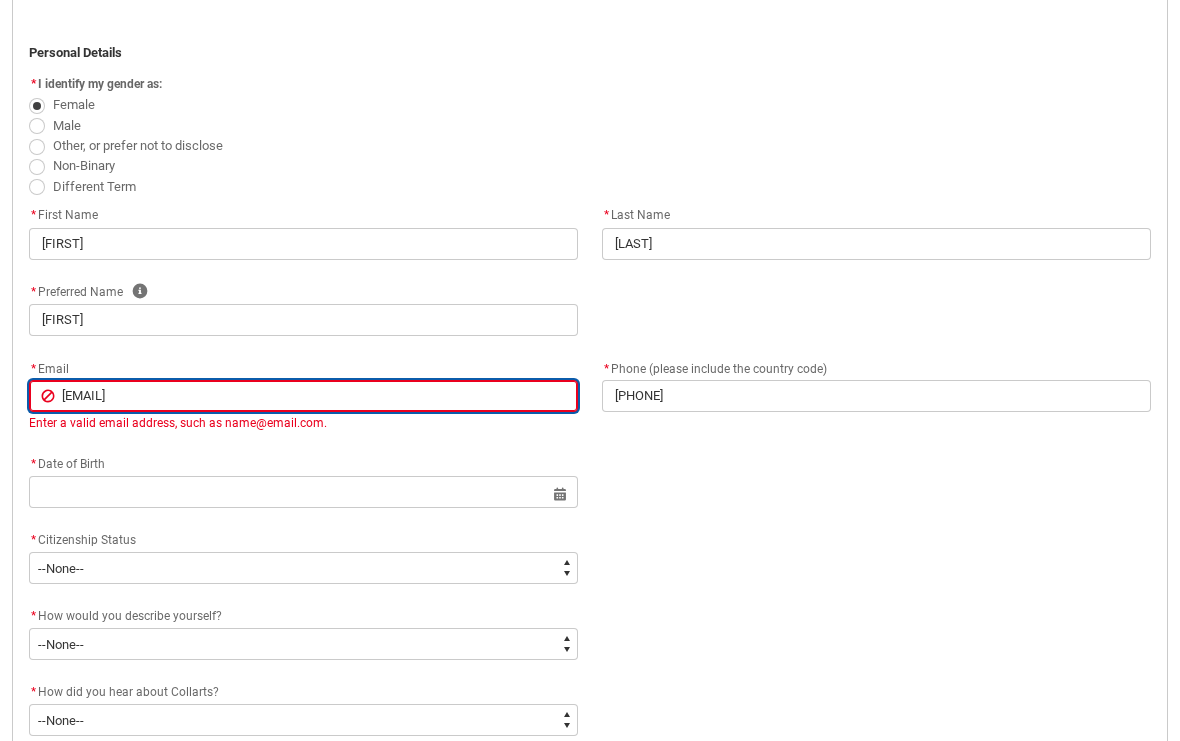 type on "[EMAIL]" 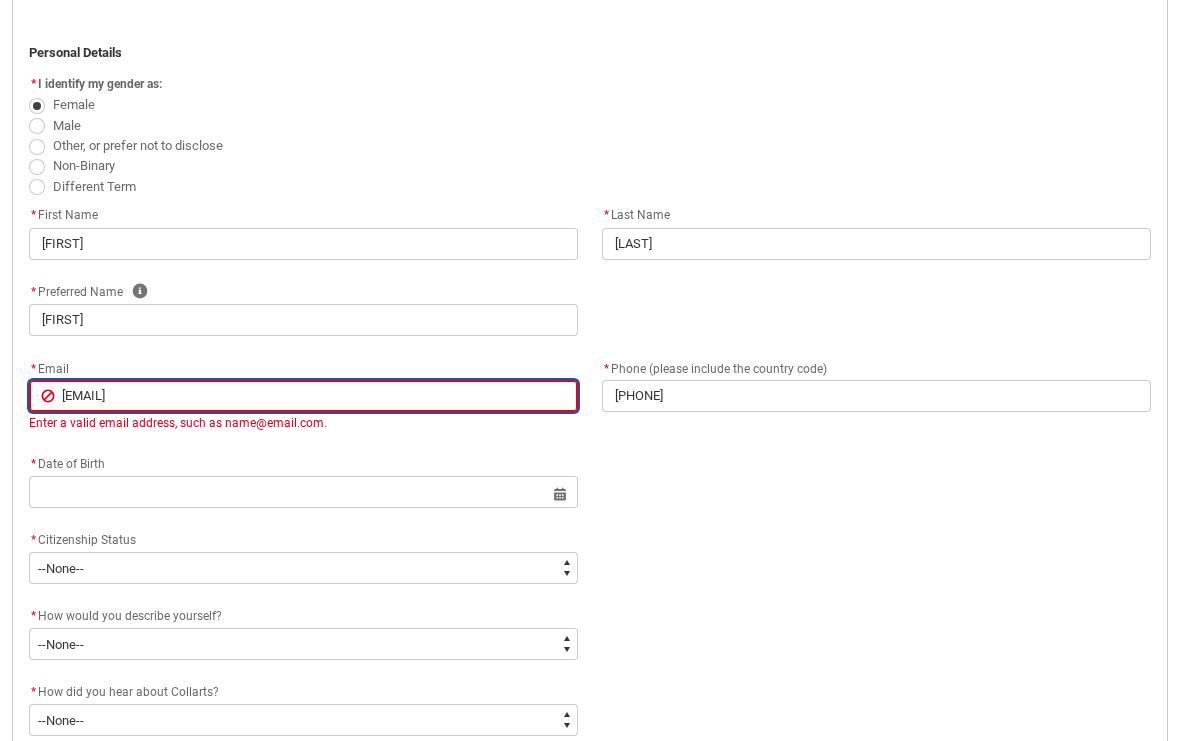 type on "[EMAIL]" 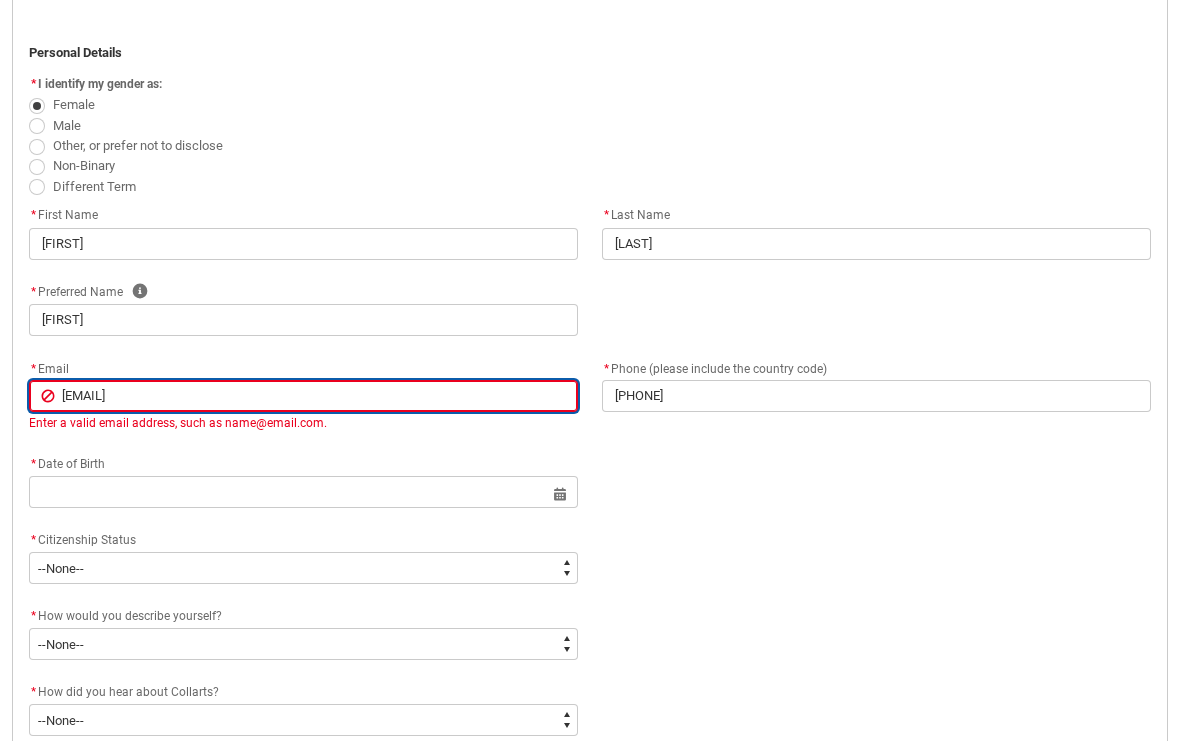 type on "[EMAIL]" 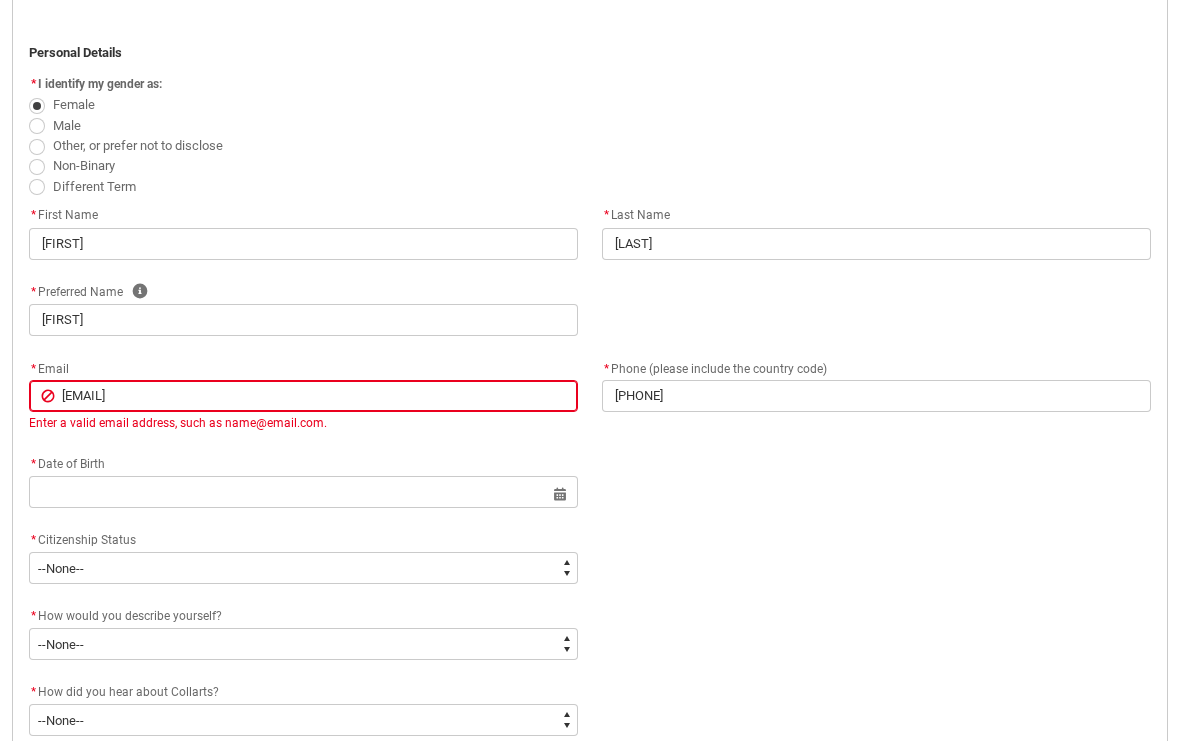 click on "* Citizenship Status" 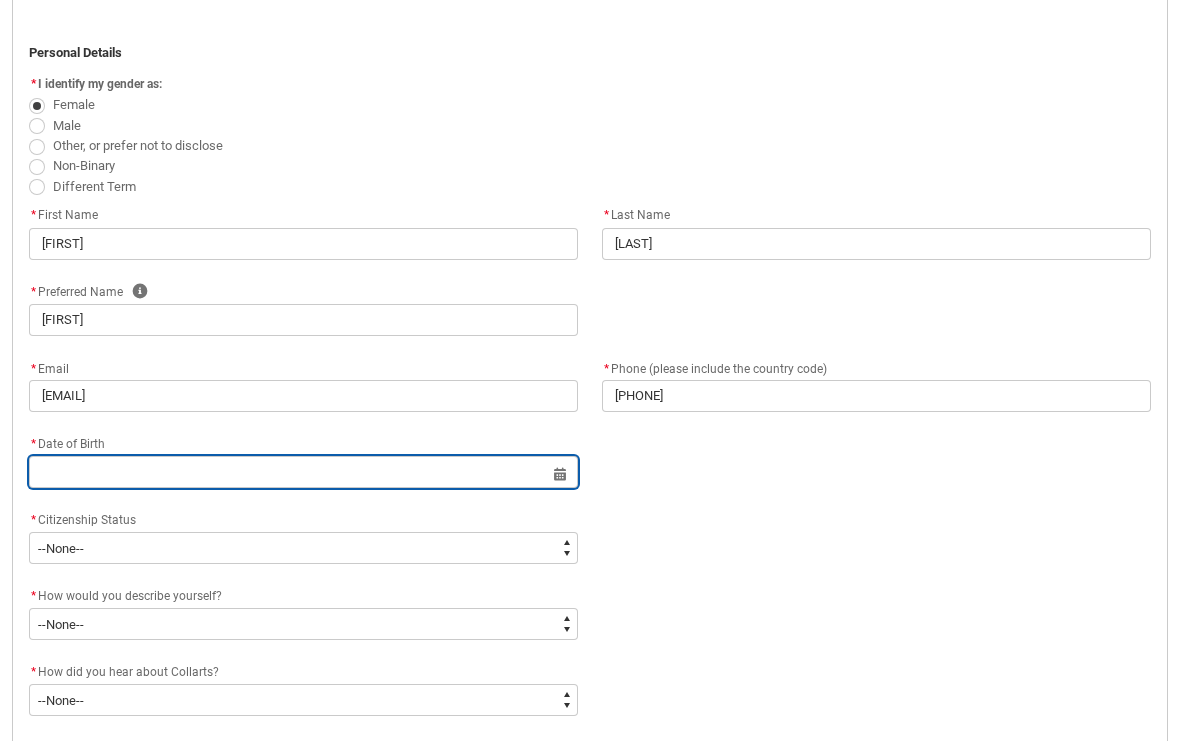 click at bounding box center (303, 472) 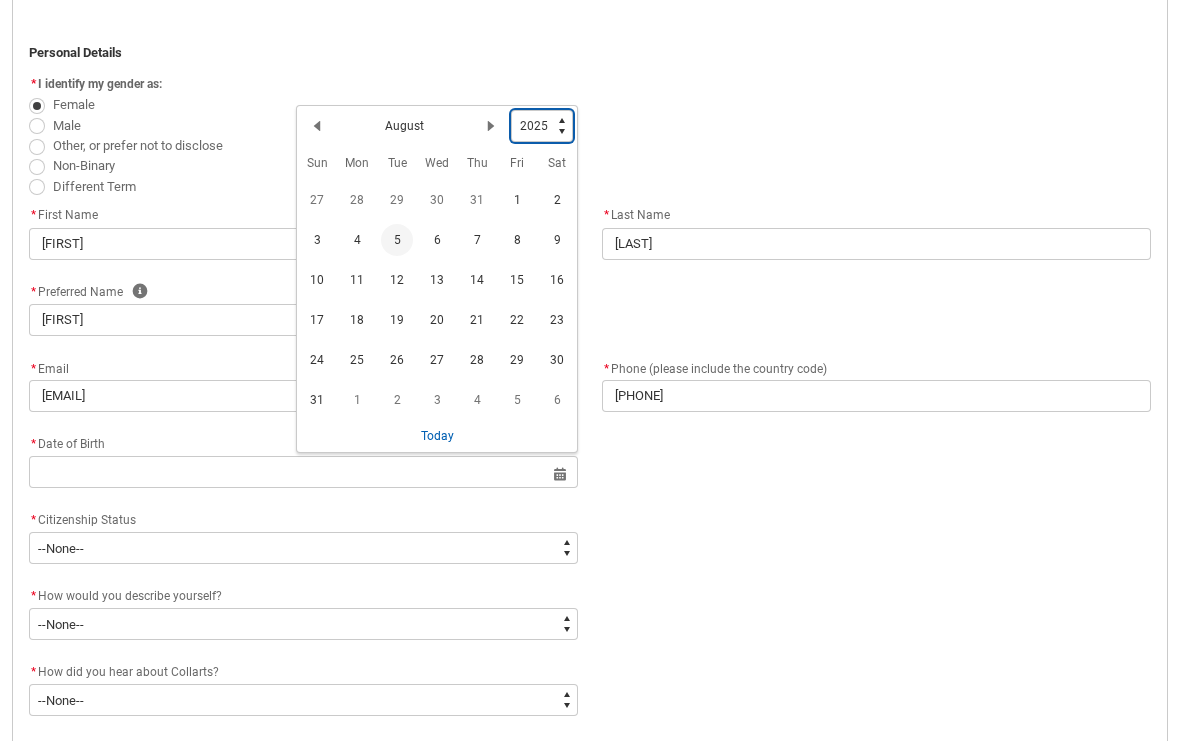 click on "1925 1926 1927 1928 1929 1930 1931 1932 1933 1934 1935 1936 1937 1938 1939 1940 1941 1942 1943 1944 1945 1946 1947 1948 1949 1950 1951 1952 1953 1954 1955 1956 1957 1958 1959 1960 1961 1962 1963 1964 1965 1966 1967 1968 1969 1970 1971 1972 1973 1974 1975 1976 1977 1978 1979 1980 1981 1982 1983 1984 1985 1986 1987 1988 1989 1990 1991 1992 1993 1994 1995 1996 1997 1998 1999 2000 2001 2002 2003 2004 2005 2006 2007 2008 2009 2010 2011 2012 2013 2014 2015 2016 2017 2018 2019 2020 2021 2022 2023 2024 2025 2026 2027 2028 2029 2030 2031 2032 2033 2034 2035 2036 2037 2038 2039 2040 2041 2042 2043 2044 2045 2046 2047 2048 2049 2050 2051 2052 2053 2054 2055 2056 2057 2058 2059 2060 2061 2062 2063 2064 2065 2066 2067 2068 2069 2070 2071 2072 2073 2074 2075 2076 2077 2078 2079 2080 2081 2082 2083 2084 2085 2086 2087 2088 2089 2090 2091 2092 2093 2094 2095 2096 2097 2098 2099 2100 2101 2102 2103 2104 2105 2106 2107 2108 2109 2110 2111 2112 2113 2114 2115 2116 2117 2118 2119 2120 2121 2122 2123 2124 2125" at bounding box center [542, 126] 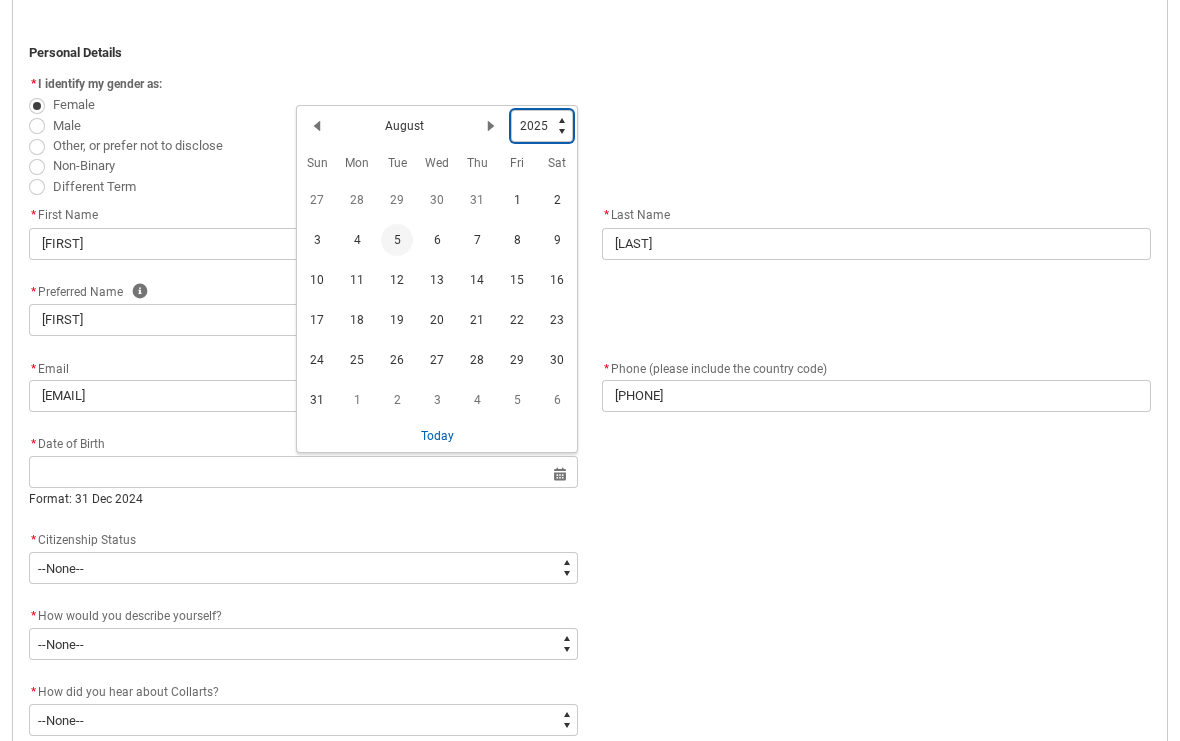 type on "2007" 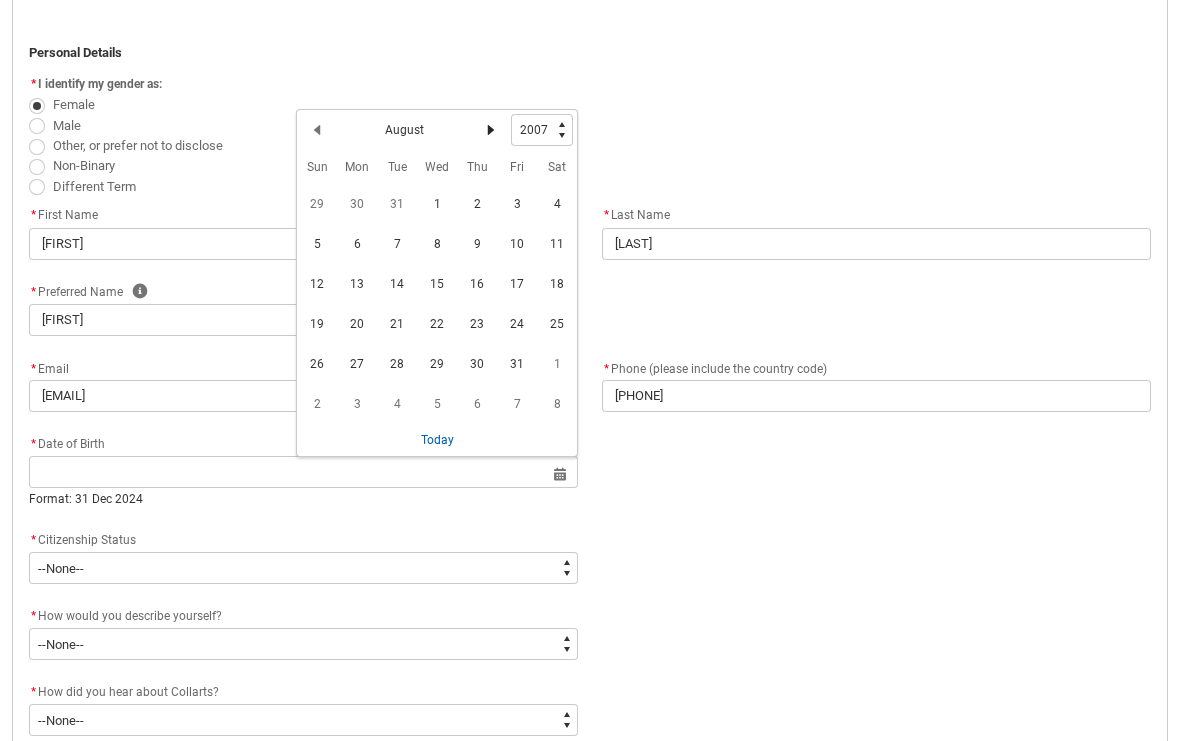 click 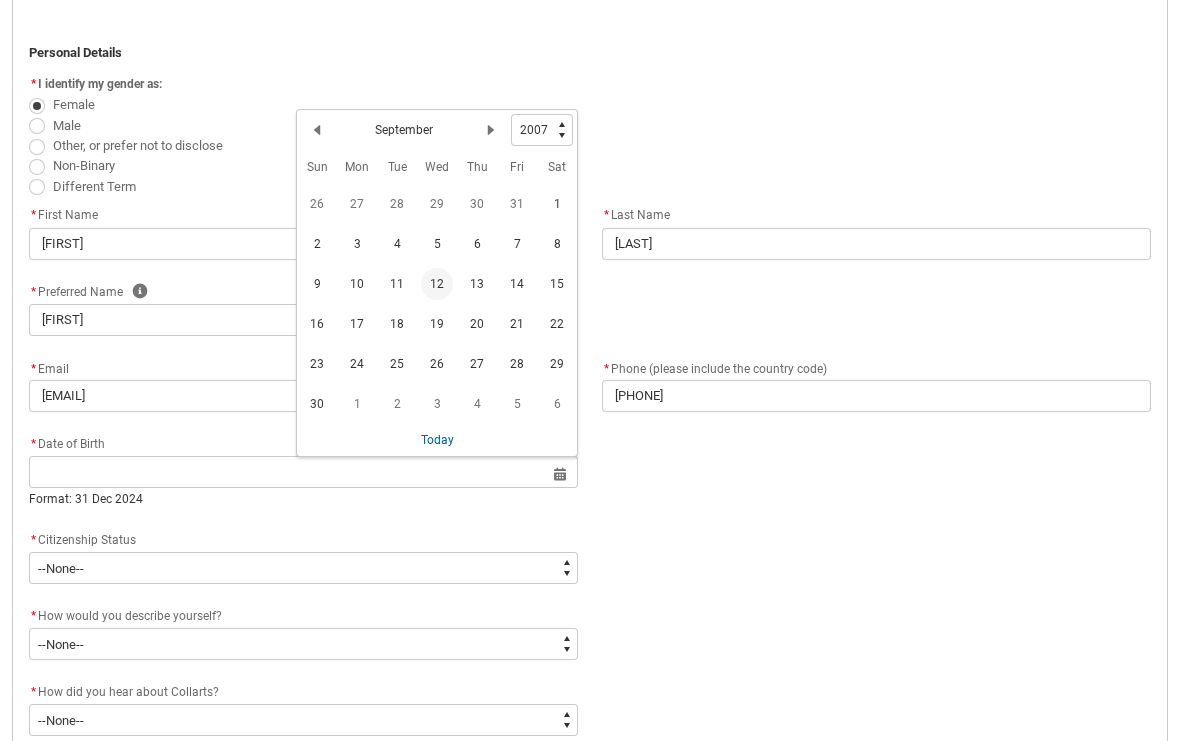 click on "12" 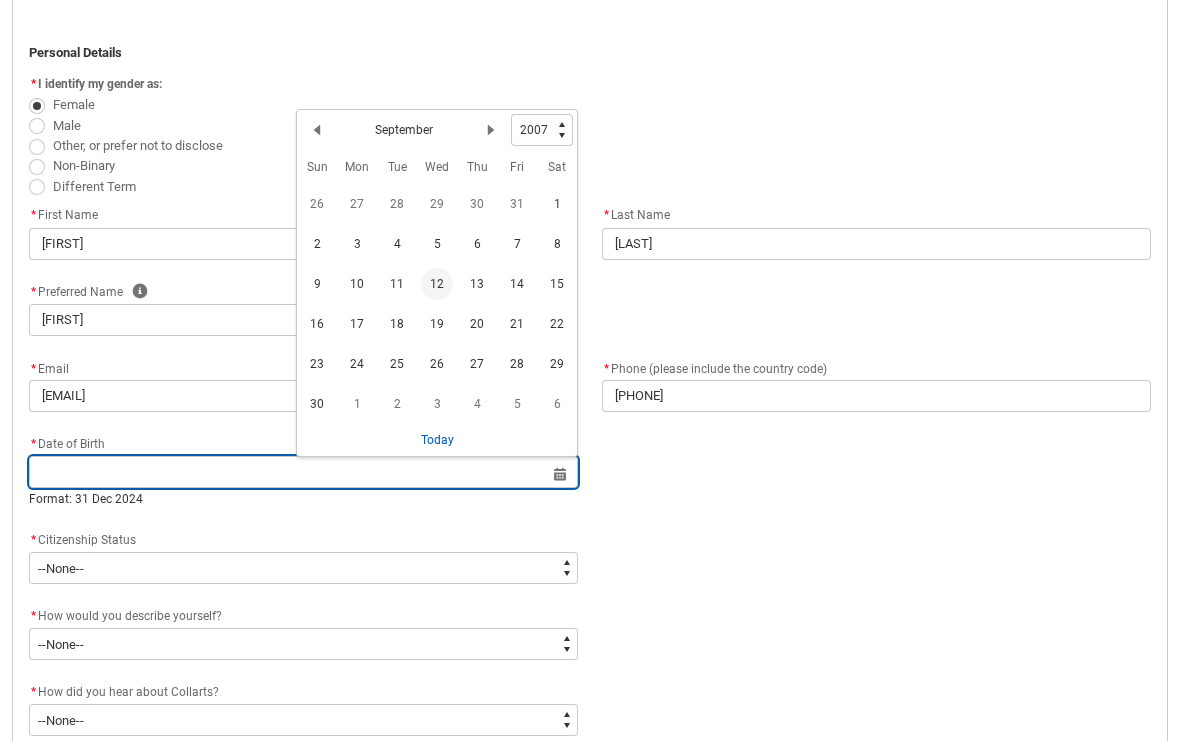 type on "[DATE]" 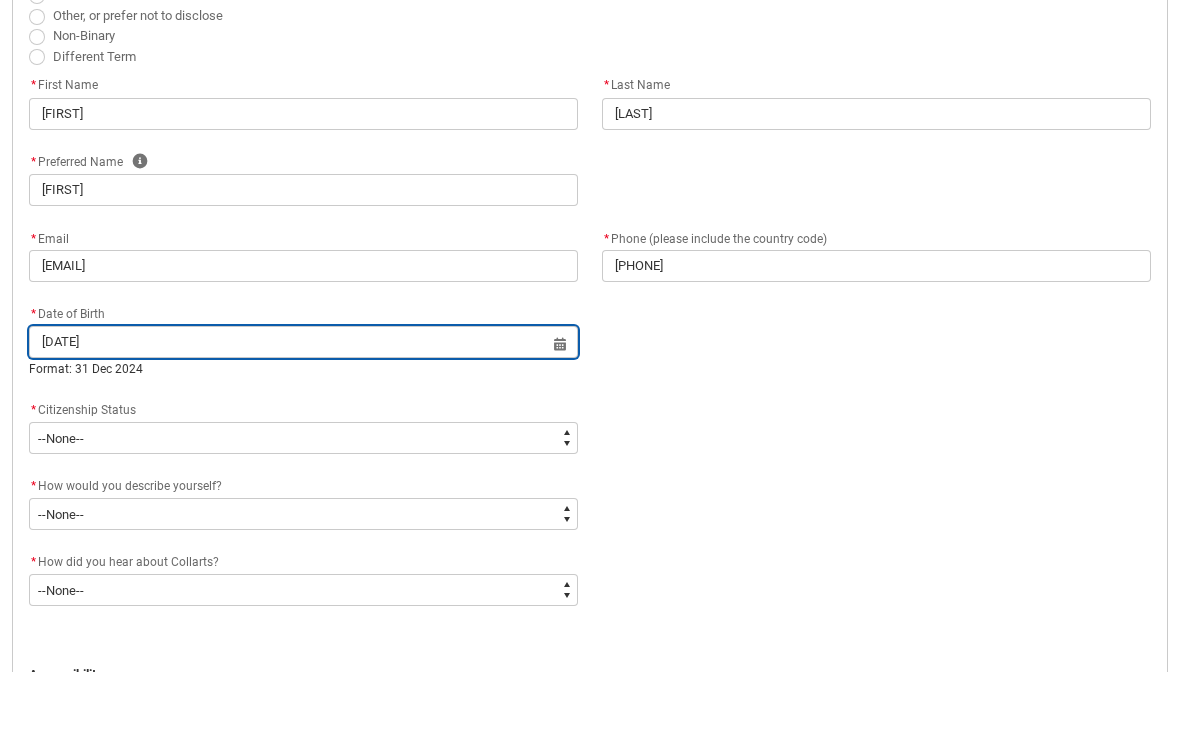 scroll, scrollTop: 568, scrollLeft: 0, axis: vertical 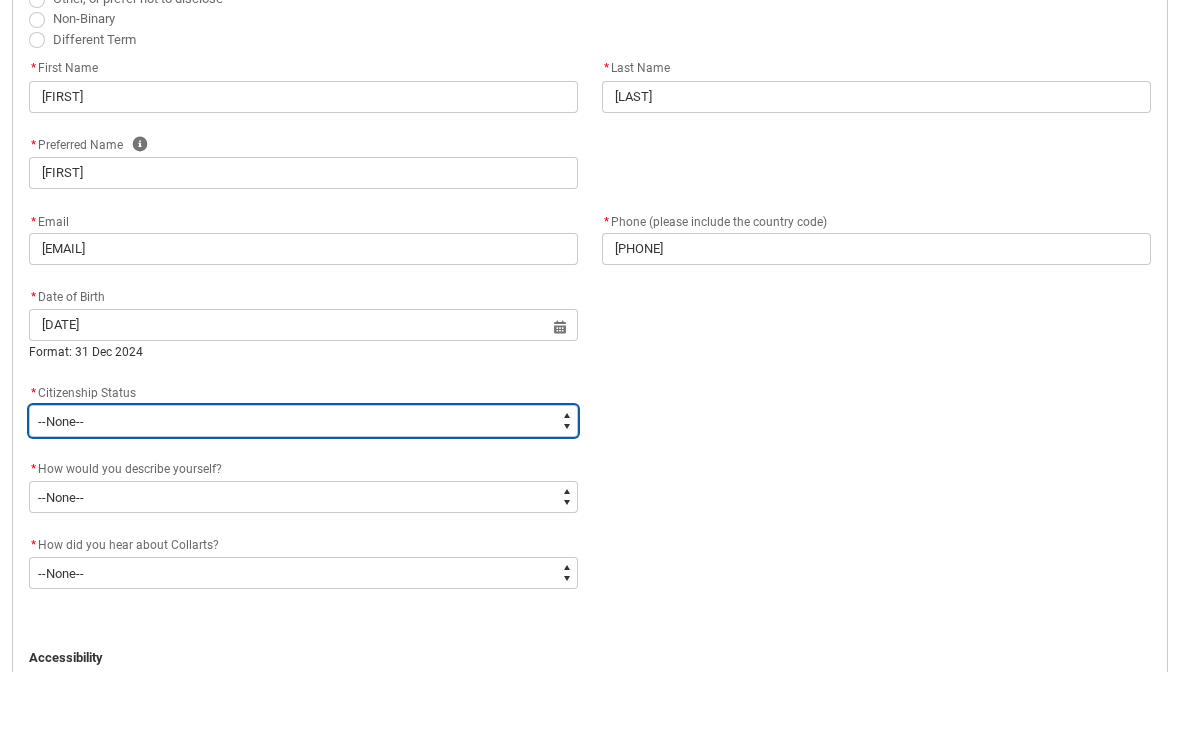 click on "--None-- Australian Citizen Humanitarian Visa New Zealand citizen Other Permanent Resident Visa Student Visa" at bounding box center [303, 490] 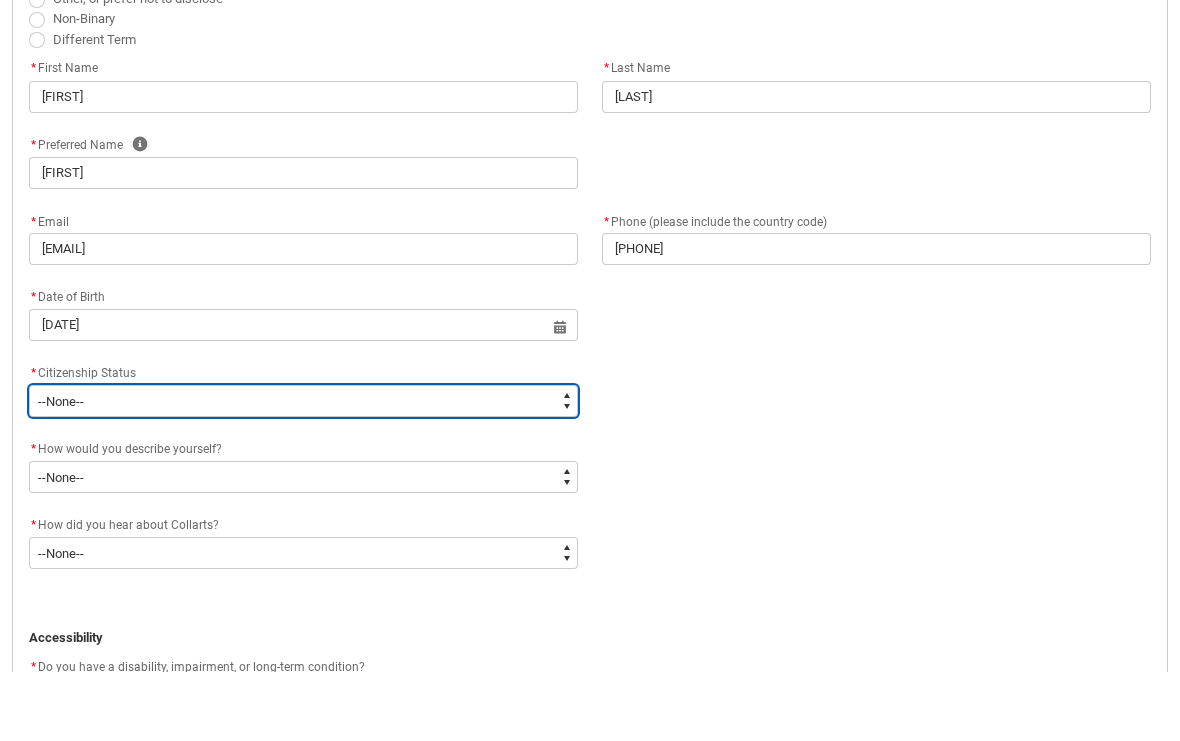 scroll, scrollTop: 637, scrollLeft: 0, axis: vertical 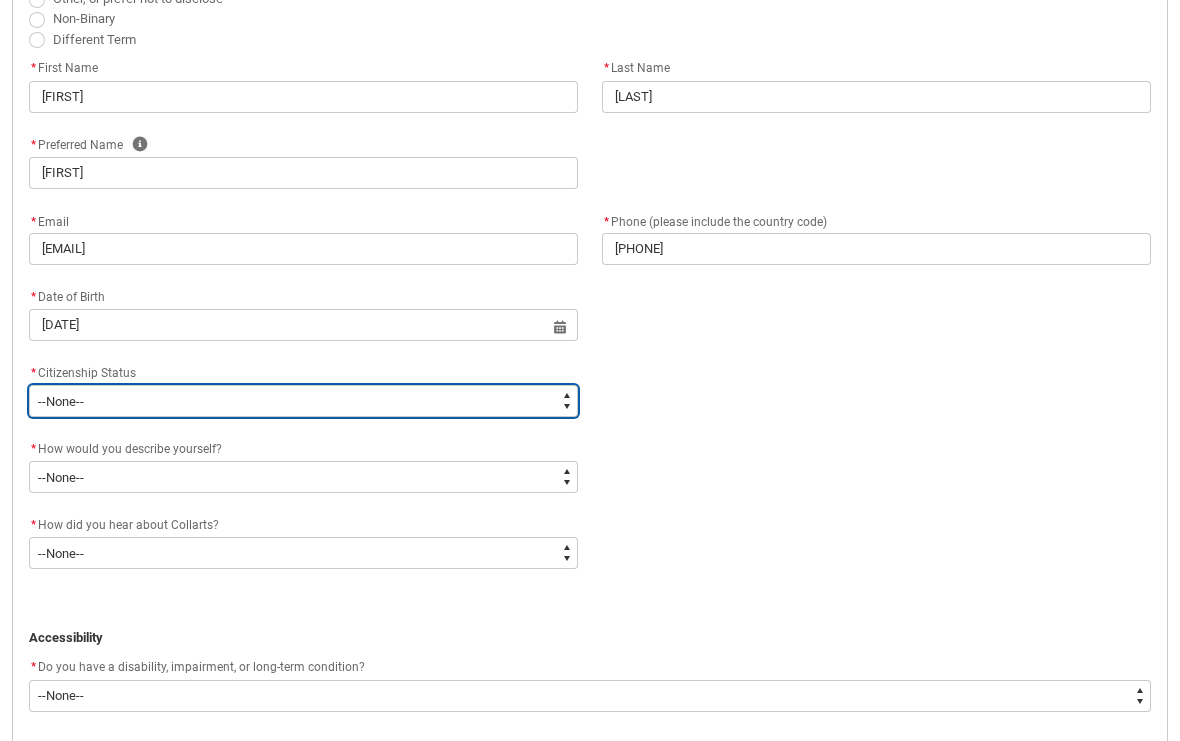type on "Citizenship.1" 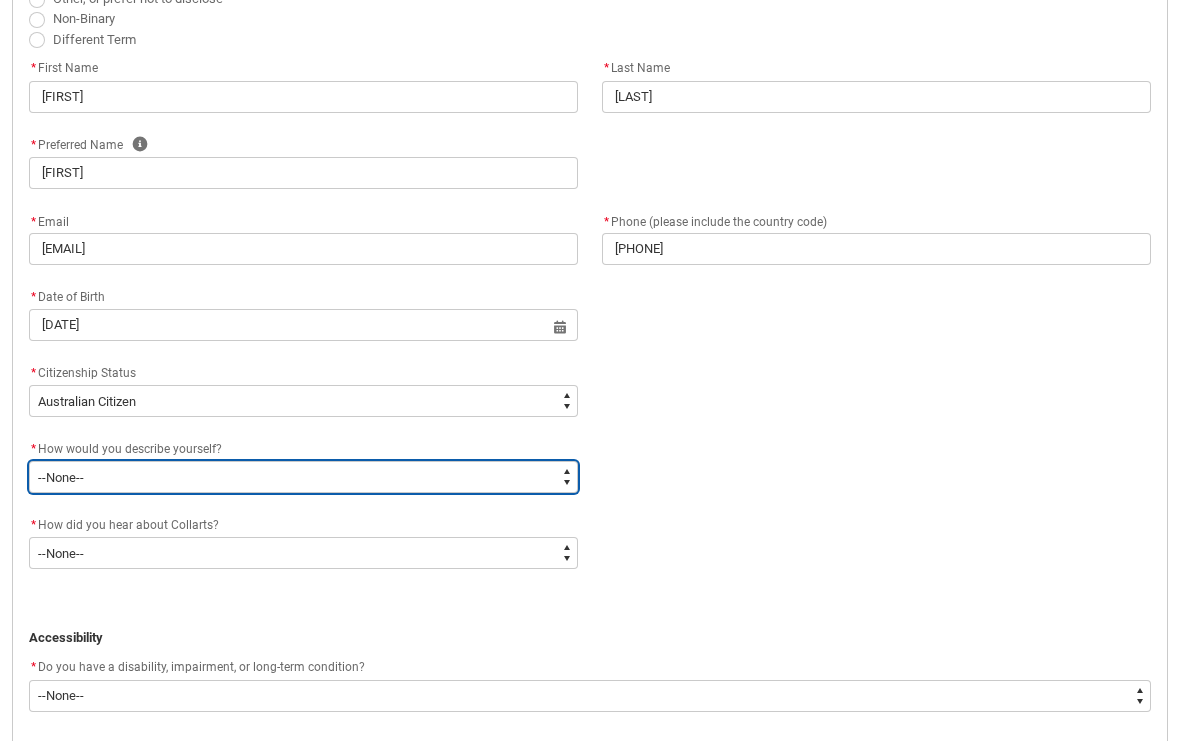 click on "--None-- I'm currently in Year 12 and planning what I'll do after school I've completed Year 12 I took some time off after high school and want to return to study I'm looking to transfer from another college/university I'm looking for a career change I'm already in the industry/have a qualification and am looking to extend my skills" at bounding box center (303, 477) 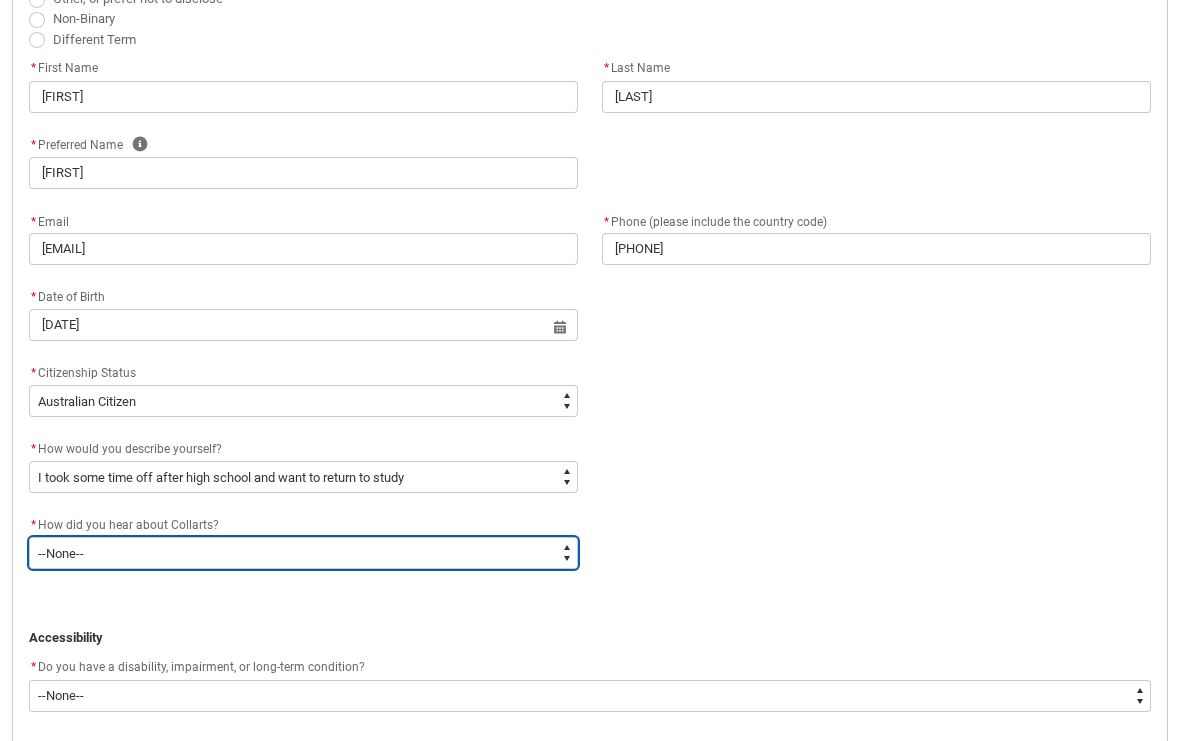 click on "--None-- Advertising - Facebook Advertising - Google Advertising - Instagram Advertising - YouTube Advertising - Other Career Advisor Career Expo Collarts Newsletter/Email Collarts Website Festivals/Events Freeza/Amplified In the Media Online Search (Google) Radio Signage Socials (Facebook, Instagram, TikTok, LinkedIn etc) Spotify VET course at school VTAC Word of mouth Workshops at Collarts Workshops at school Other" at bounding box center [303, 553] 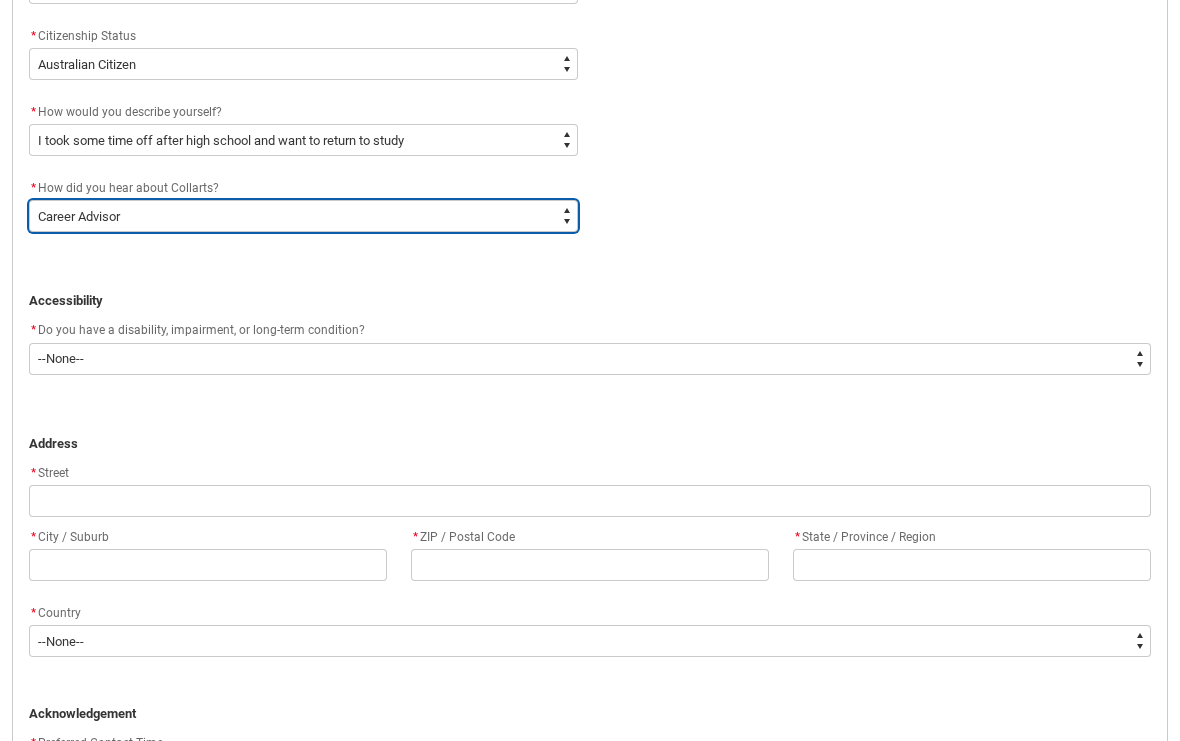 scroll, scrollTop: 1000, scrollLeft: 0, axis: vertical 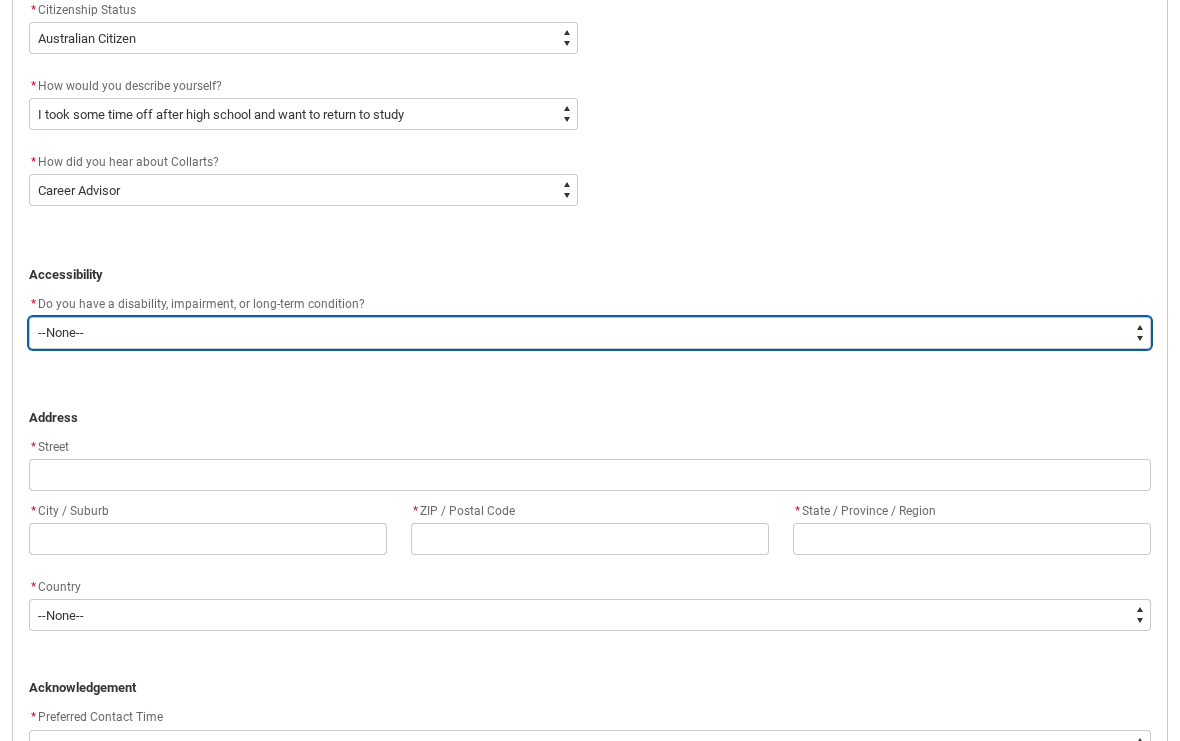 click on "--None-- Yes No" at bounding box center (590, 333) 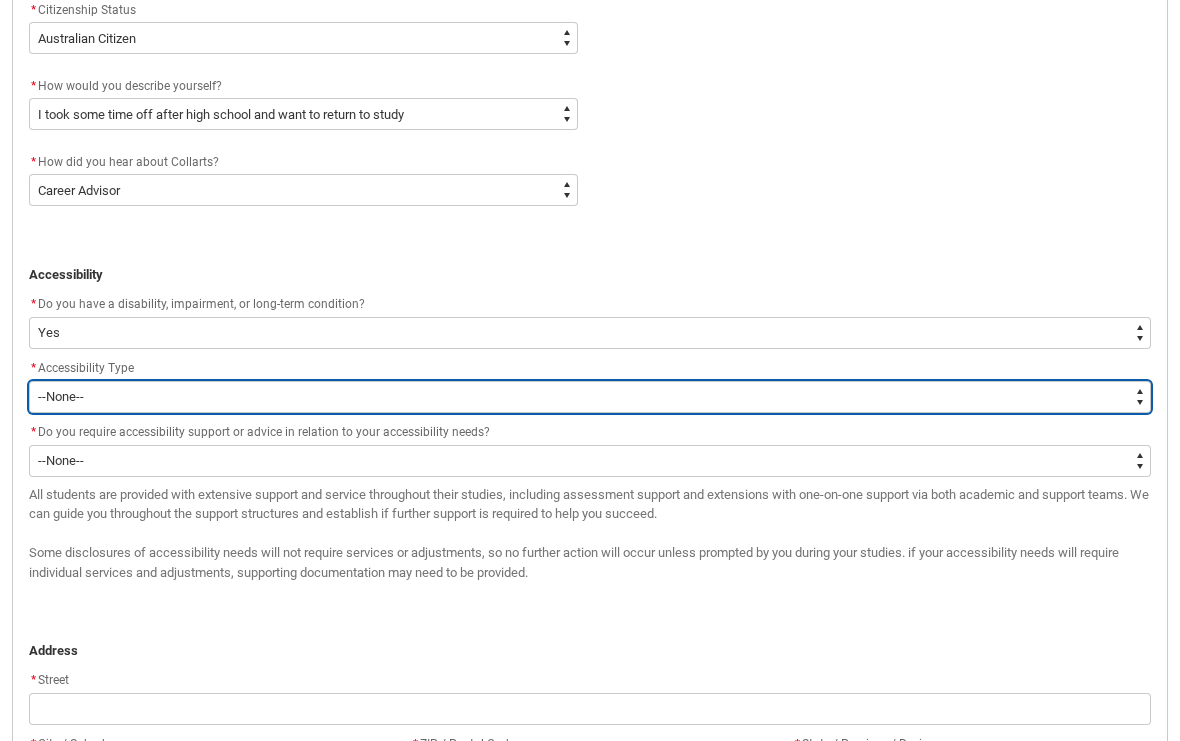 click on "--None-- Acquired Brain Injury Hard of Hearing / Deaf Intellectual Disability Low Vision / Blind Medical Condition Mental Health Disability Neurological Disability Physical Disability Specific Learning Disability Other Disability Not Specified" at bounding box center (590, 397) 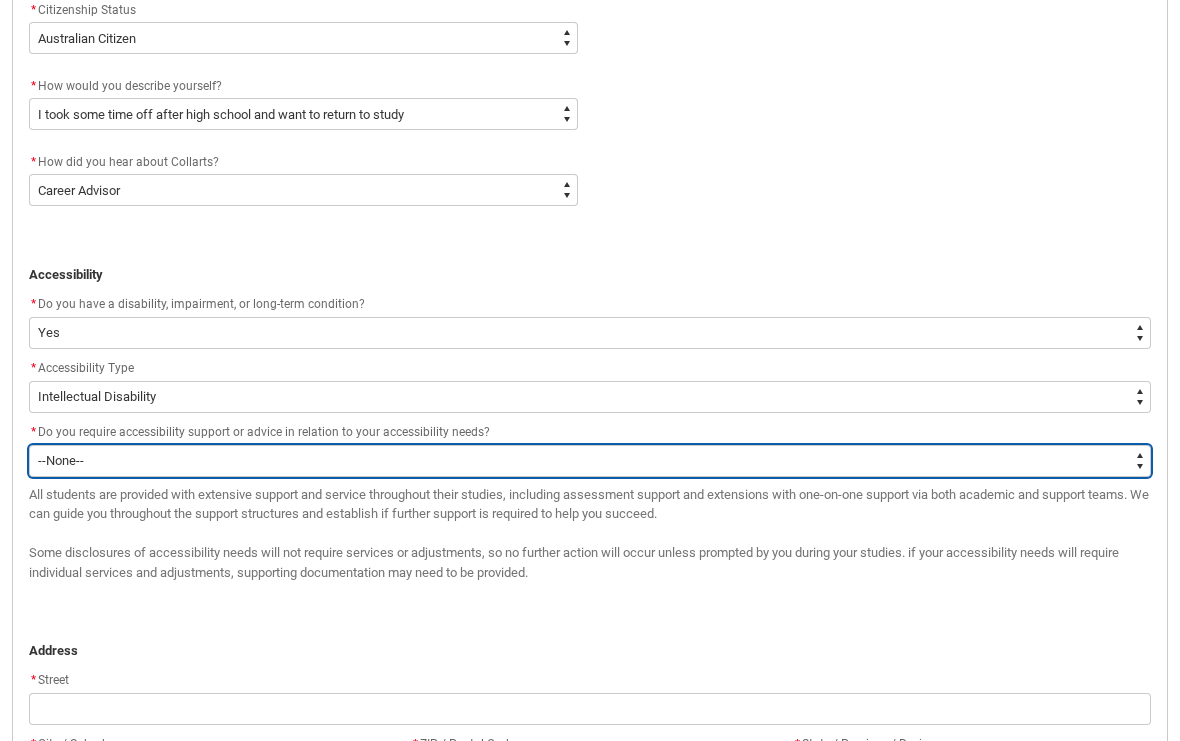 click on "--None-- Yes No" at bounding box center [590, 461] 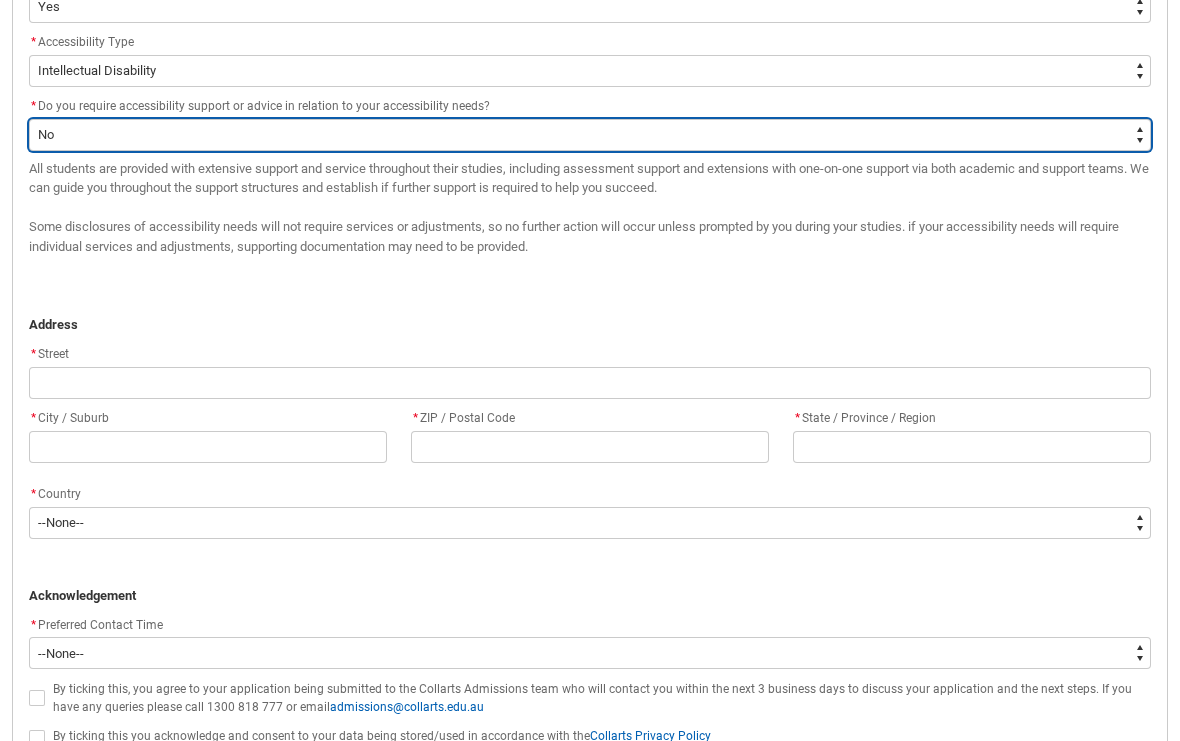 scroll, scrollTop: 1340, scrollLeft: 0, axis: vertical 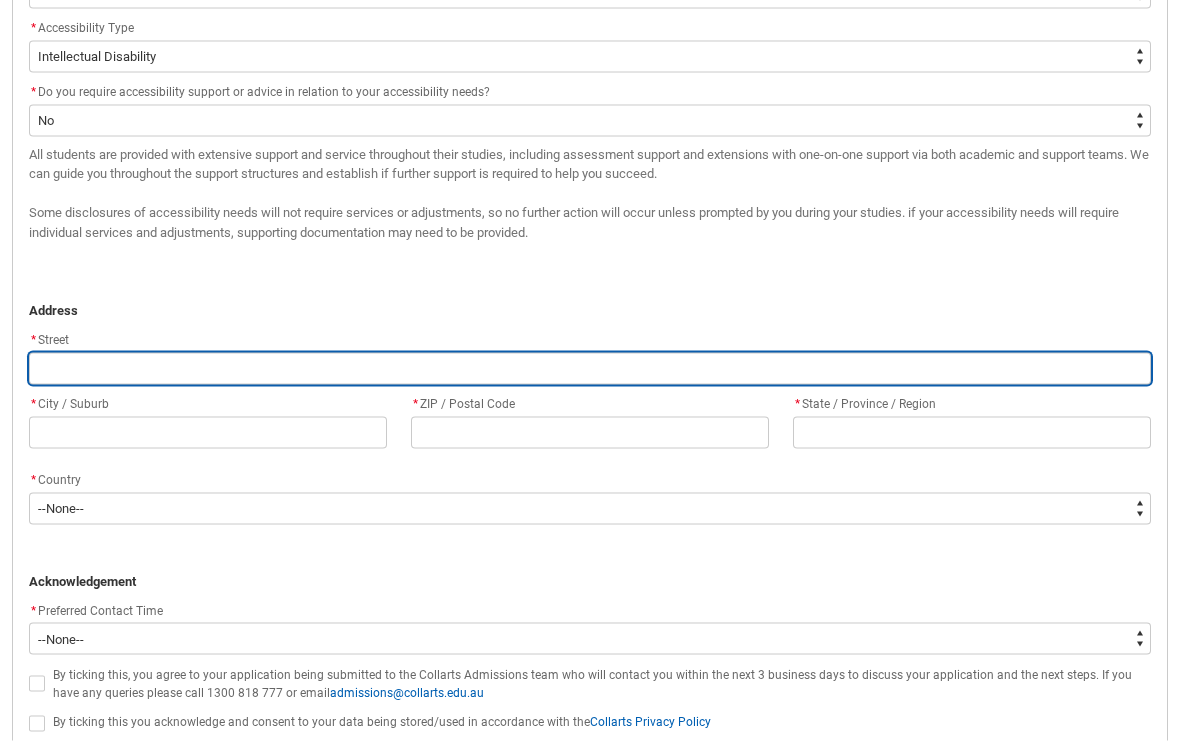 click at bounding box center (590, 369) 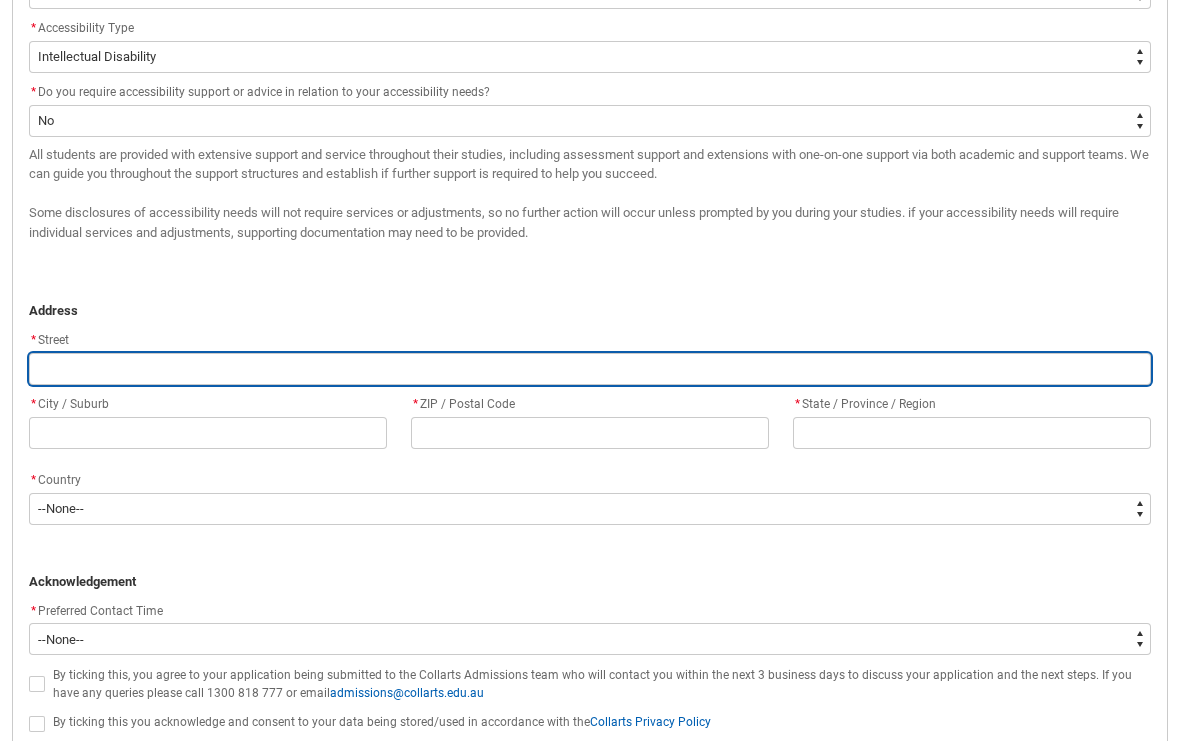type on "1" 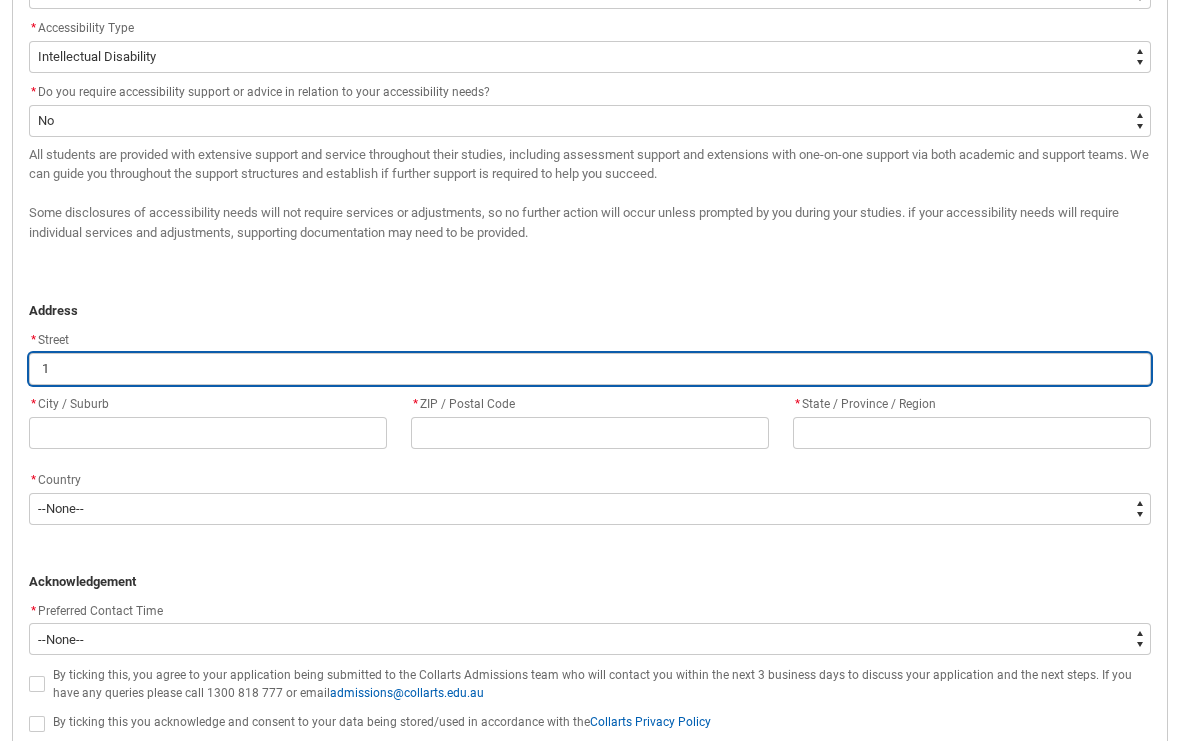 type on "18" 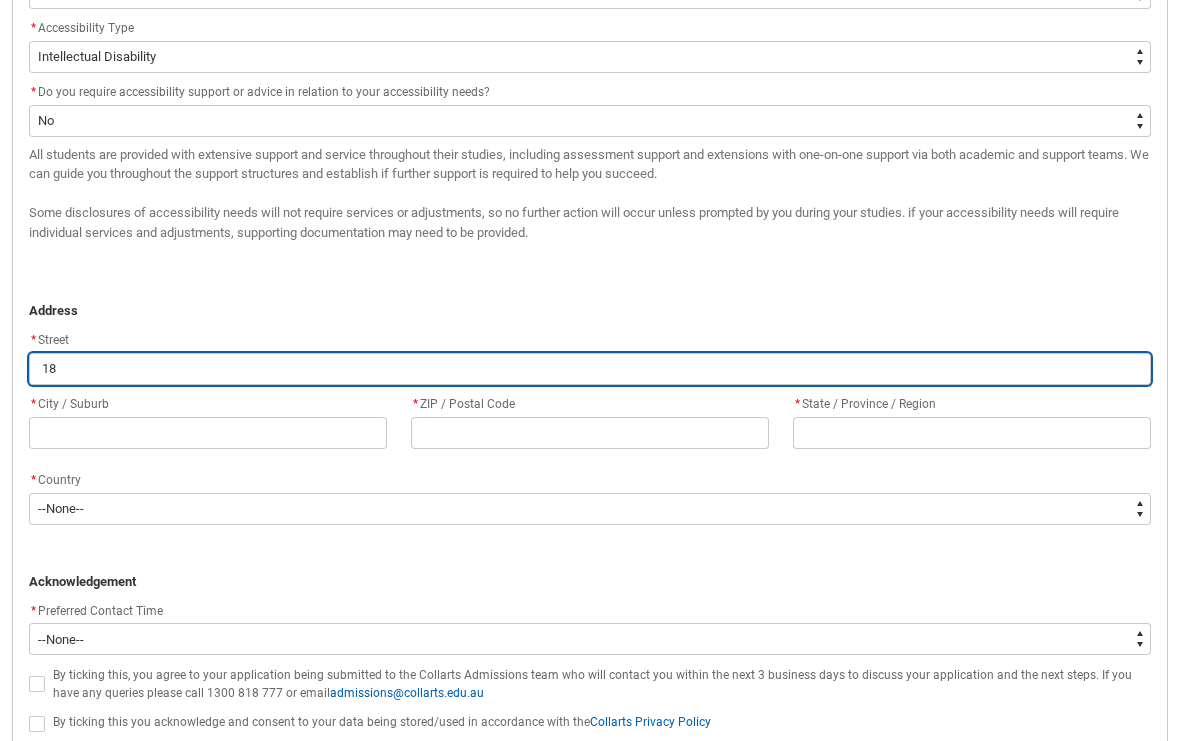 type on "[NUMBER]" 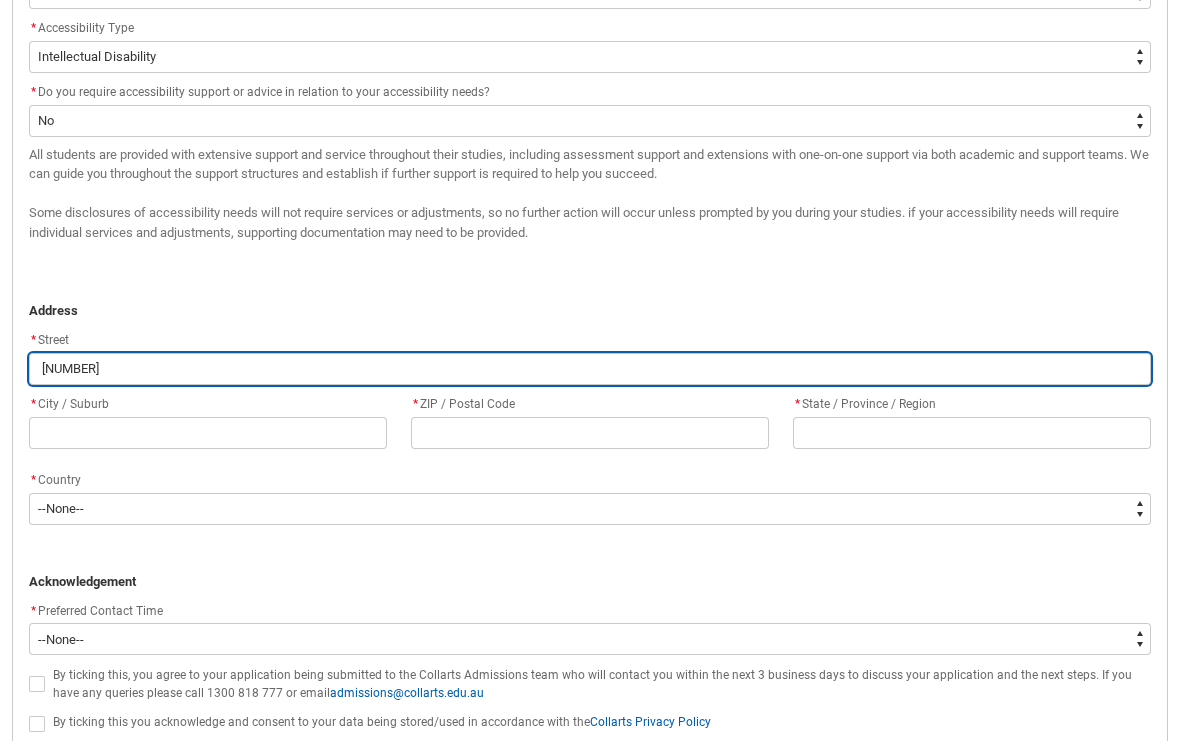 type on "[NUMBER]" 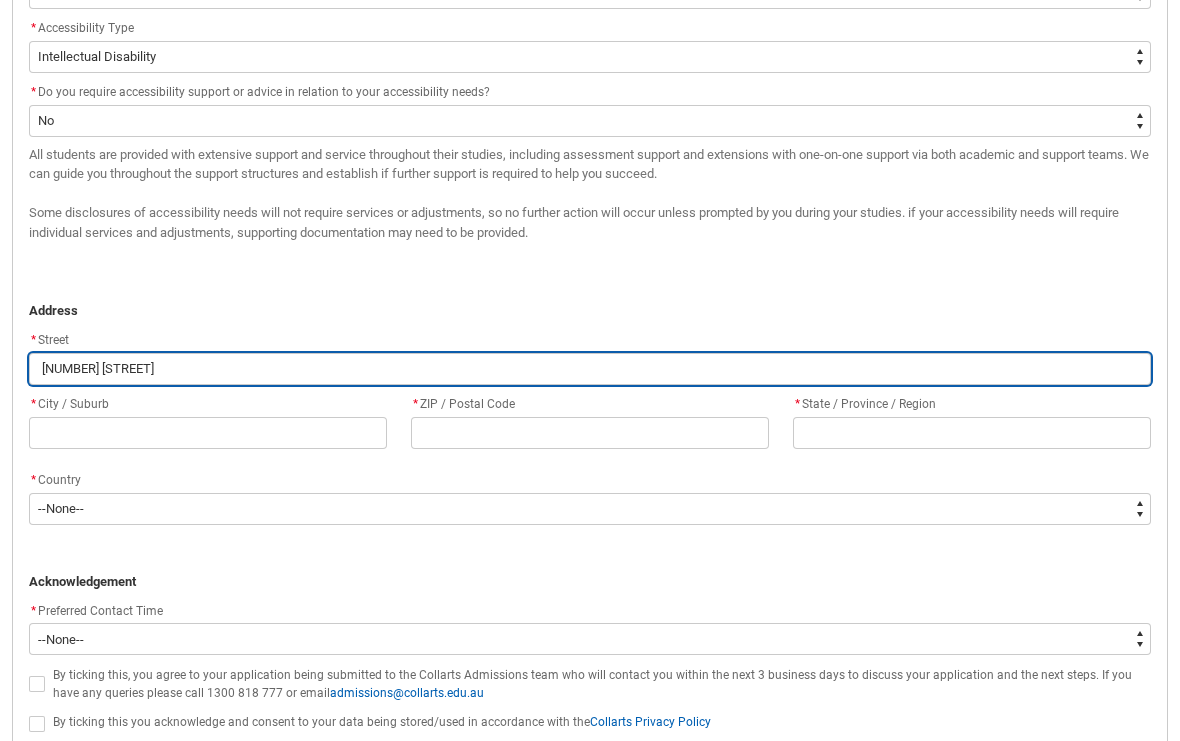 type on "[NUMBER] Ta" 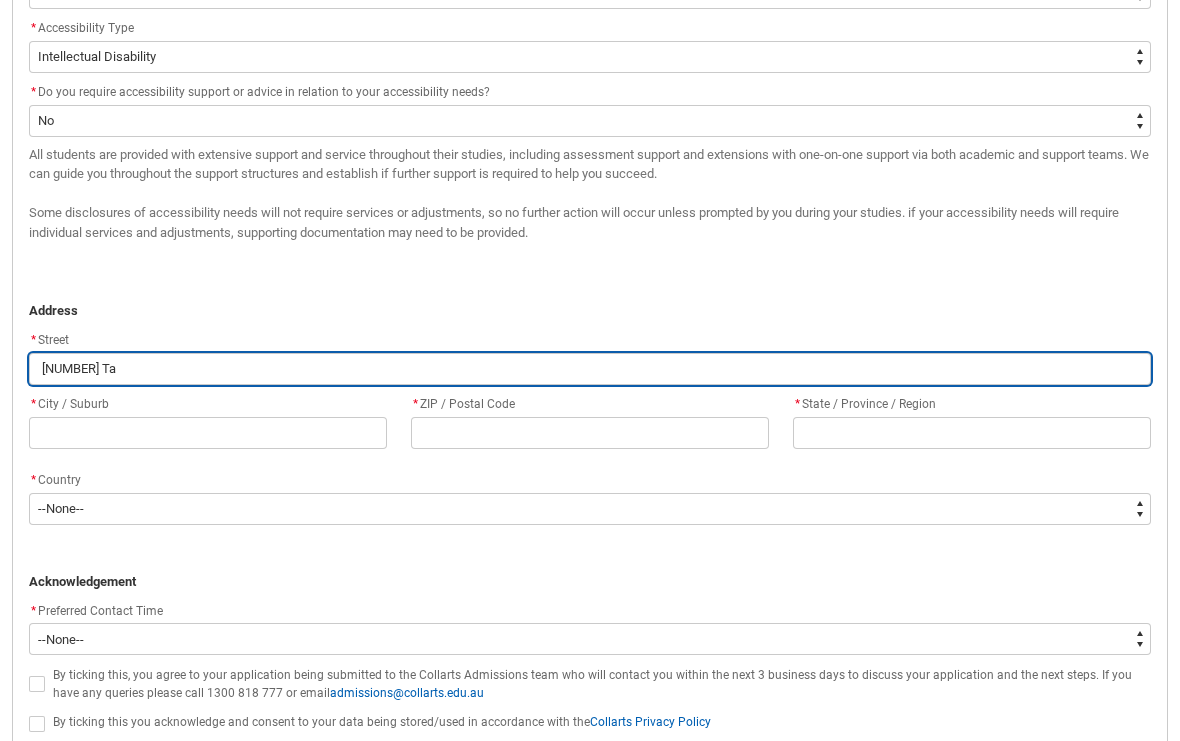 type on "[NUMBER] [STREET]" 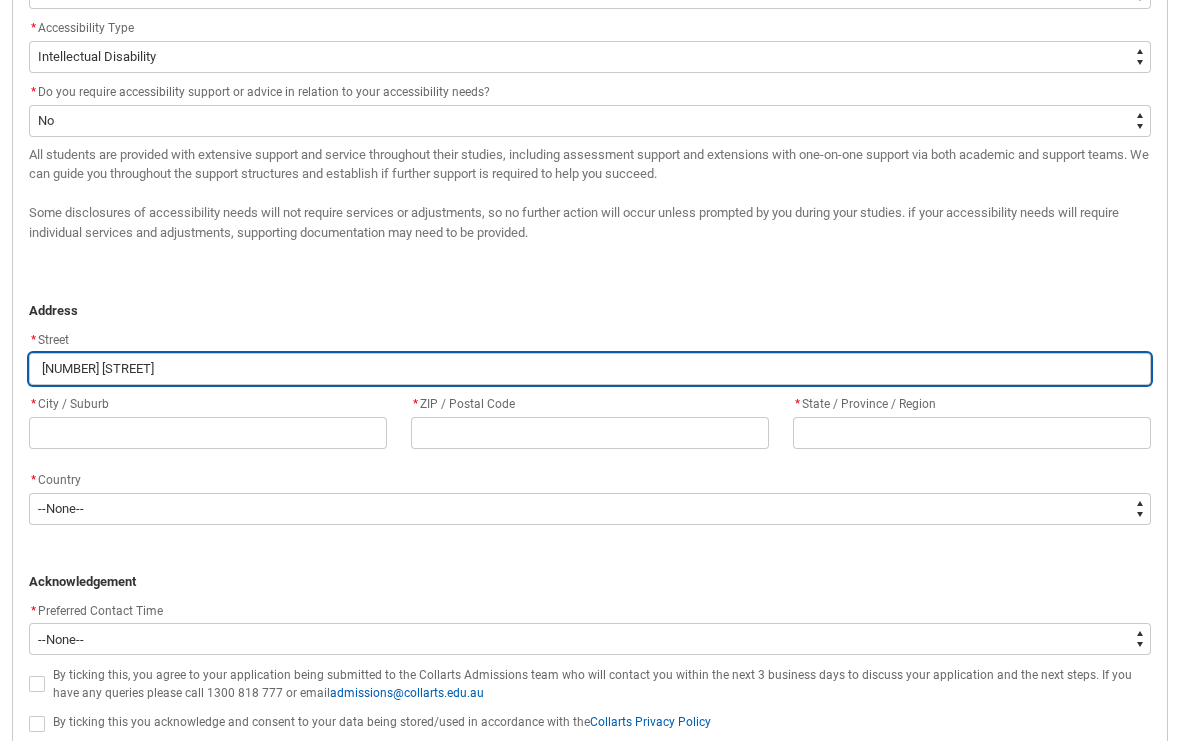 type on "[NUMBER] [STREET]" 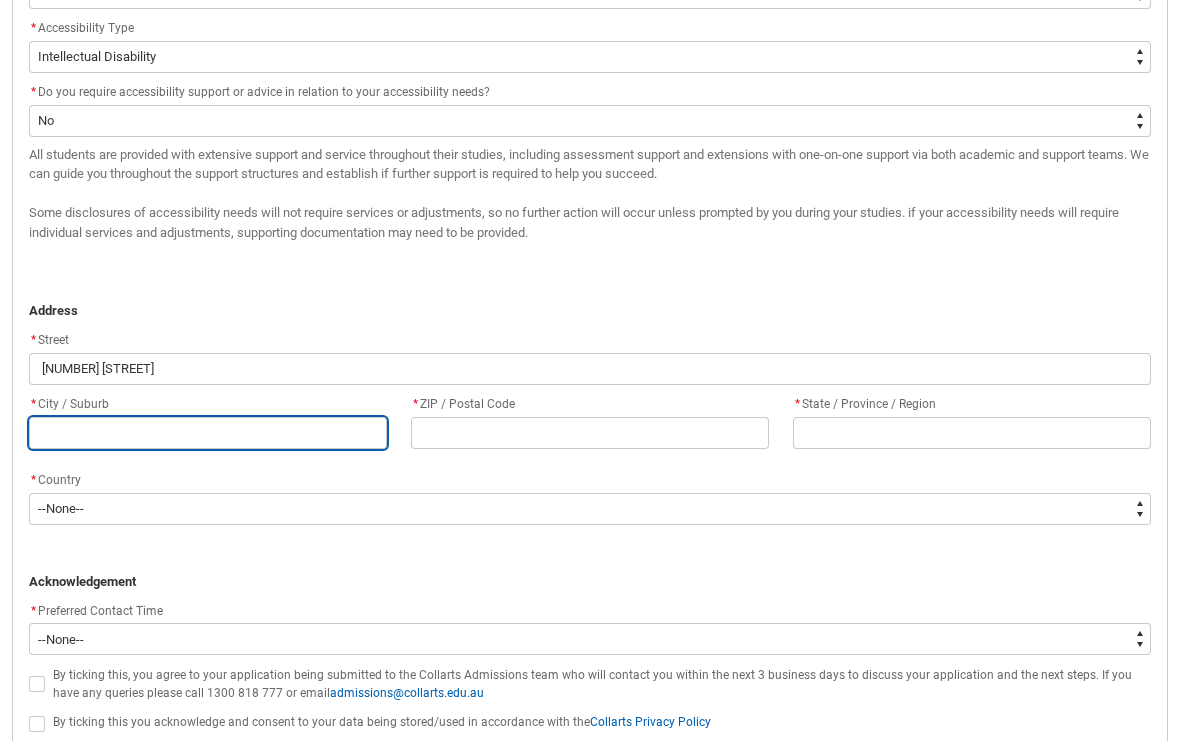 click at bounding box center [208, 433] 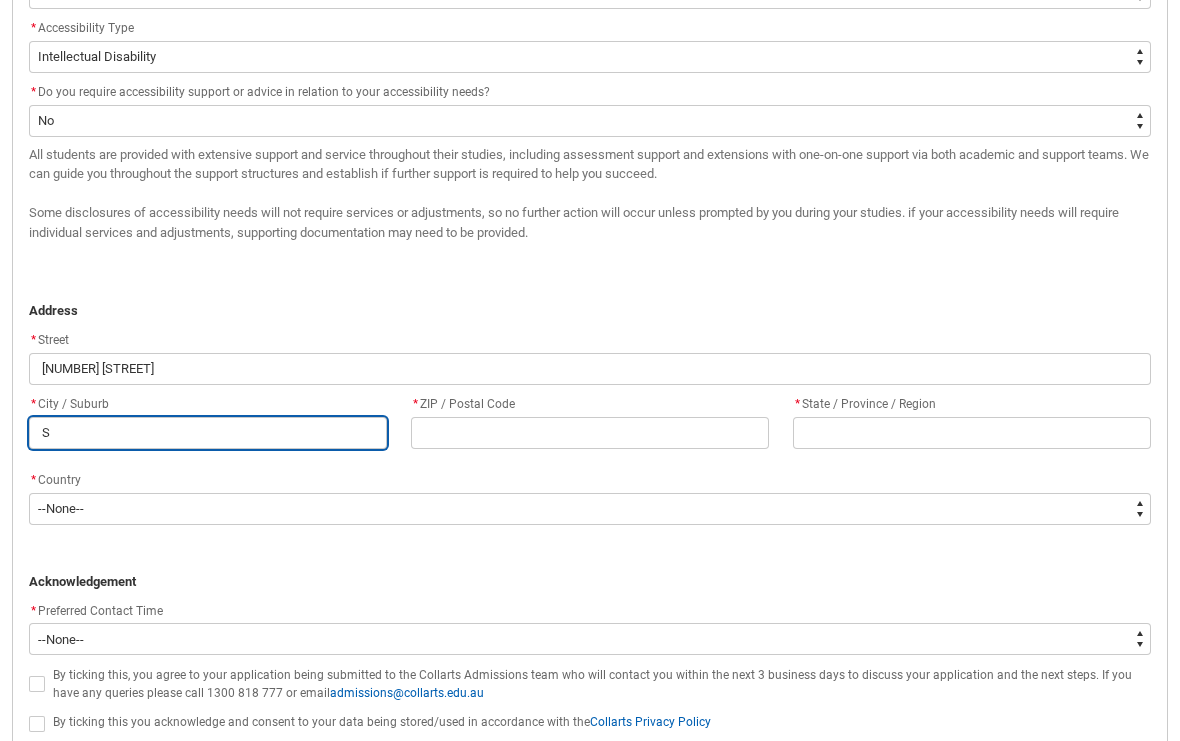type on "ST" 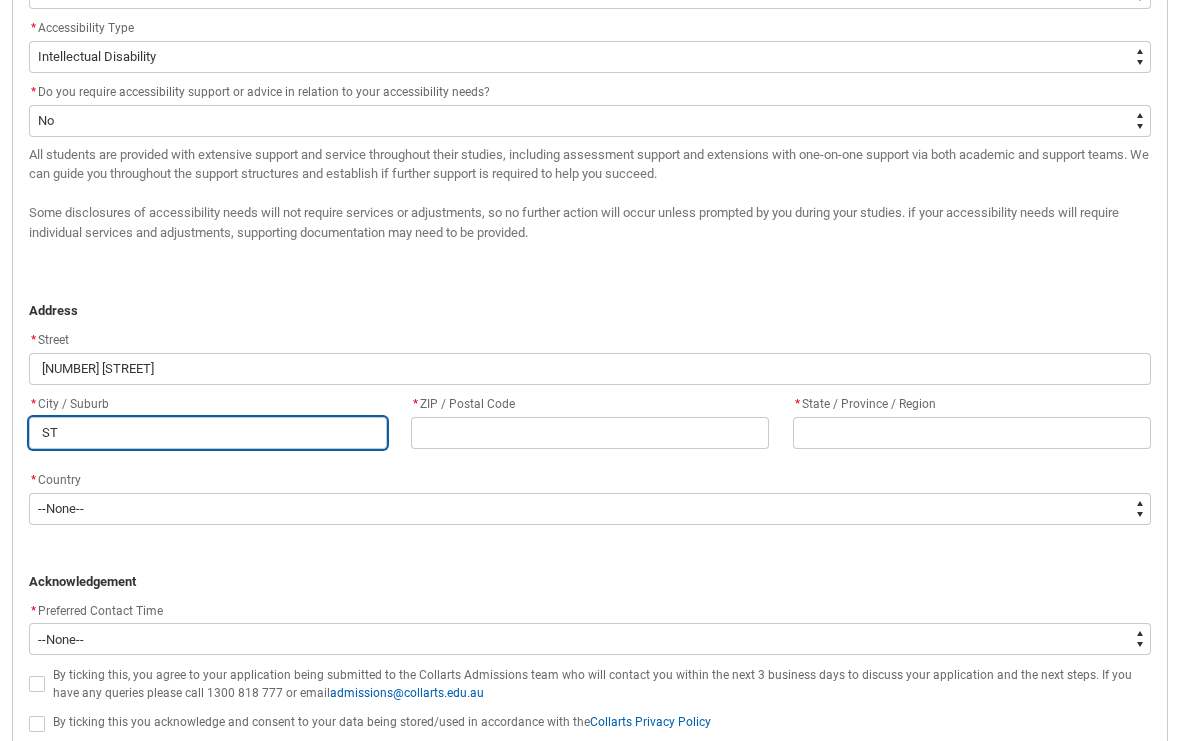 type on "S" 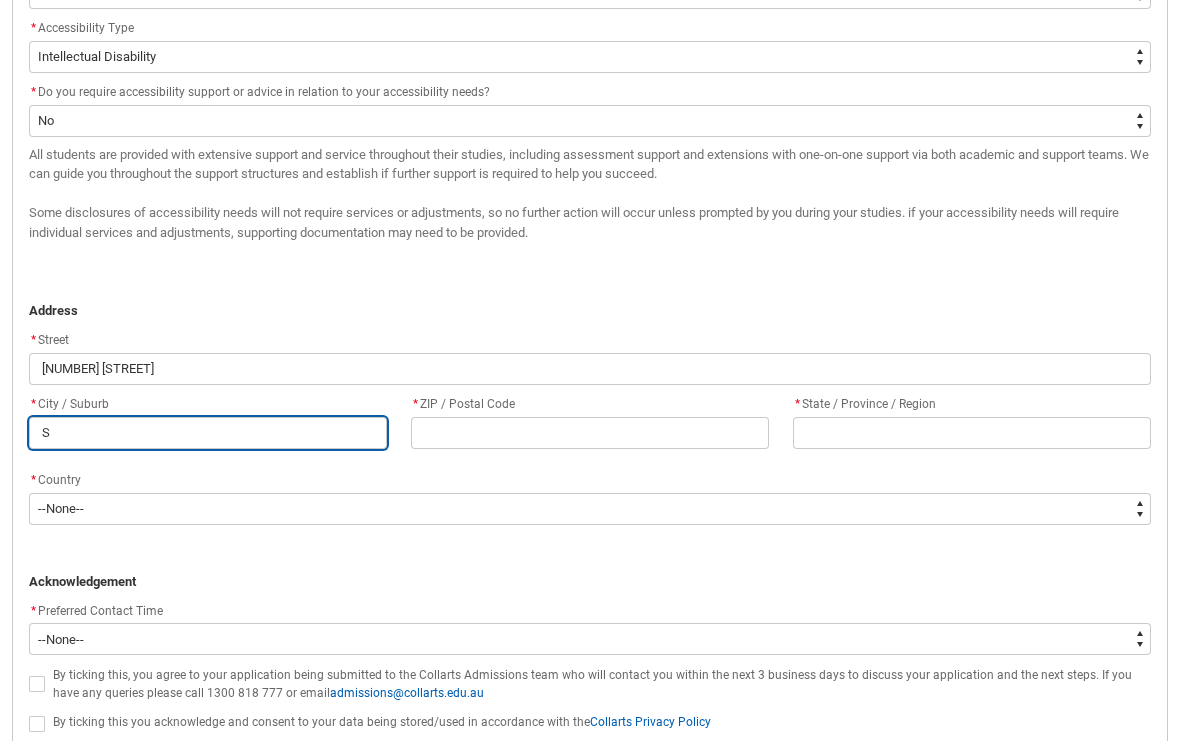 type on "St" 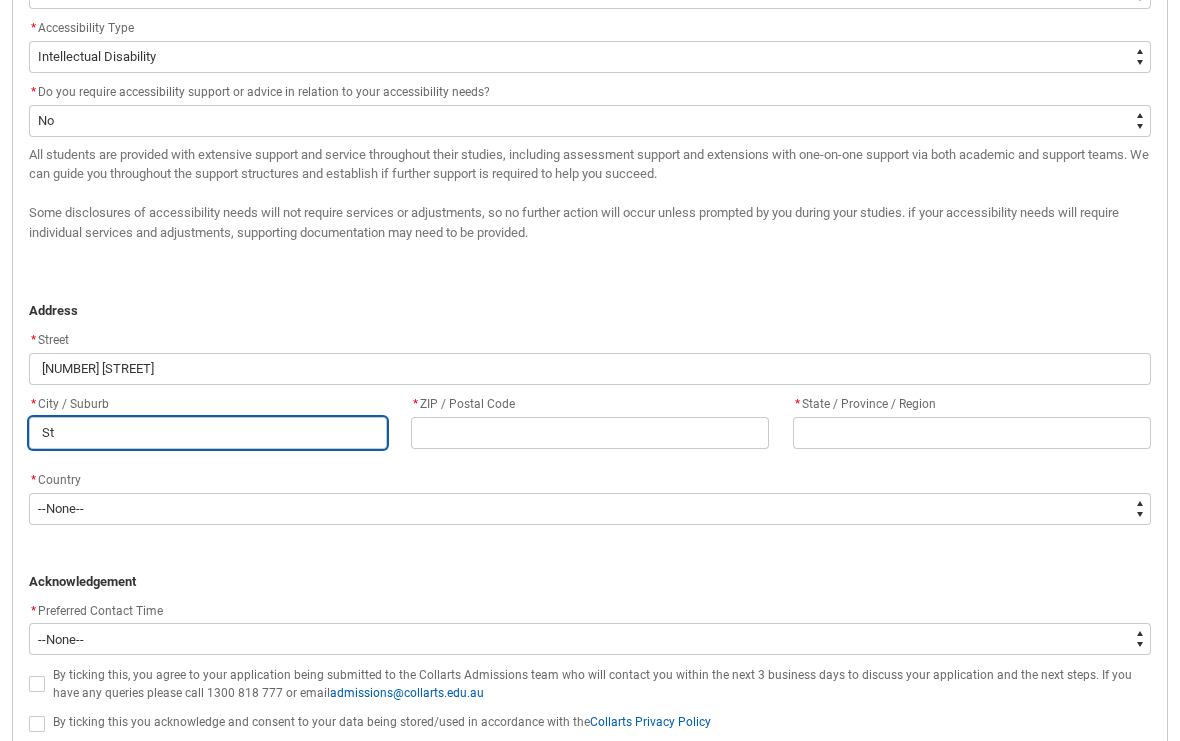 type on "St" 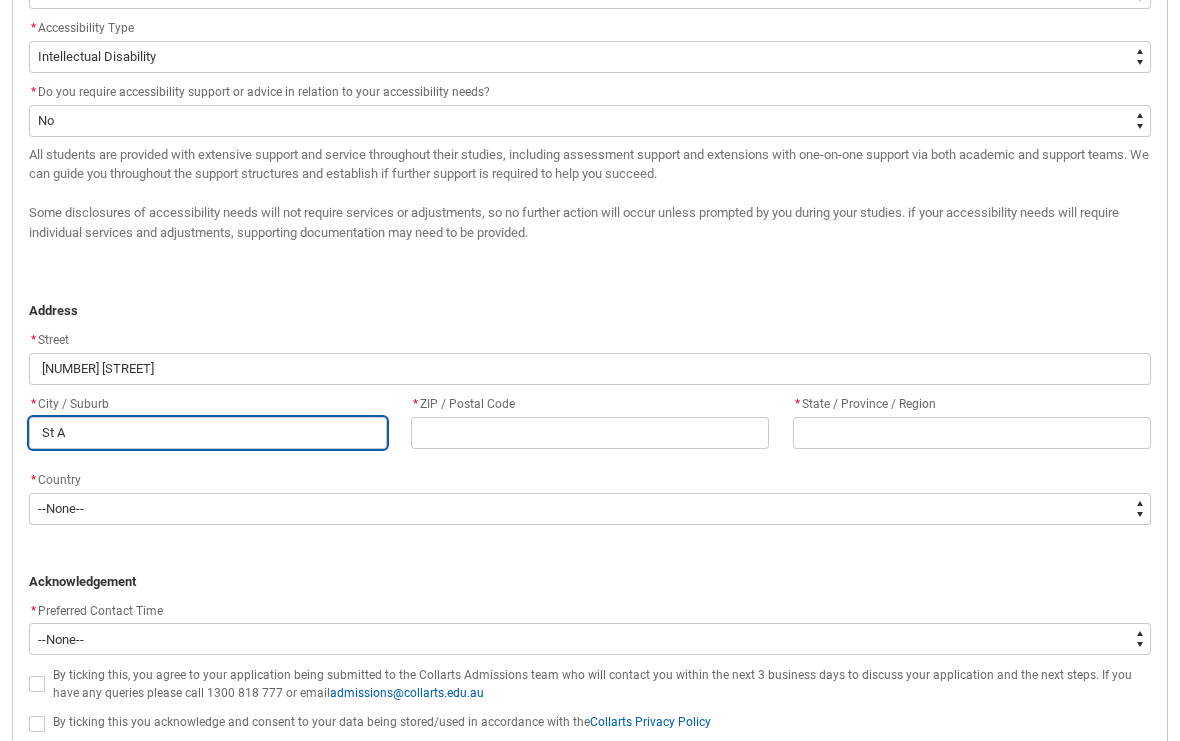 type on "[CITY]" 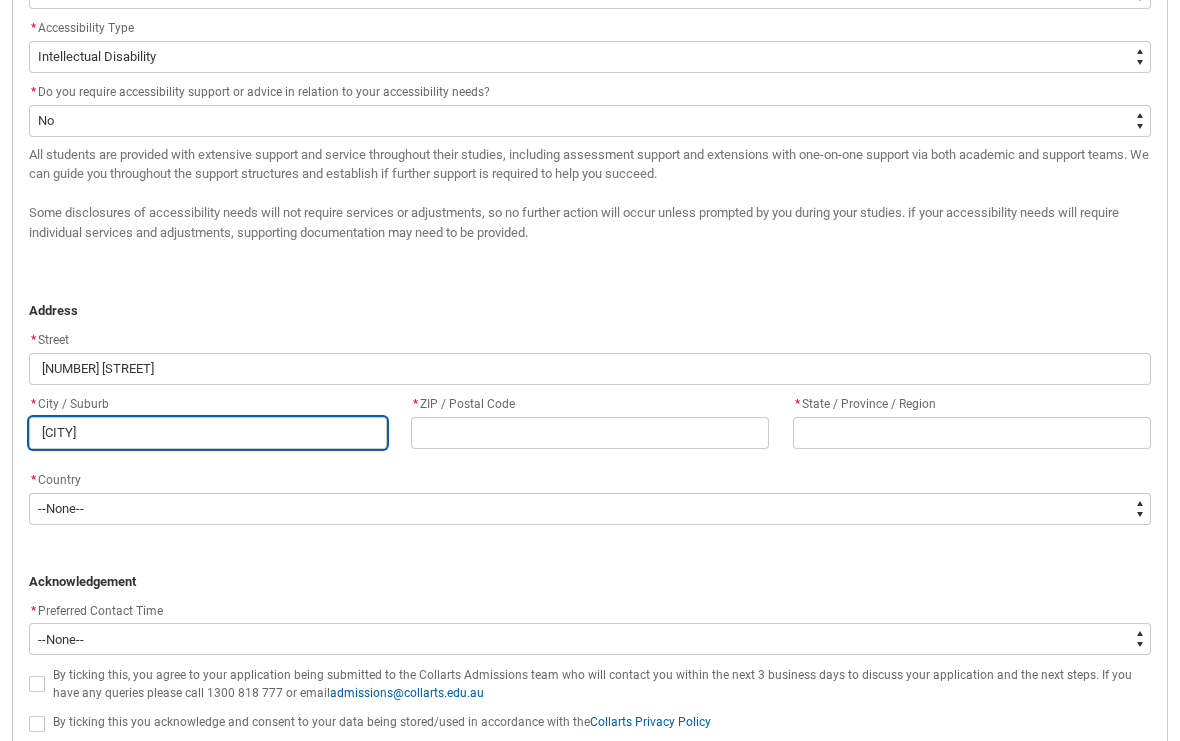 type on "[CITY]" 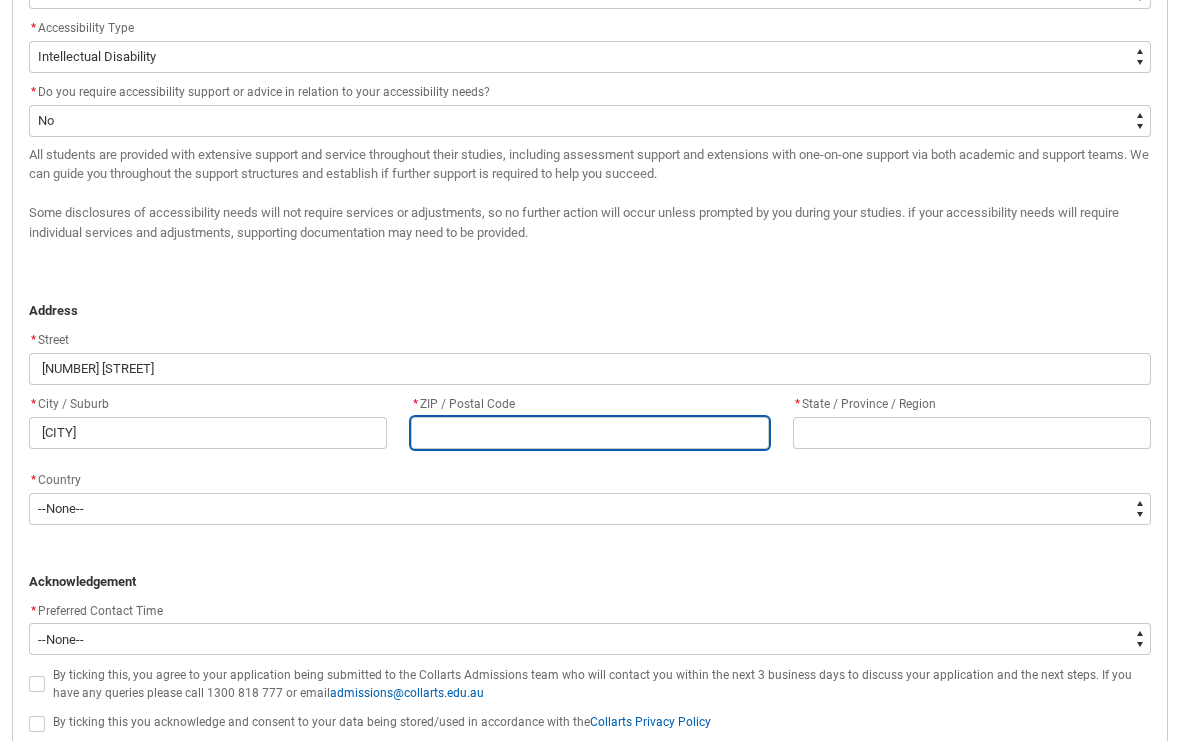 click at bounding box center [590, 433] 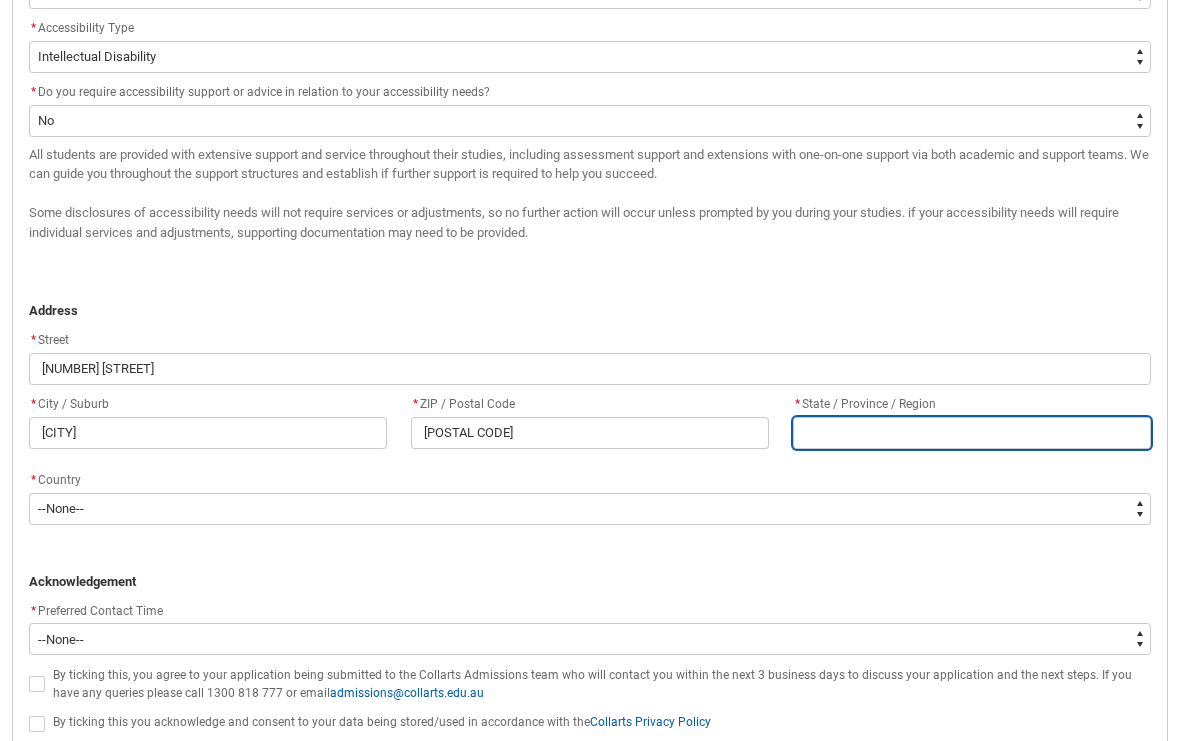 click at bounding box center (972, 433) 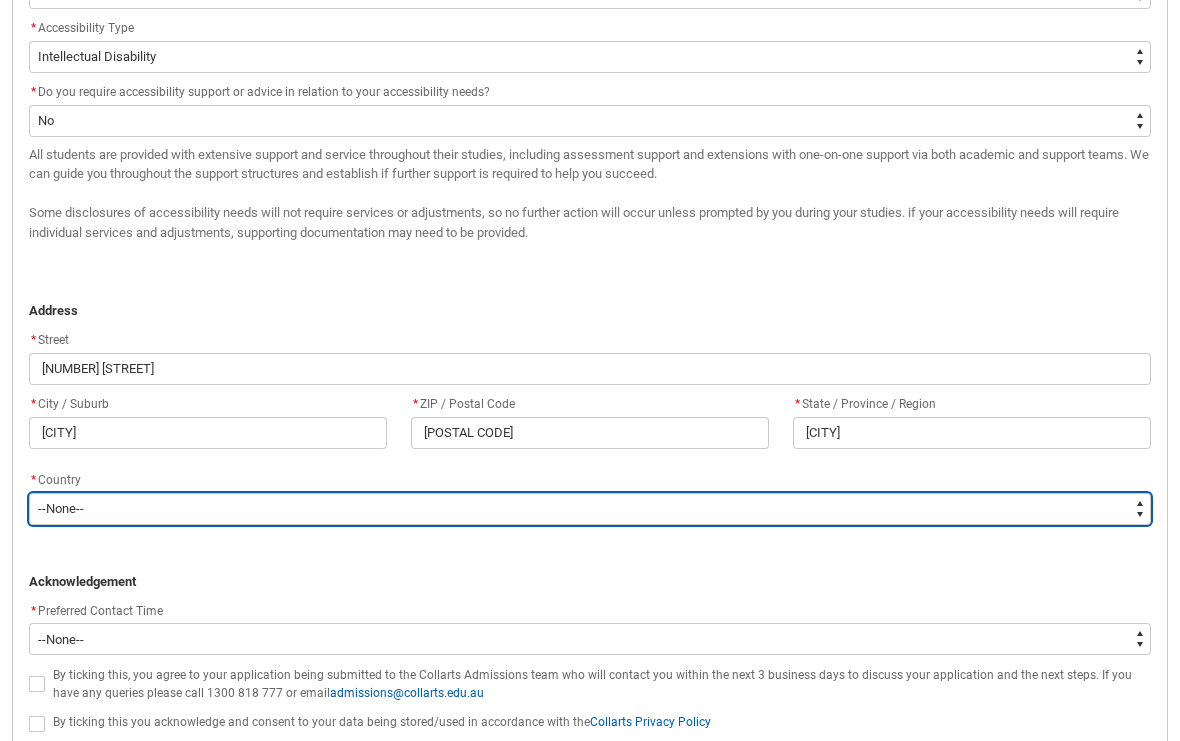 click on "--None-- Adelie Land (France) Afghanistan Aland Islands Albania Algeria Andorra Angola Anguilla Antigua and Barbuda Argentina Argentinian Antarctic Territory Armenia Aruba Australia Australian Antarctic Territory Australian External Territories, nec Austria Azerbaijan Bahamas Bahrain Bangladesh Barbados Belarus Belgium Belize Benin Bermuda Bhutan Bolivia Bonaire, Sint Eustatius and Saba Bosnia and Herzegovina Botswana Brazil British Antarctic Territory Brunei Darussalam Bulgaria Burkina Faso Burundi Cabo Verde Cambodia Cameroon Canada Cayman Islands Central African Republic Chad Chile Chilean Antarctic Territory China (excludes SARs and Taiwan) Colombia Comoros Congo, Democratic Republic of Congo, Republic of Cook Islands Costa Rica Cote d'Ivoire Croatia Cuba Curacao Cyprus Czech Republic Denmark Djibouti Dominica Dominican Republic Ecuador Egypt El Salvador England Equatorial Guinea Eritrea Estonia Ethiopia Falkland Islands Faroe Islands Fiji Finland France French Guiana French Polynesia Gabon Gambia Georgia" at bounding box center (590, 509) 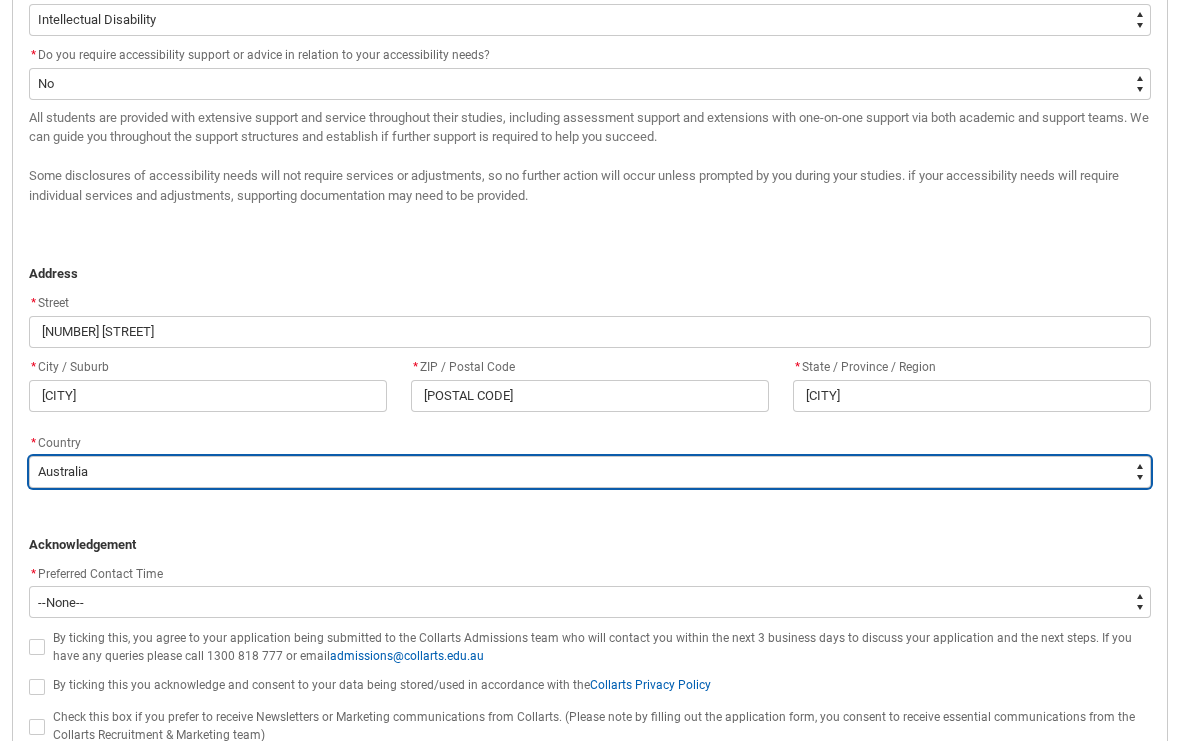 scroll, scrollTop: 1506, scrollLeft: 0, axis: vertical 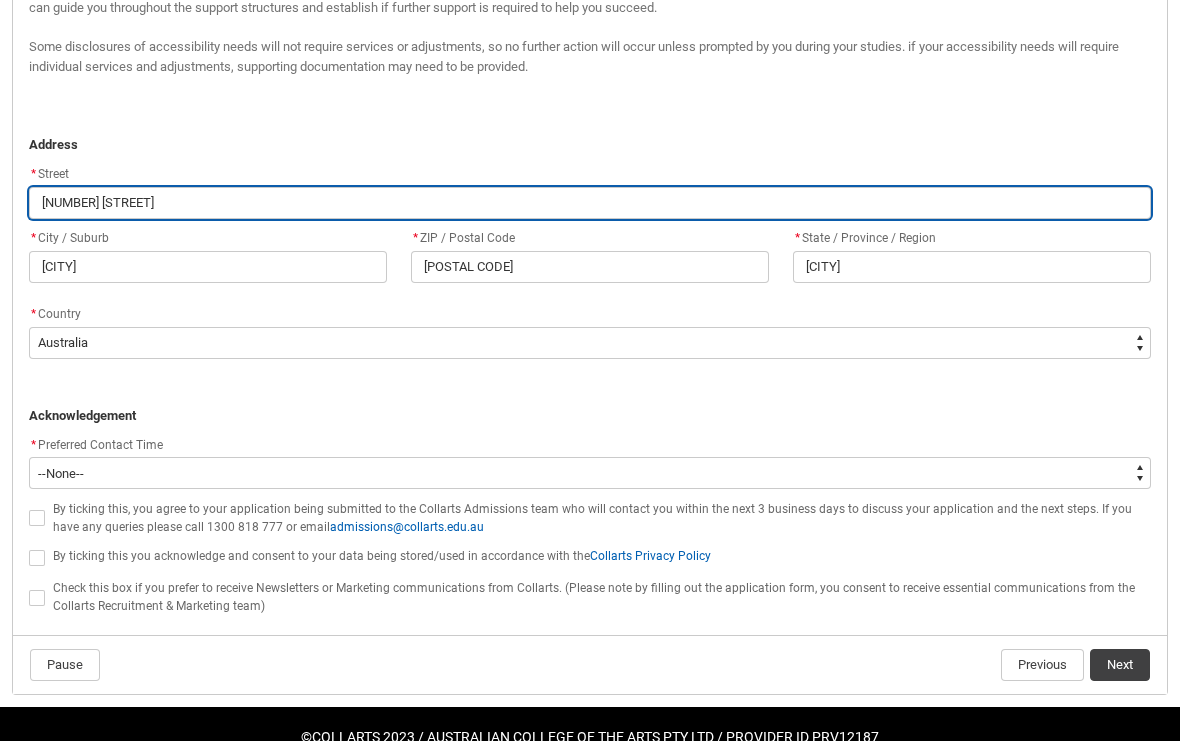 click on "[NUMBER] [STREET]" at bounding box center [590, 203] 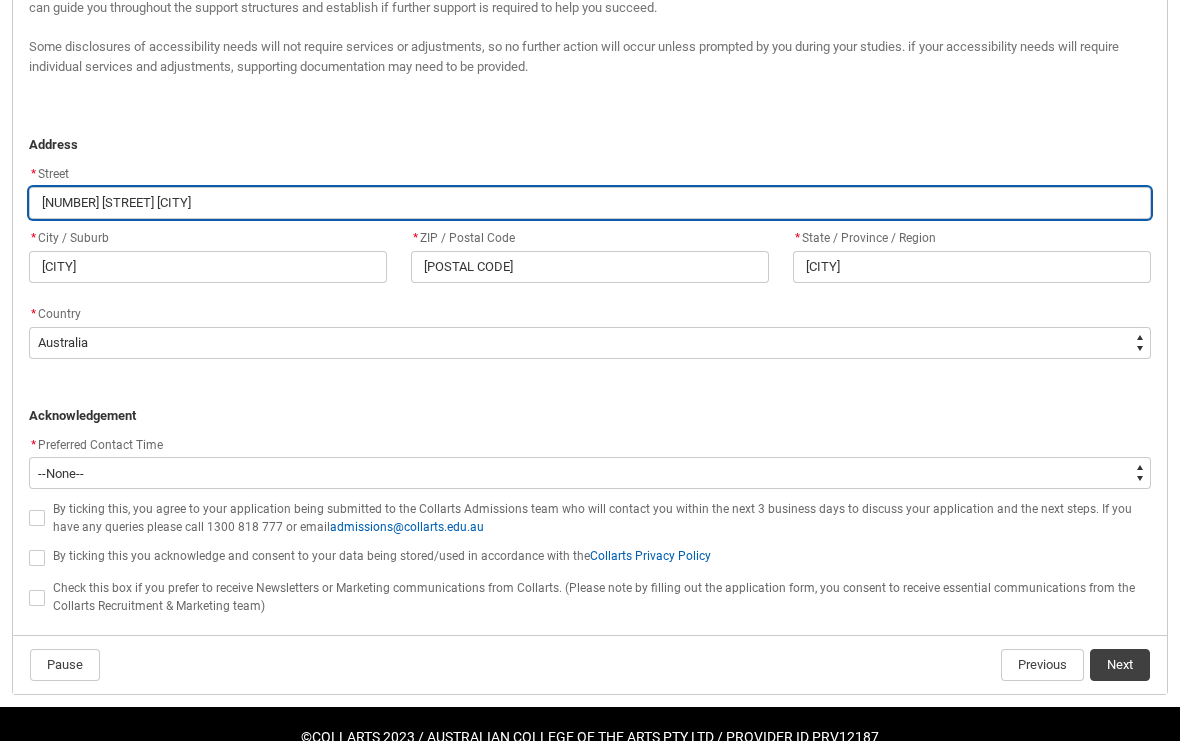 click on "[NUMBER] [STREET] [CITY]" at bounding box center [590, 203] 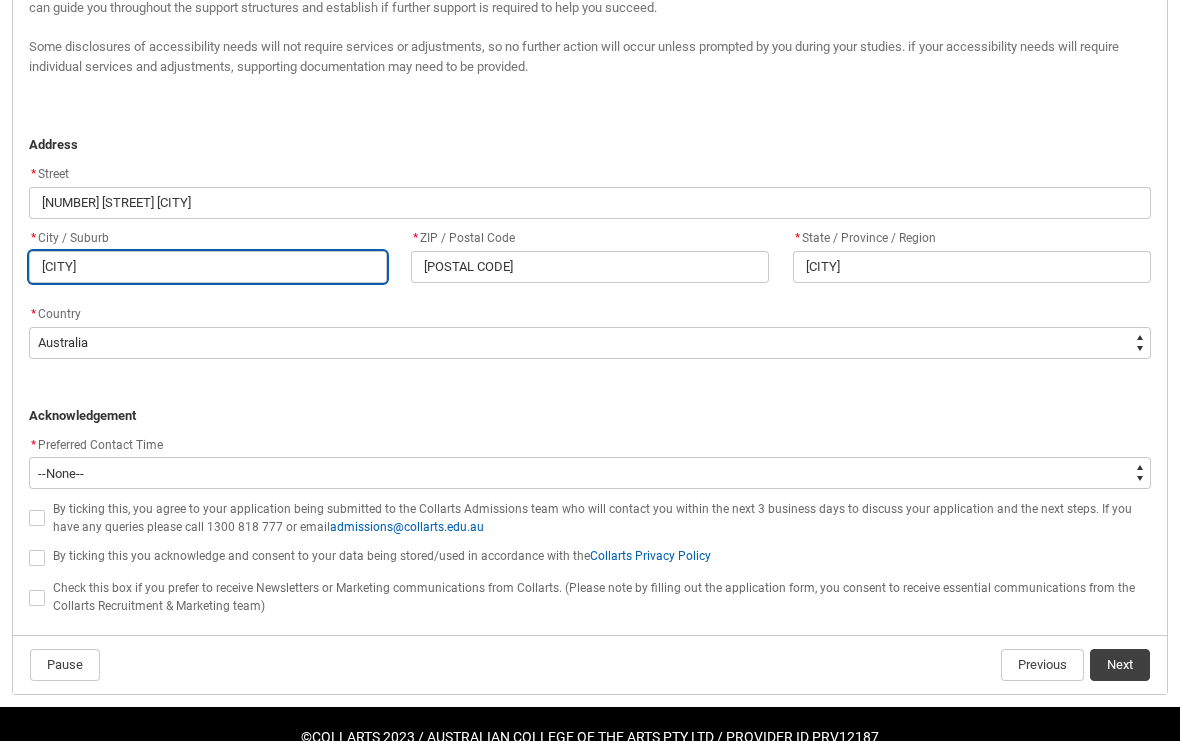 click on "[CITY]" at bounding box center (208, 267) 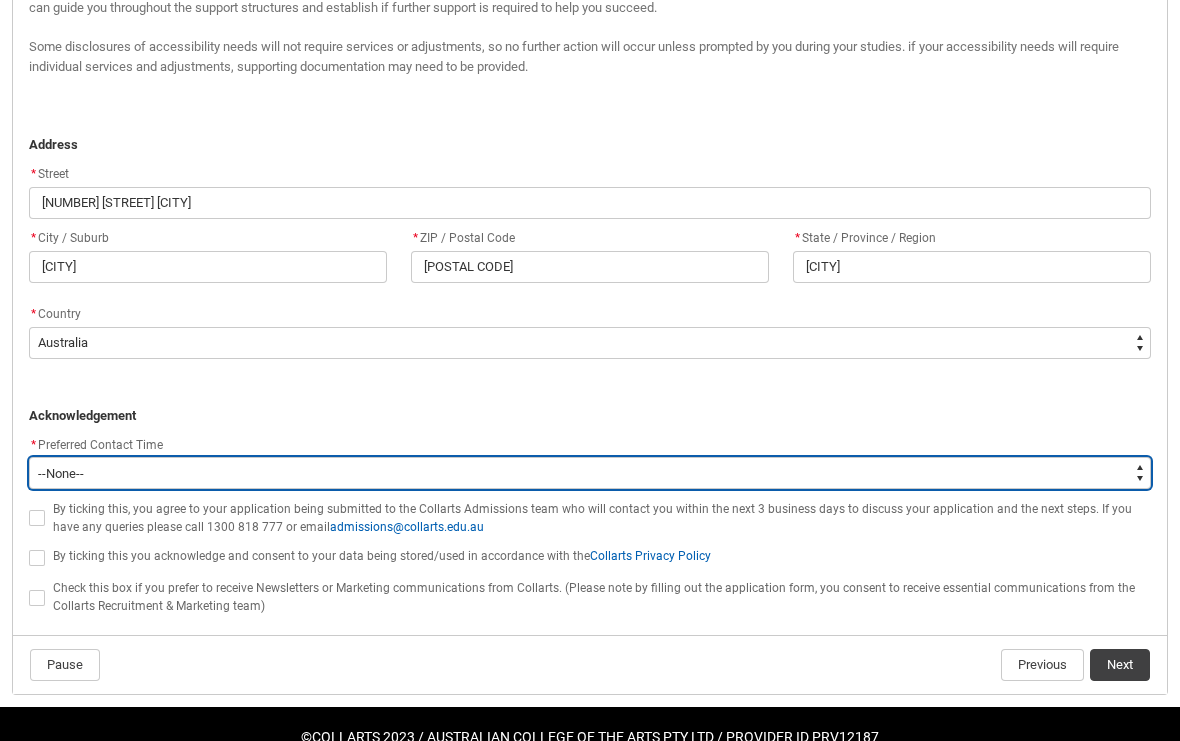 click on "--None-- Morning (9:00AM-12:00PM) Afternoon (12:00PM-5:00PM)" at bounding box center [590, 473] 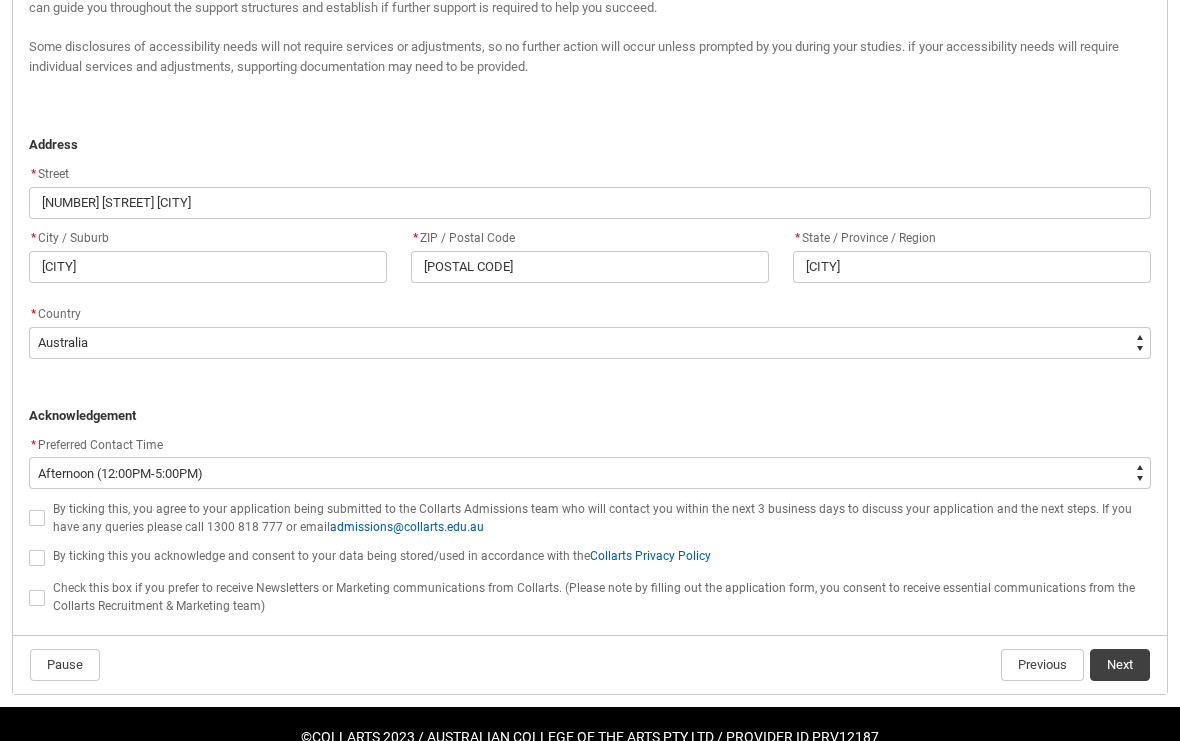 click 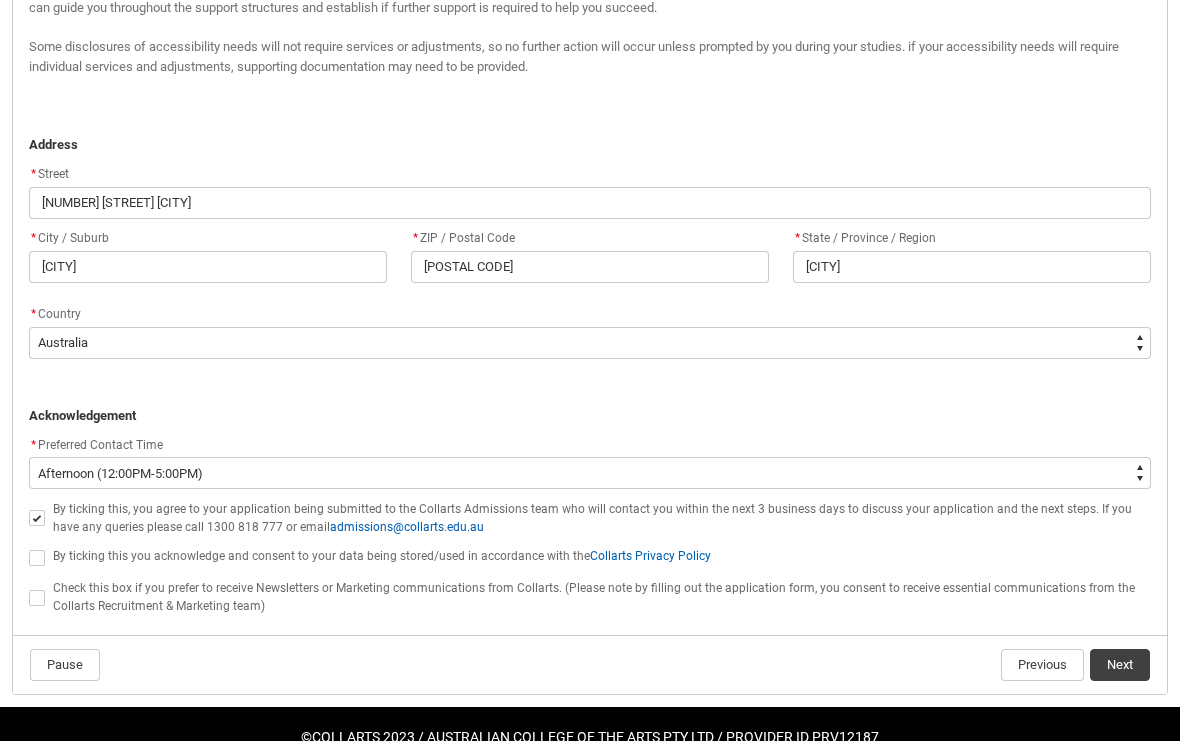 click 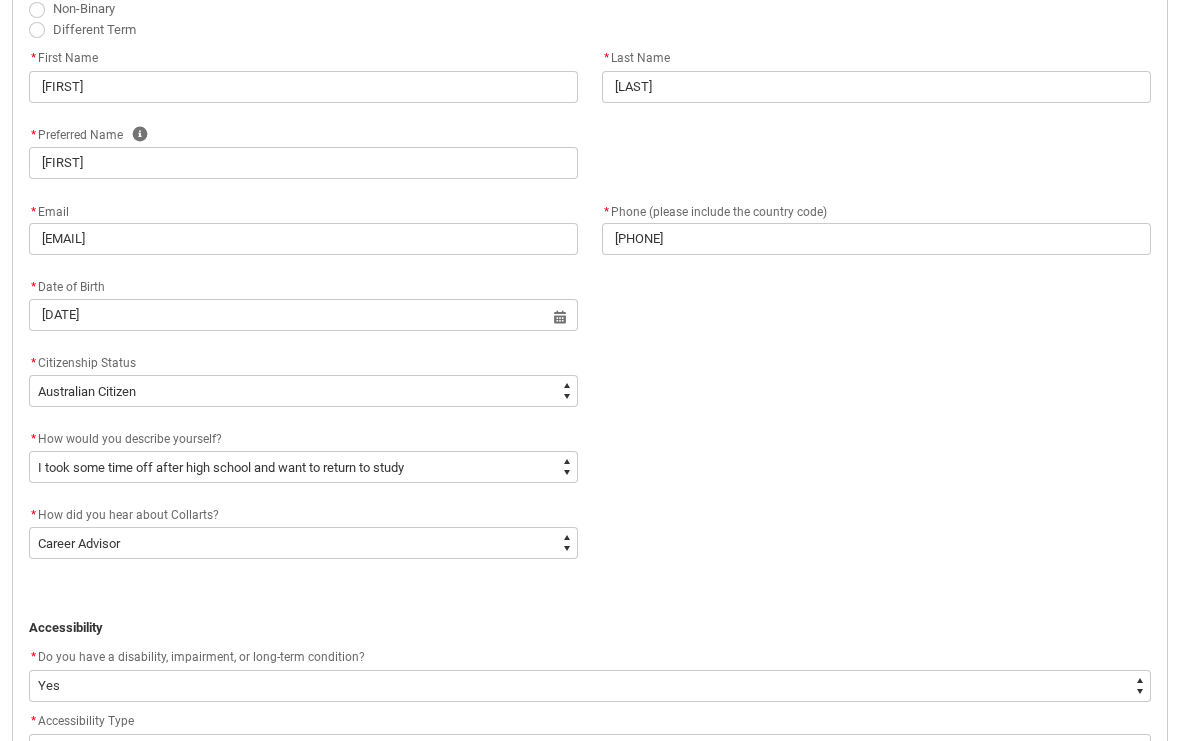 scroll, scrollTop: 649, scrollLeft: 0, axis: vertical 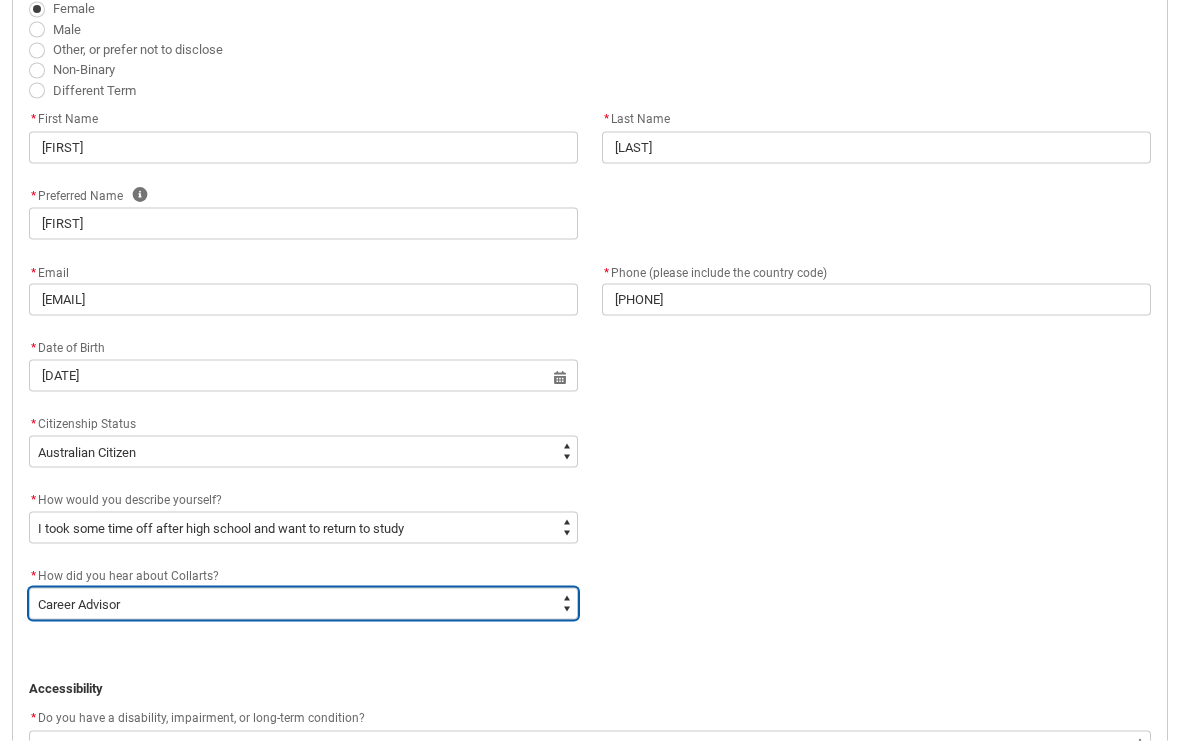 click on "--None-- Advertising - Facebook Advertising - Google Advertising - Instagram Advertising - YouTube Advertising - Other Career Advisor Career Expo Collarts Newsletter/Email Collarts Website Festivals/Events Freeza/Amplified In the Media Online Search (Google) Radio Signage Socials (Facebook, Instagram, TikTok, LinkedIn etc) Spotify VET course at school VTAC Word of mouth Workshops at Collarts Workshops at school Other" at bounding box center [303, 604] 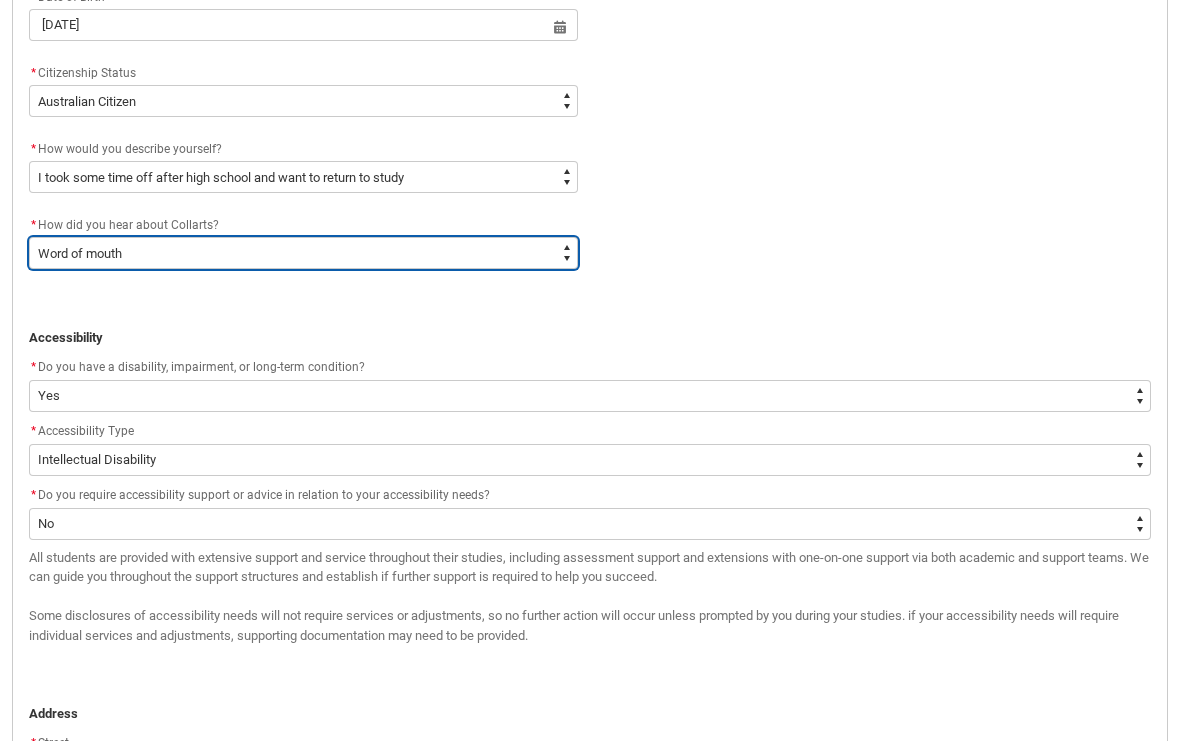 scroll, scrollTop: 1506, scrollLeft: 0, axis: vertical 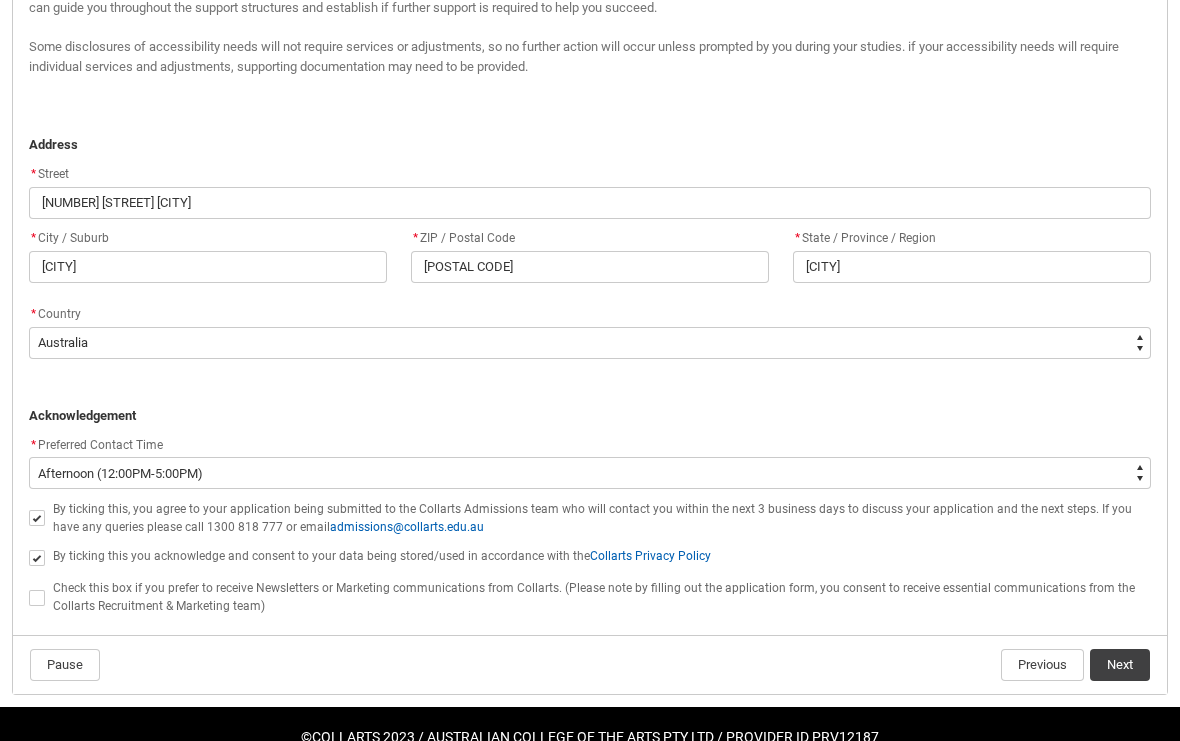 click on "Next" 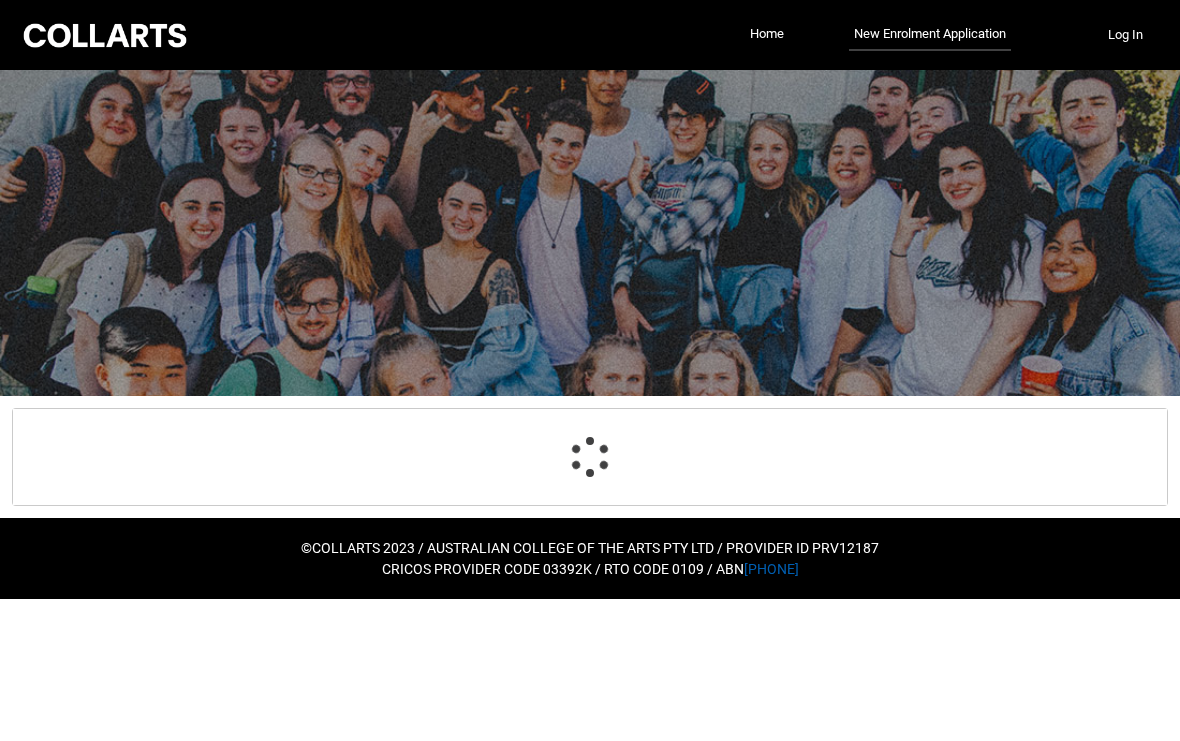 scroll, scrollTop: 209, scrollLeft: 0, axis: vertical 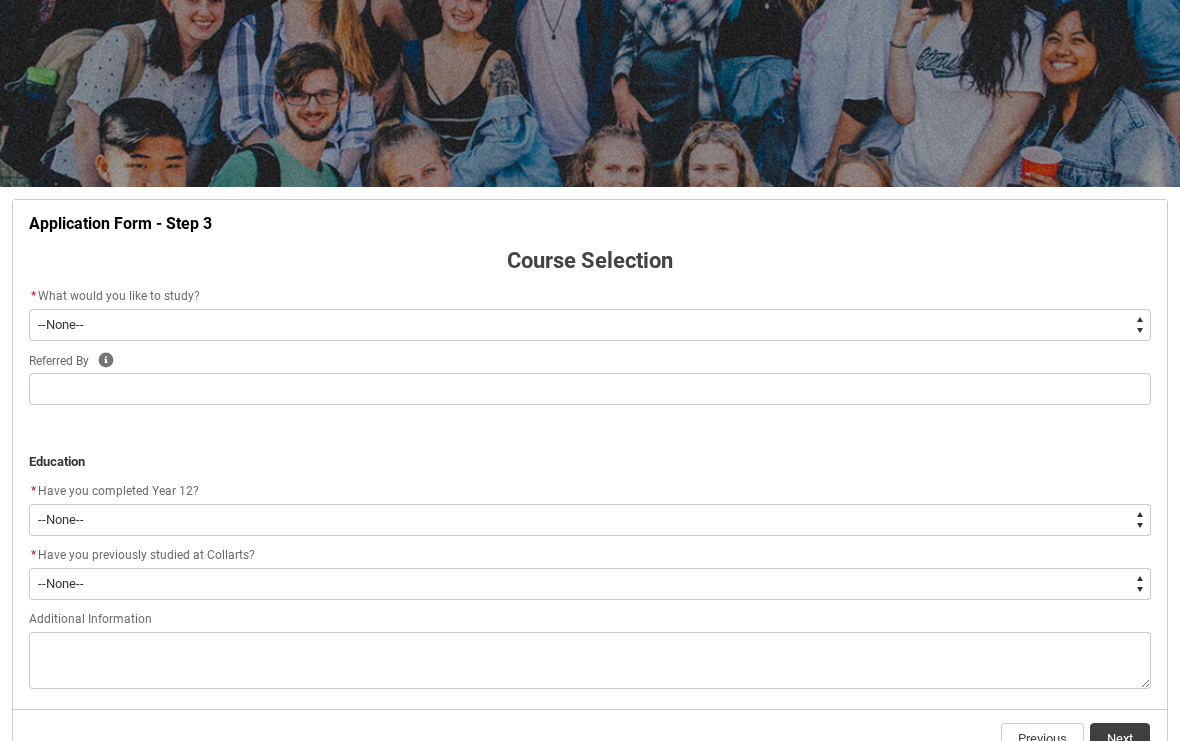 click on "--None-- Diploma Bachelor Post Graduate" at bounding box center [590, 325] 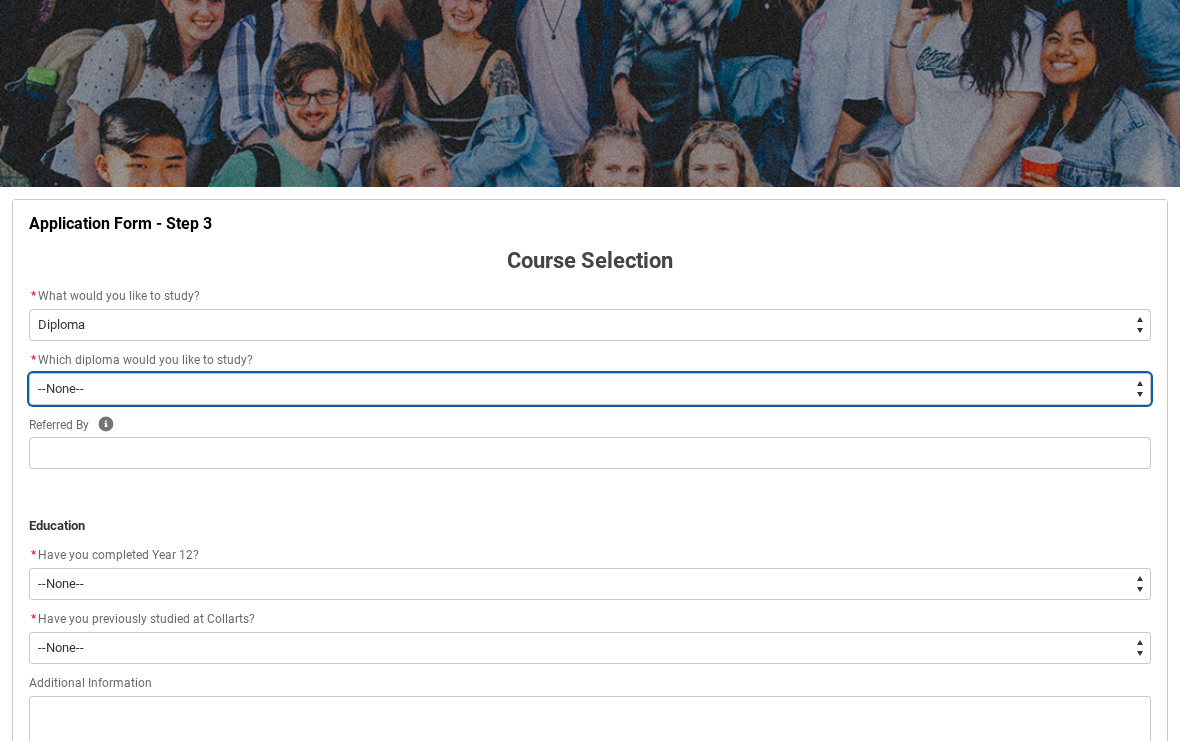 click on "--None-- Diploma of 2D Animation Diploma of Applied Business (Entertainment Management) Diploma of Arts (Interior Design) Diploma of Audio Production Diploma of Design (Fashion & Sustainability) Diploma of Digital and Social Media Diploma of Entertainment Journalism Diploma of Event Management Diploma of Fashion Marketing Diploma of Game Design Diploma of Graphic and Digital Design Diploma of Music Performance Diploma of Music Production Diploma of Performing Arts Diploma of Performing Arts (Comedy) Diploma of Photography Diploma of Screen & Media" at bounding box center (590, 389) 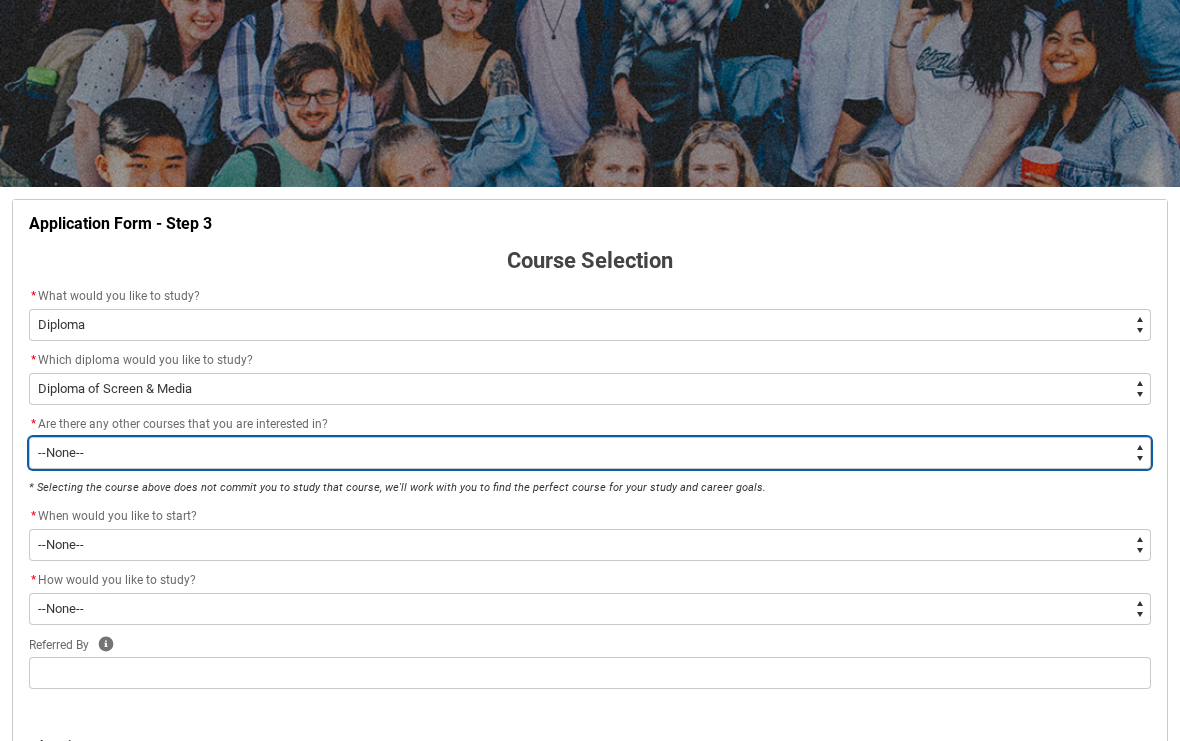 click on "--None-- Yes No" at bounding box center (590, 453) 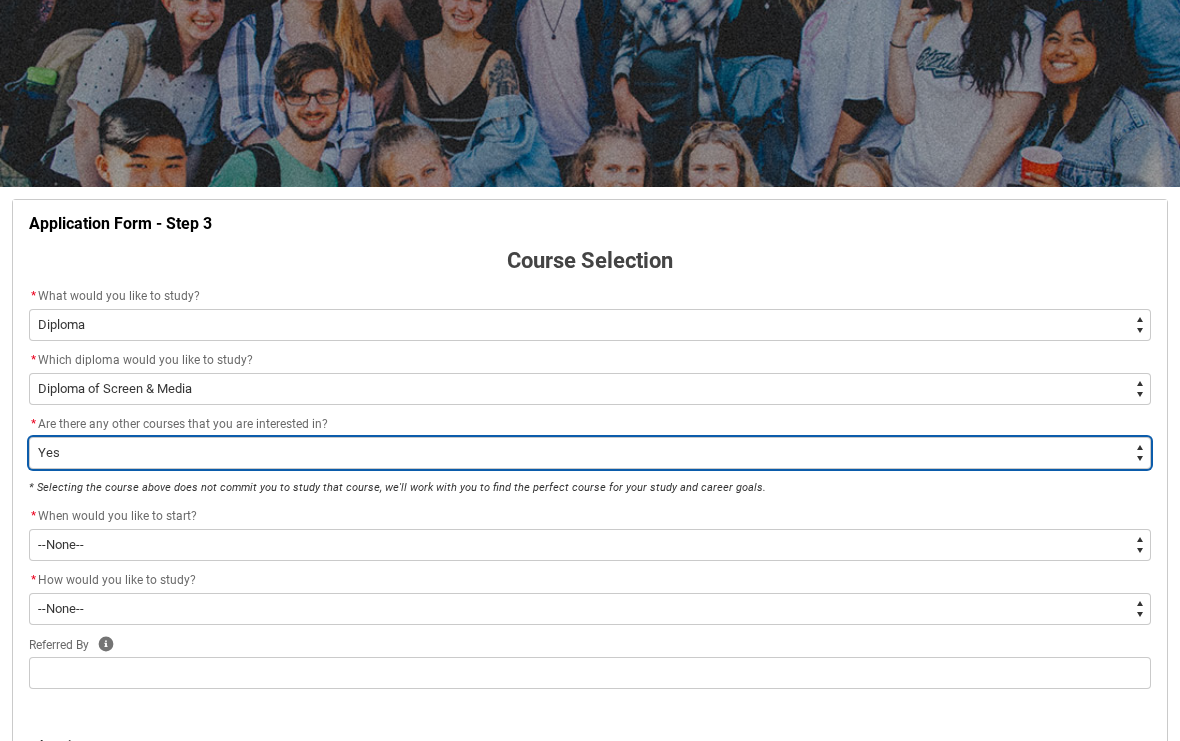 click on "--None-- Yes No" at bounding box center (590, 453) 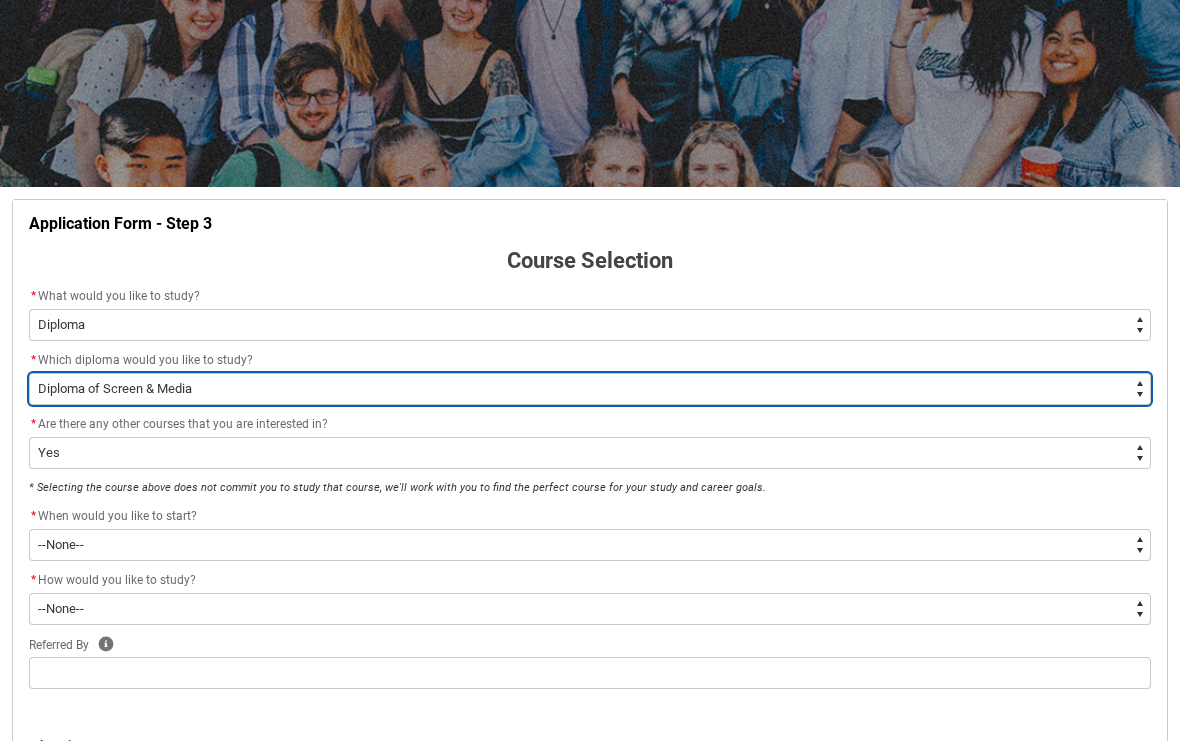click on "--None-- Diploma of 2D Animation Diploma of Applied Business (Entertainment Management) Diploma of Arts (Interior Design) Diploma of Audio Production Diploma of Design (Fashion & Sustainability) Diploma of Digital and Social Media Diploma of Entertainment Journalism Diploma of Event Management Diploma of Fashion Marketing Diploma of Game Design Diploma of Graphic and Digital Design Diploma of Music Performance Diploma of Music Production Diploma of Performing Arts Diploma of Performing Arts (Comedy) Diploma of Photography Diploma of Screen & Media" at bounding box center (590, 389) 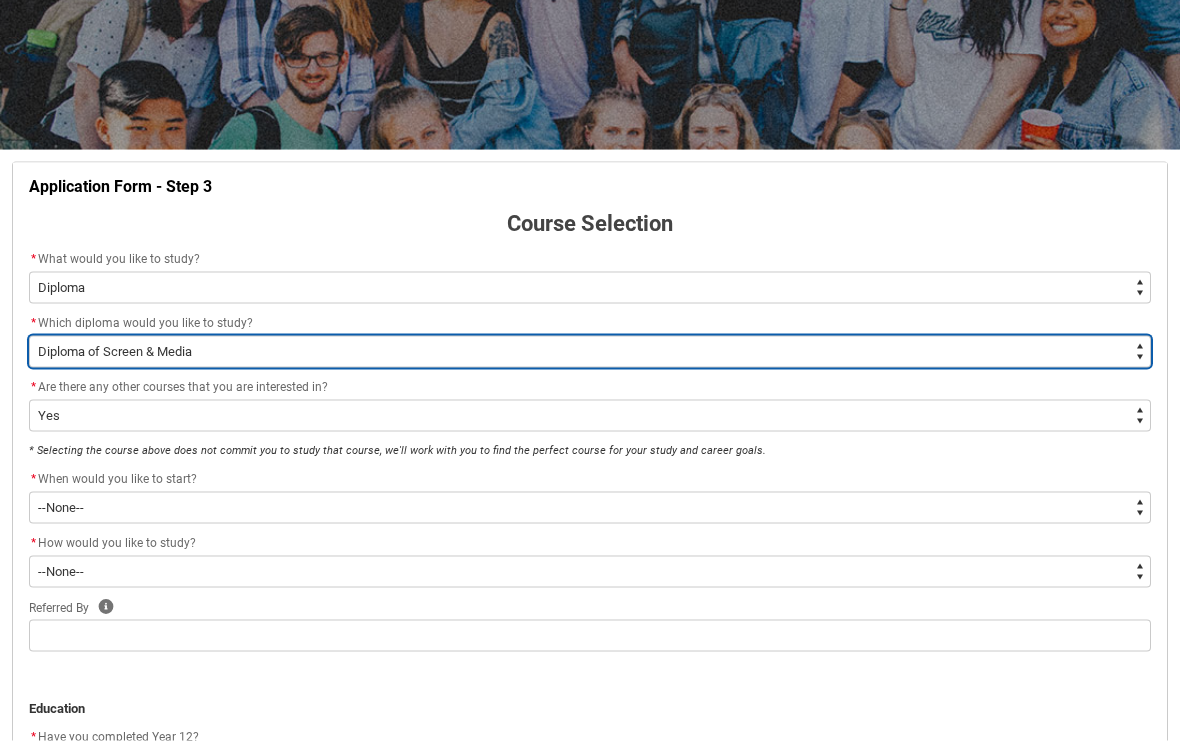 scroll, scrollTop: 247, scrollLeft: 0, axis: vertical 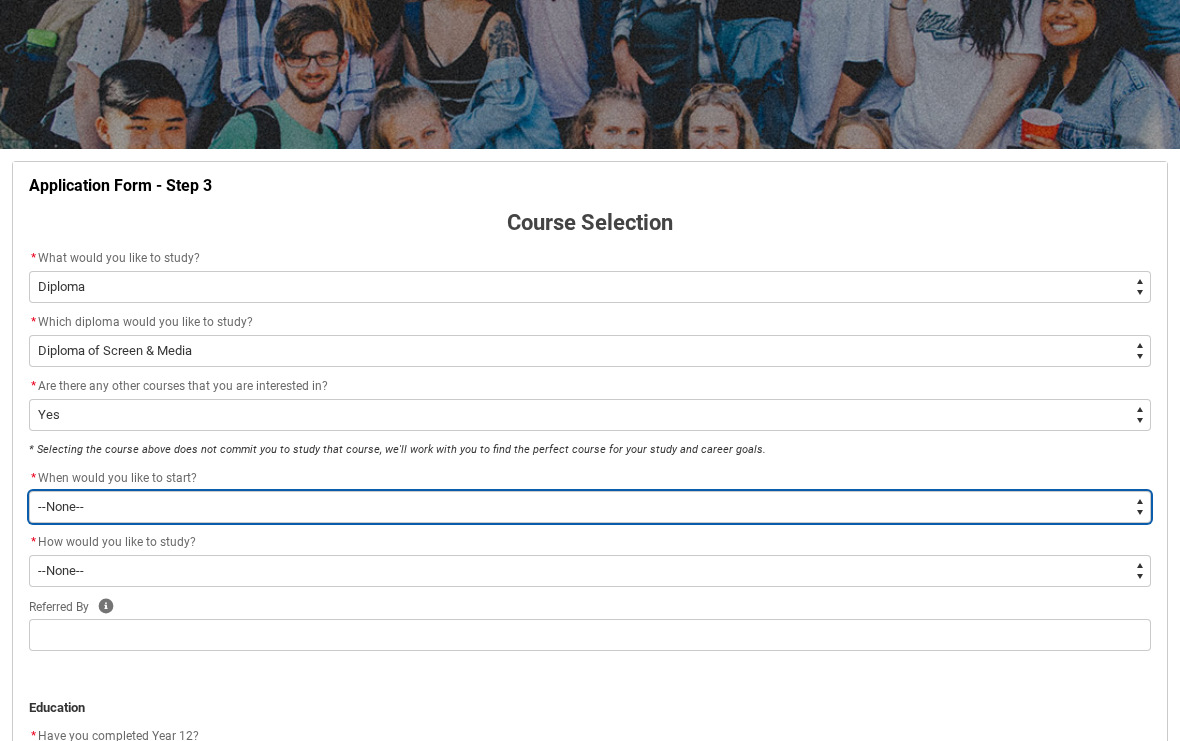 click on "--None-- Trimester 1 2026, starting February 2026 Trimester 3 2025, starting September 2025" at bounding box center [590, 507] 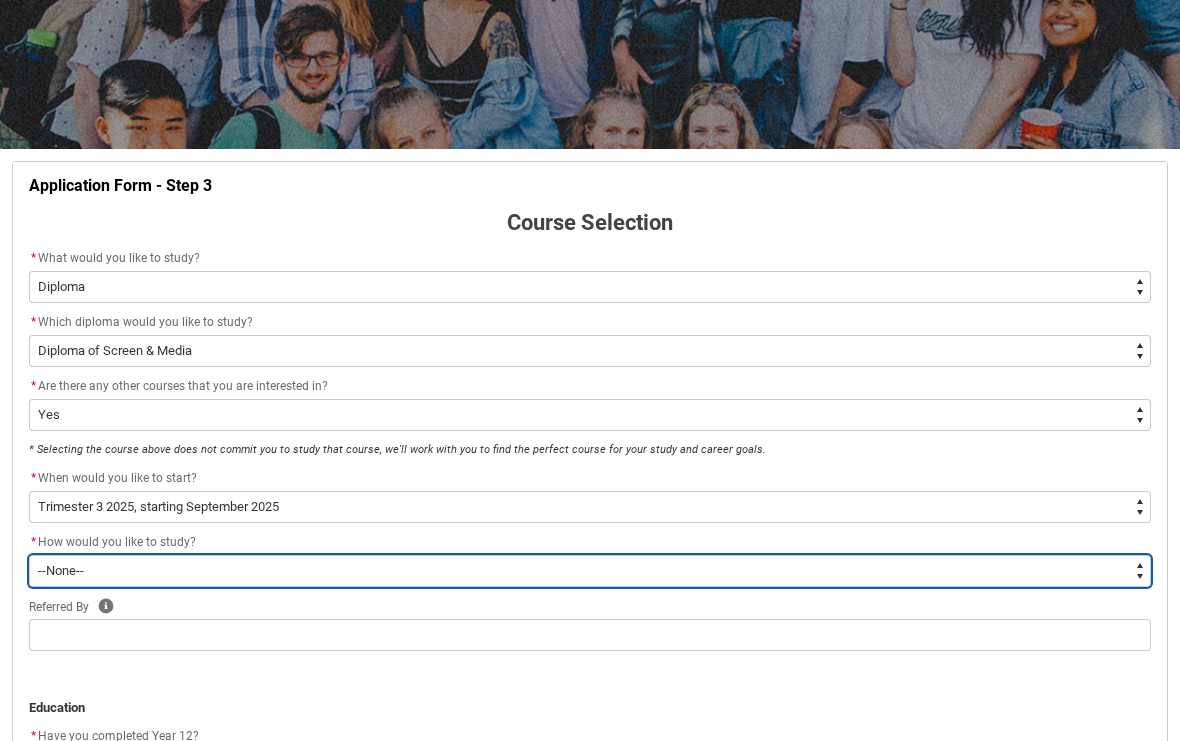 click on "--None-- On-campus" at bounding box center [590, 571] 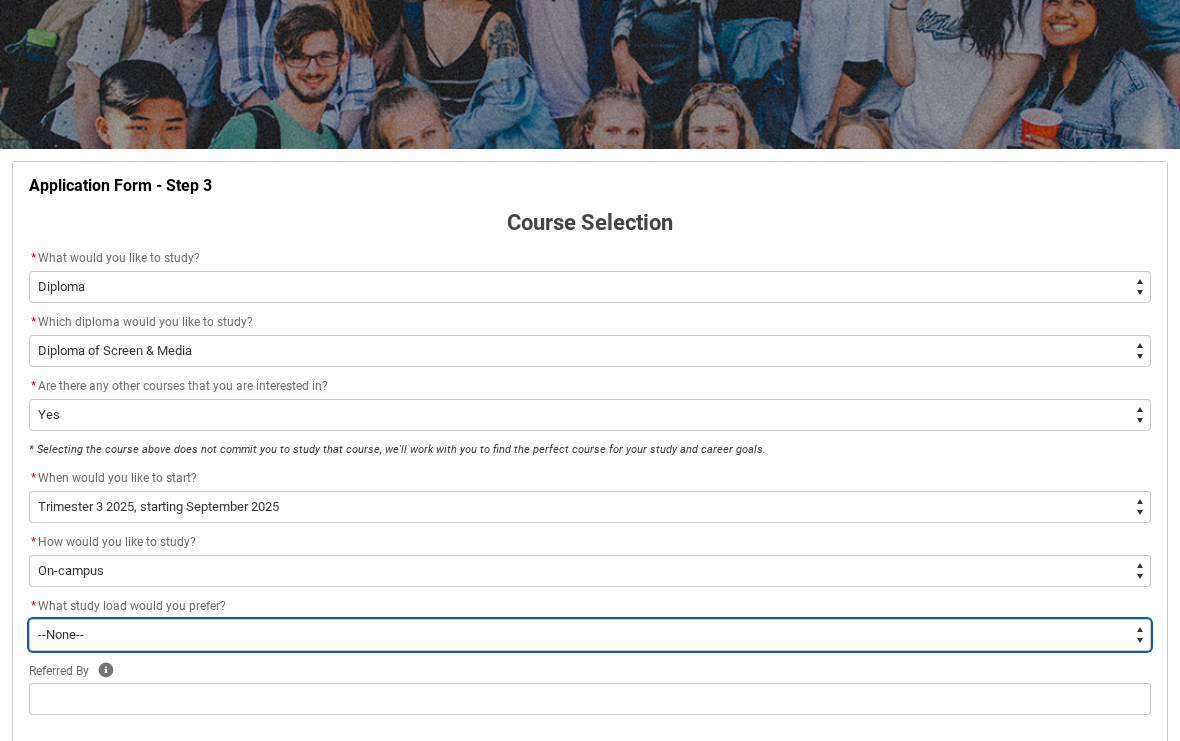 click on "--None-- Full-time Part-time" at bounding box center (590, 635) 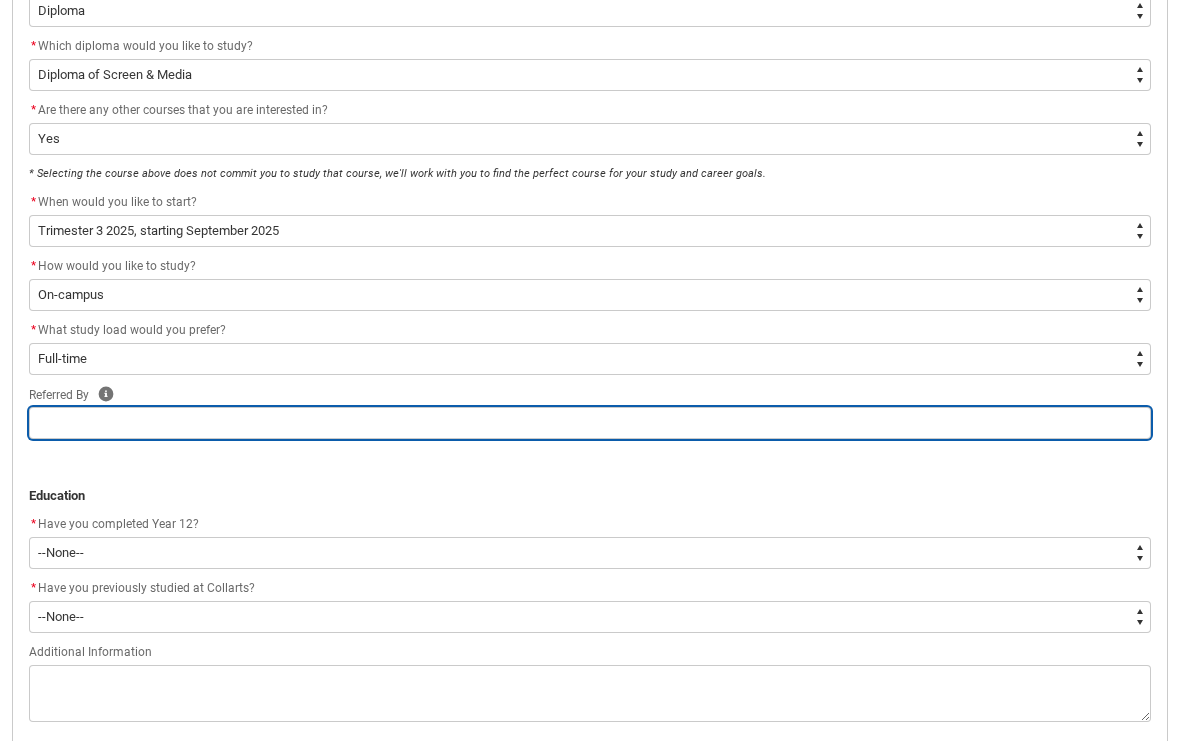 click at bounding box center [590, 423] 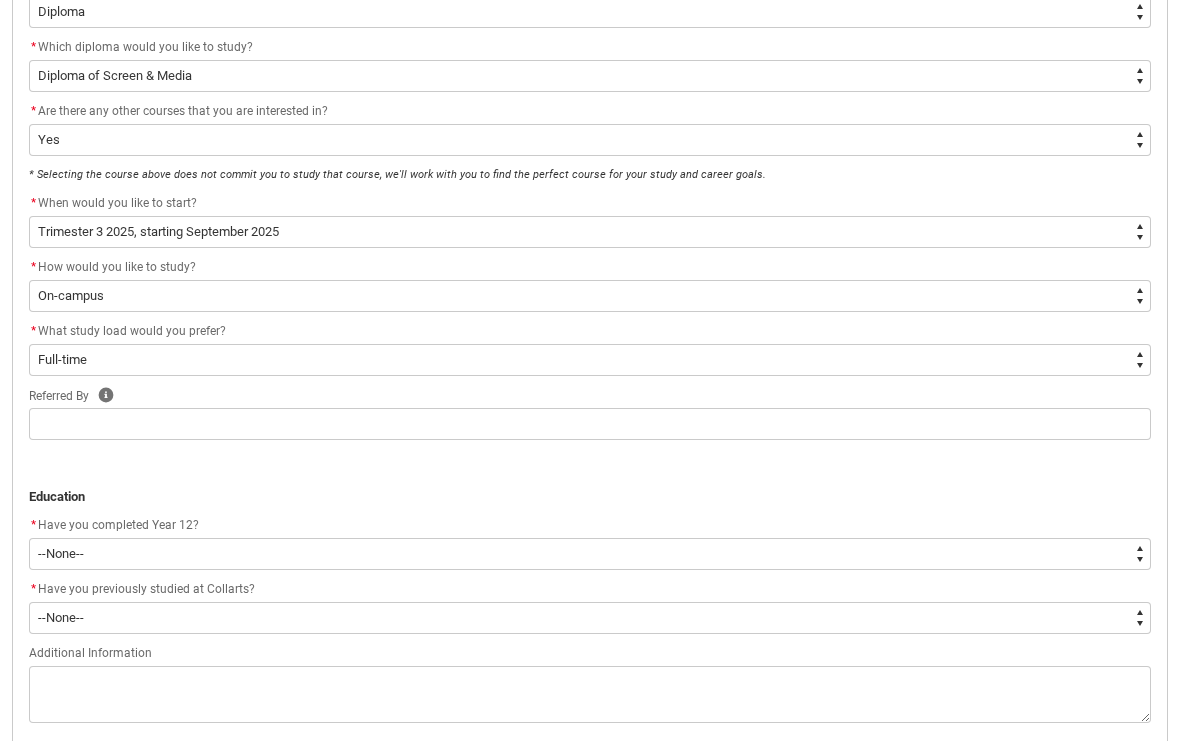 click 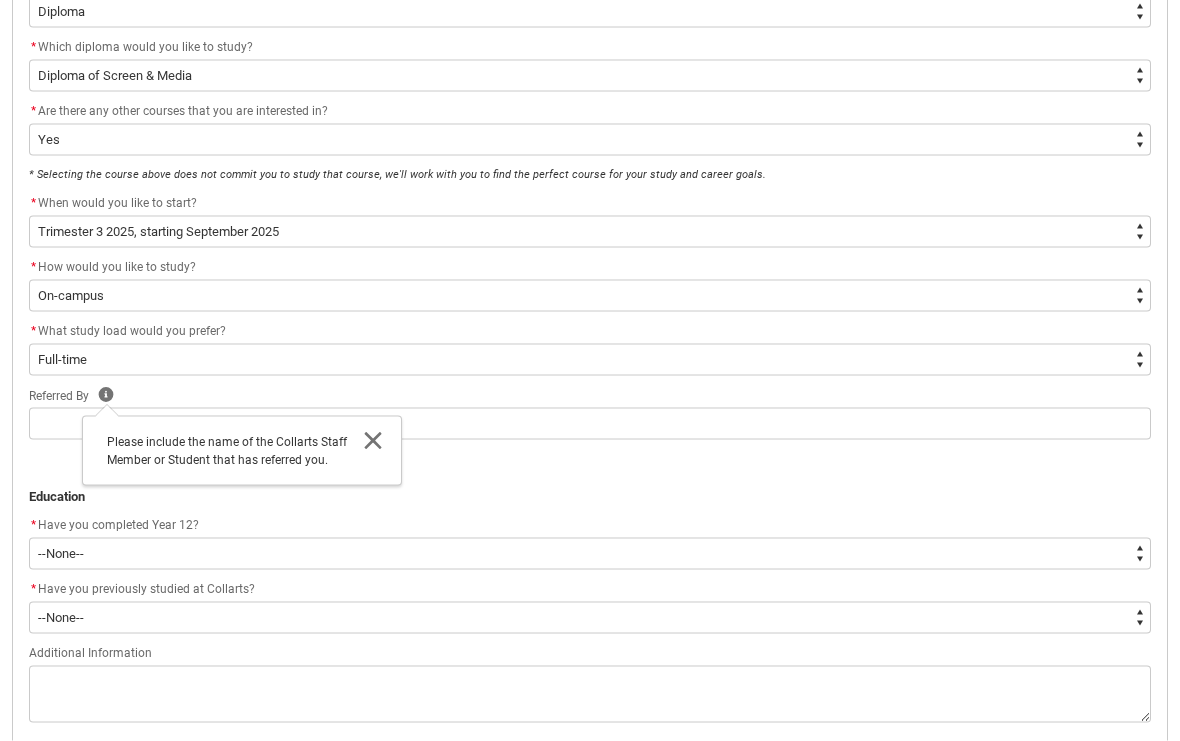 click on "﻿Education" 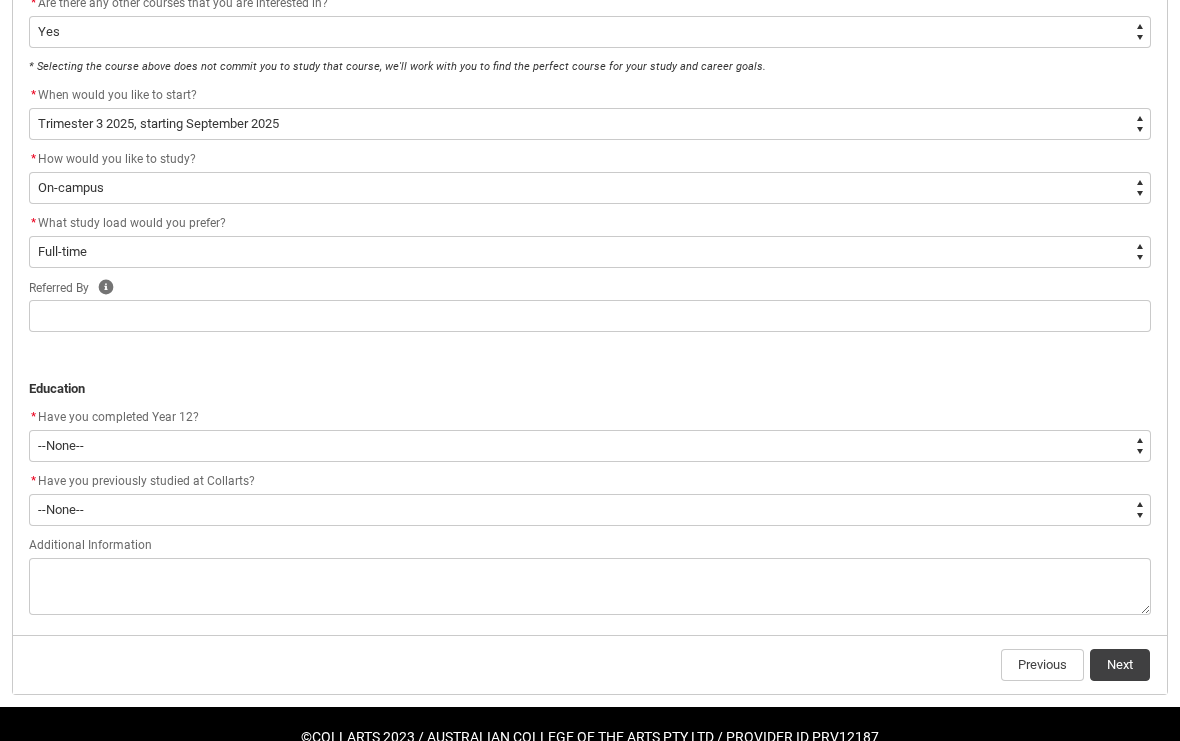 scroll, scrollTop: 632, scrollLeft: 0, axis: vertical 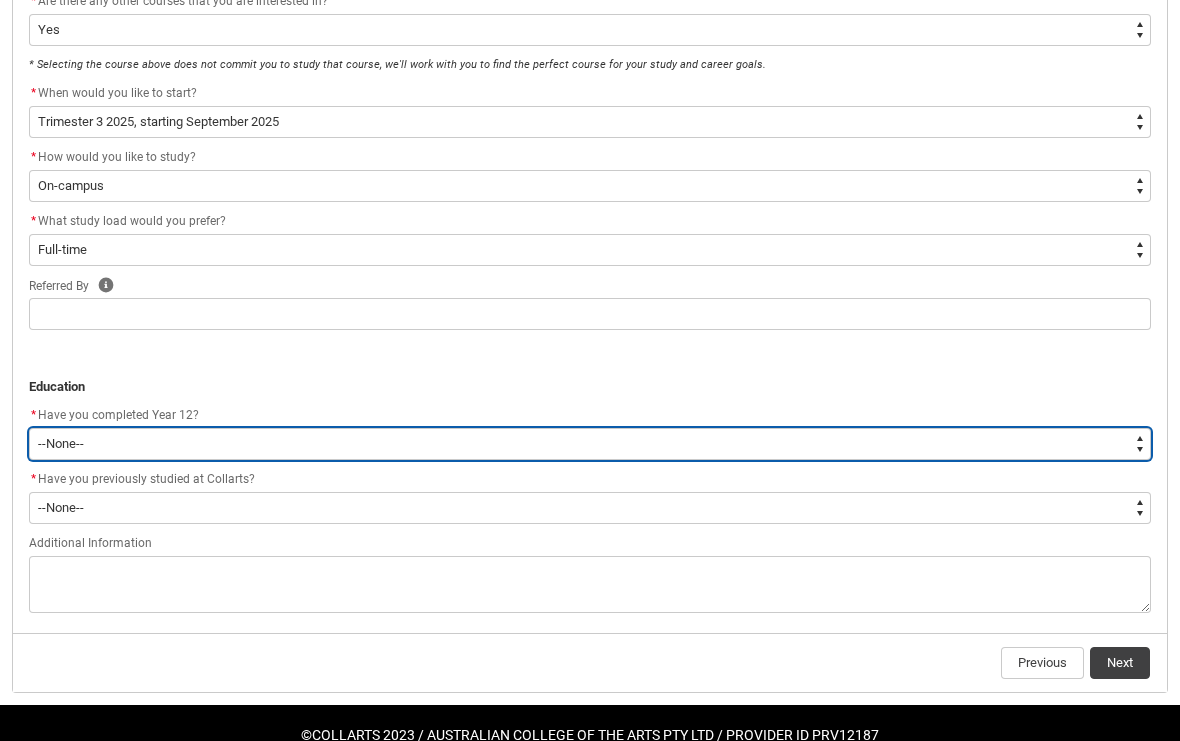 click on "--None-- Yes No Other" at bounding box center [590, 444] 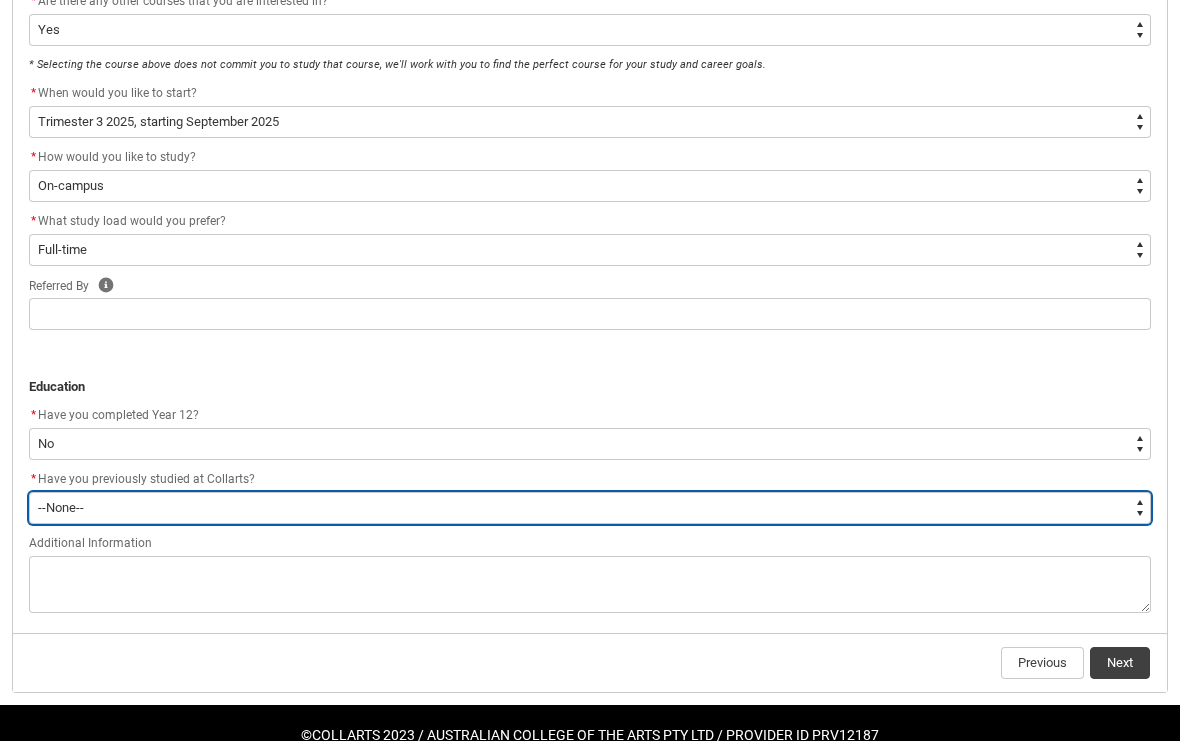 click on "--None-- Yes No" at bounding box center (590, 508) 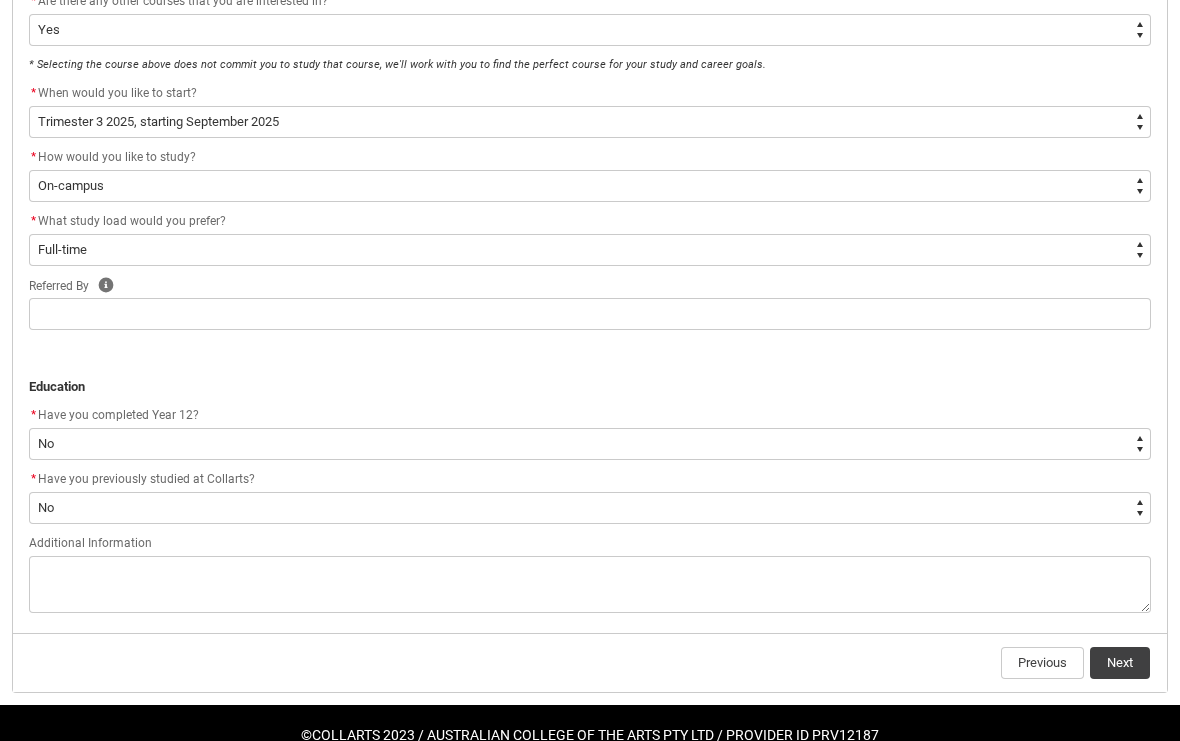 click on "Next" 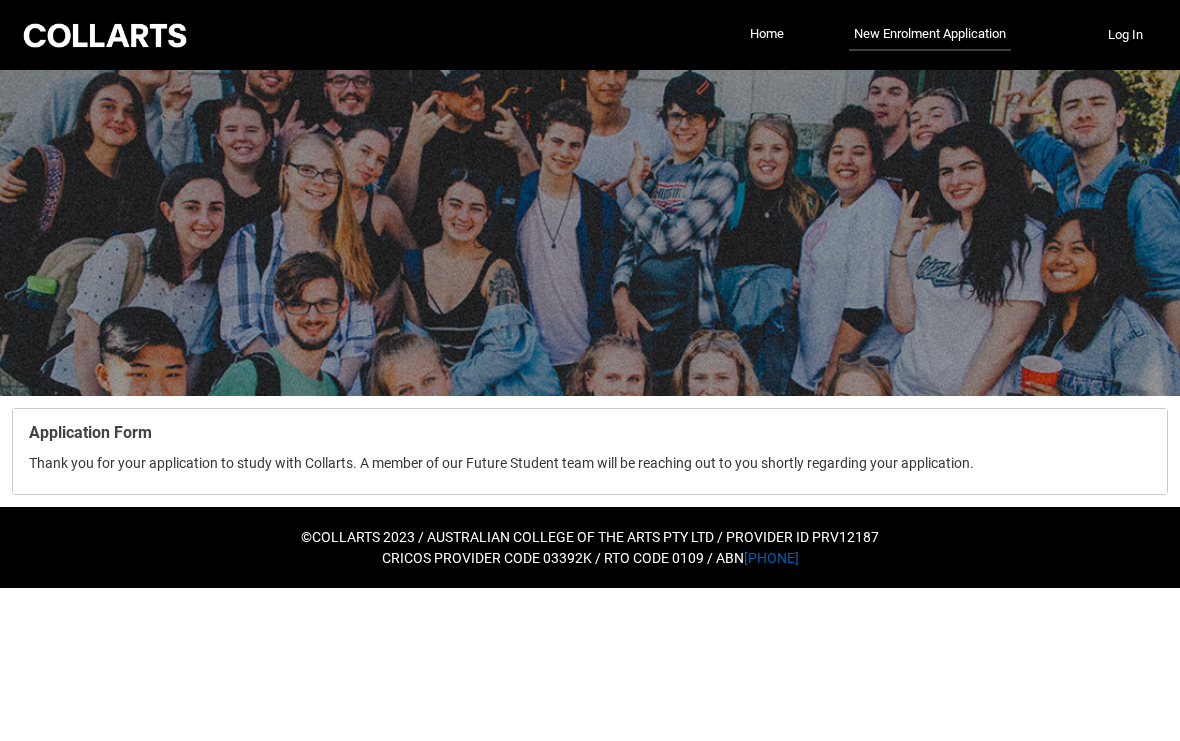 click at bounding box center [105, 35] 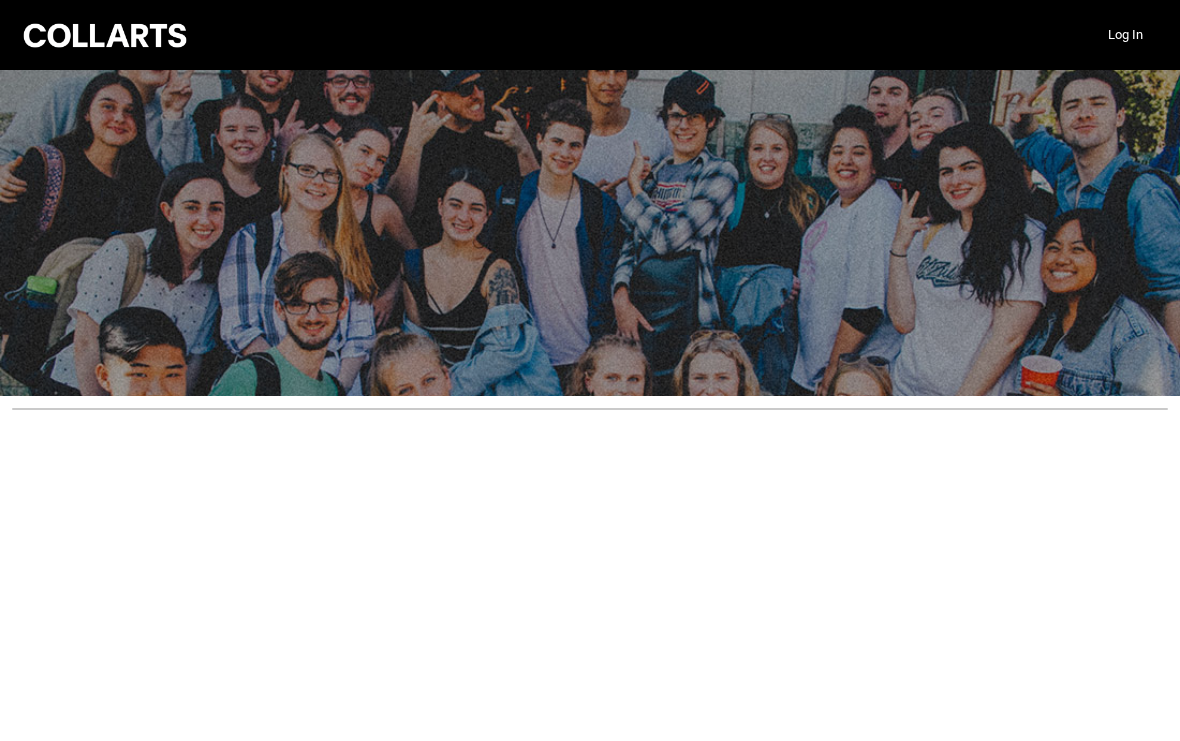 scroll, scrollTop: 0, scrollLeft: 0, axis: both 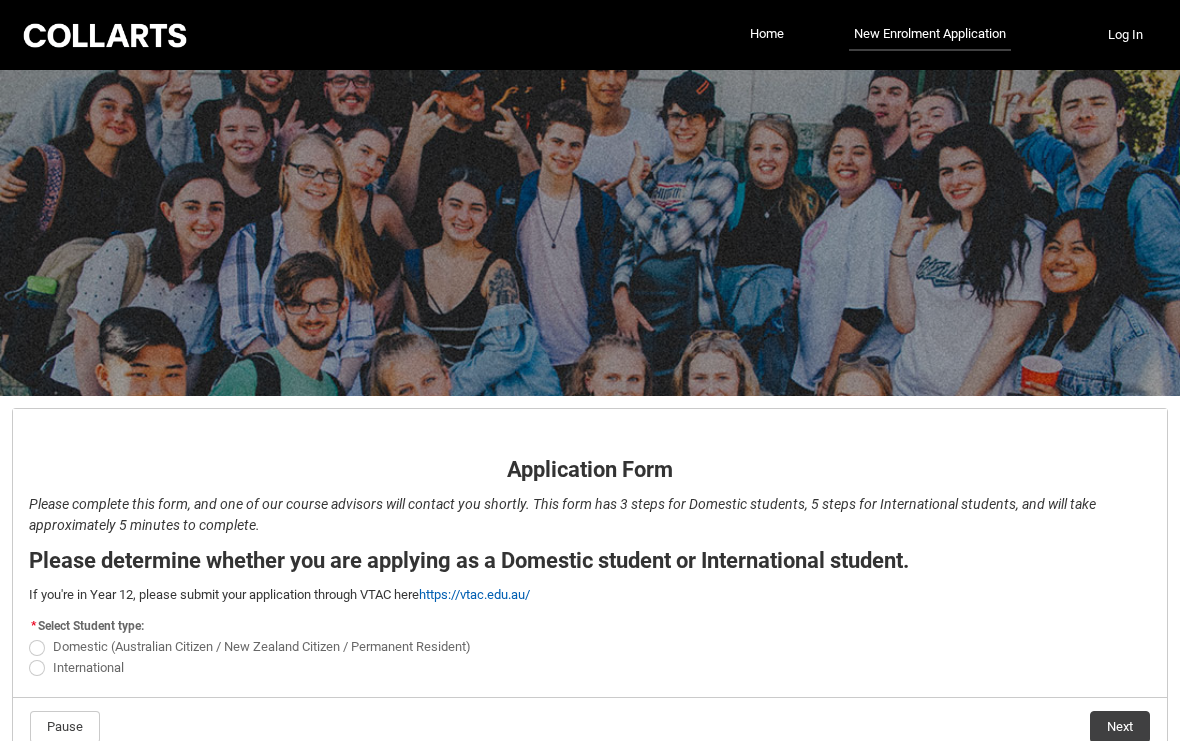click at bounding box center [105, 35] 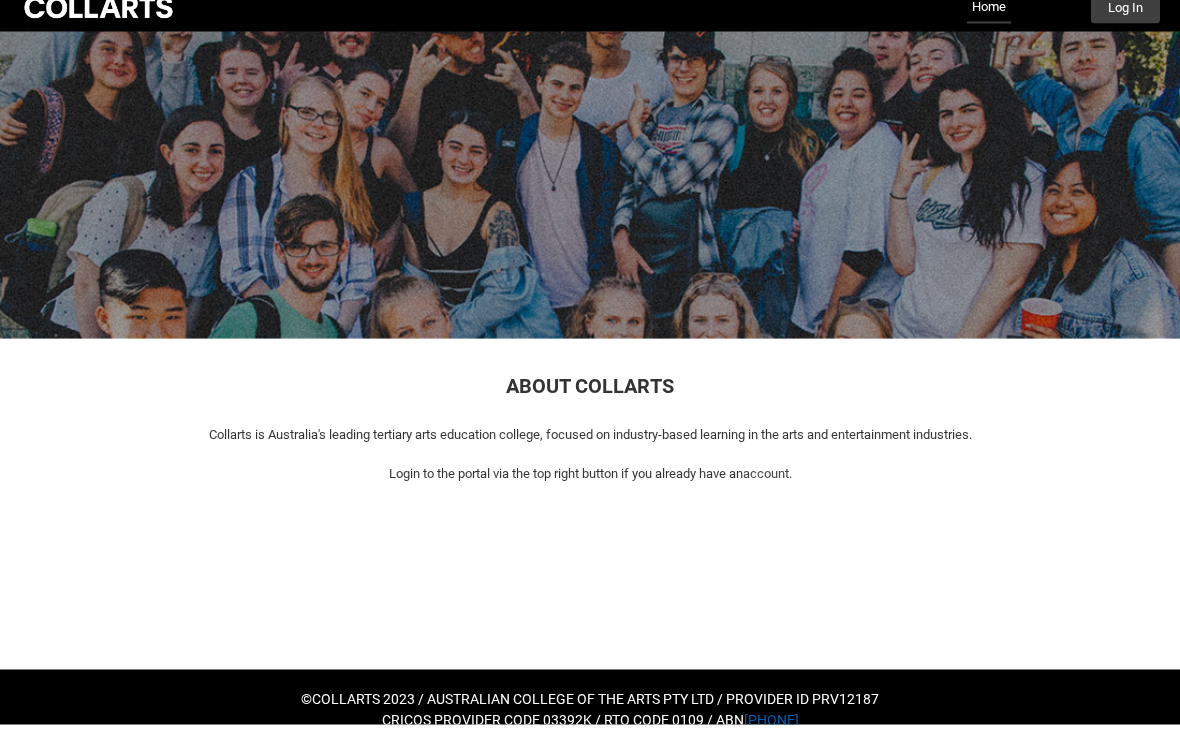scroll, scrollTop: 0, scrollLeft: 0, axis: both 